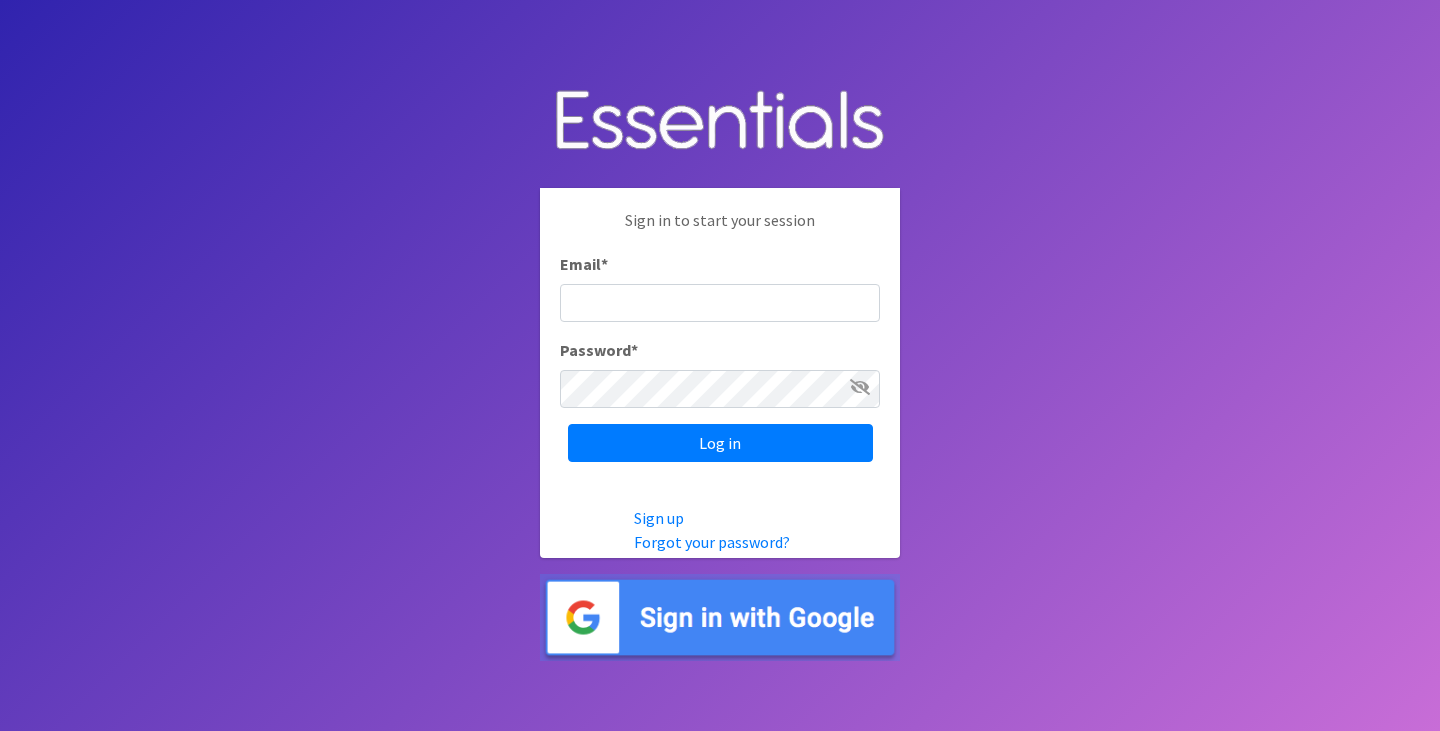 scroll, scrollTop: 0, scrollLeft: 0, axis: both 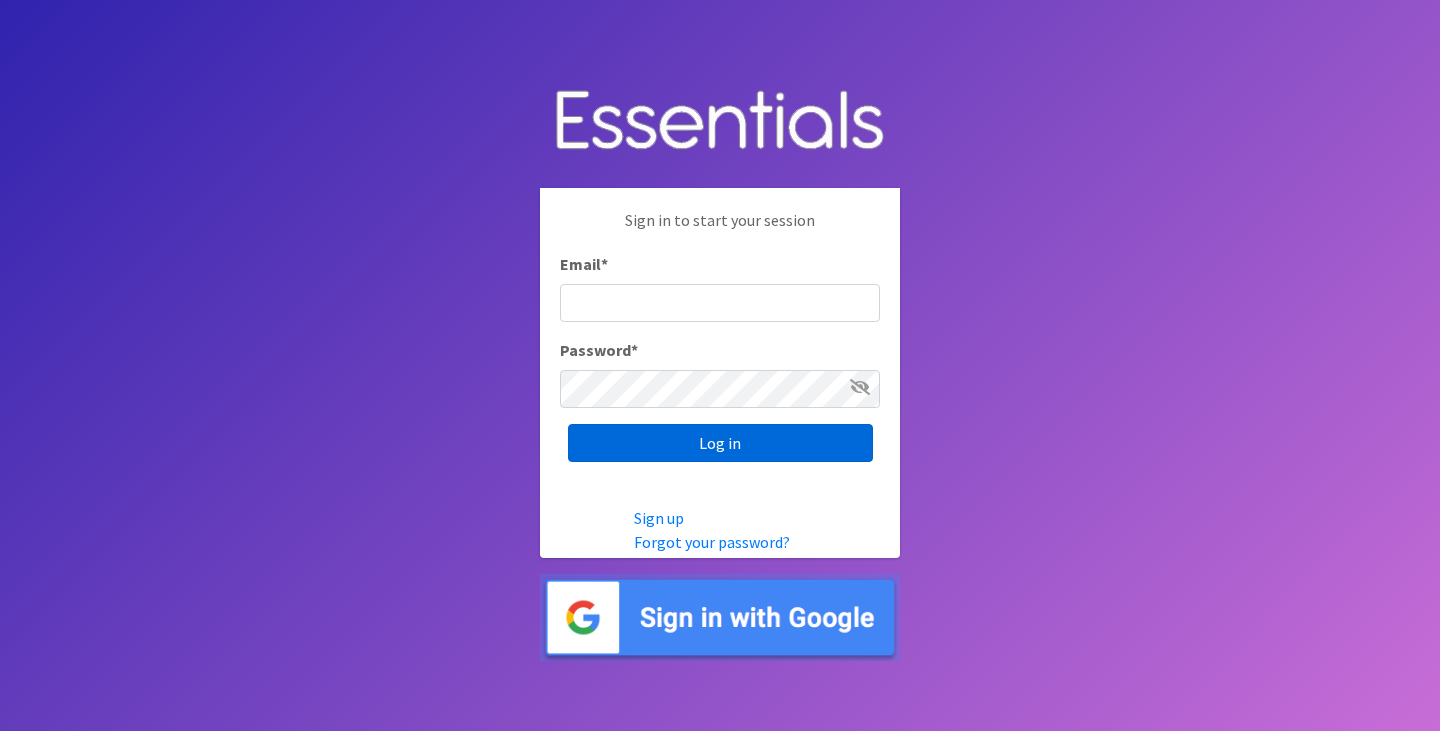 type on "[EMAIL_ADDRESS][DOMAIN_NAME]" 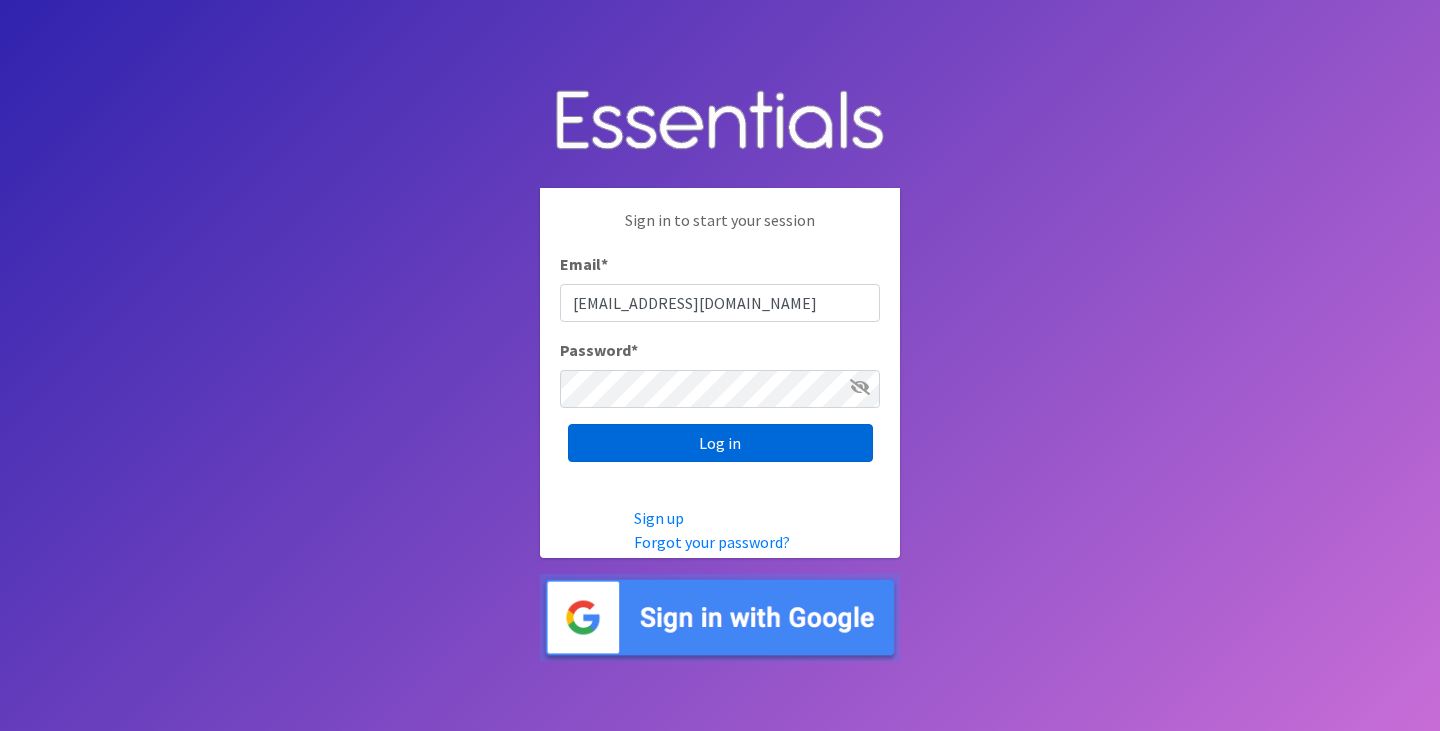 click on "Log in" at bounding box center (720, 443) 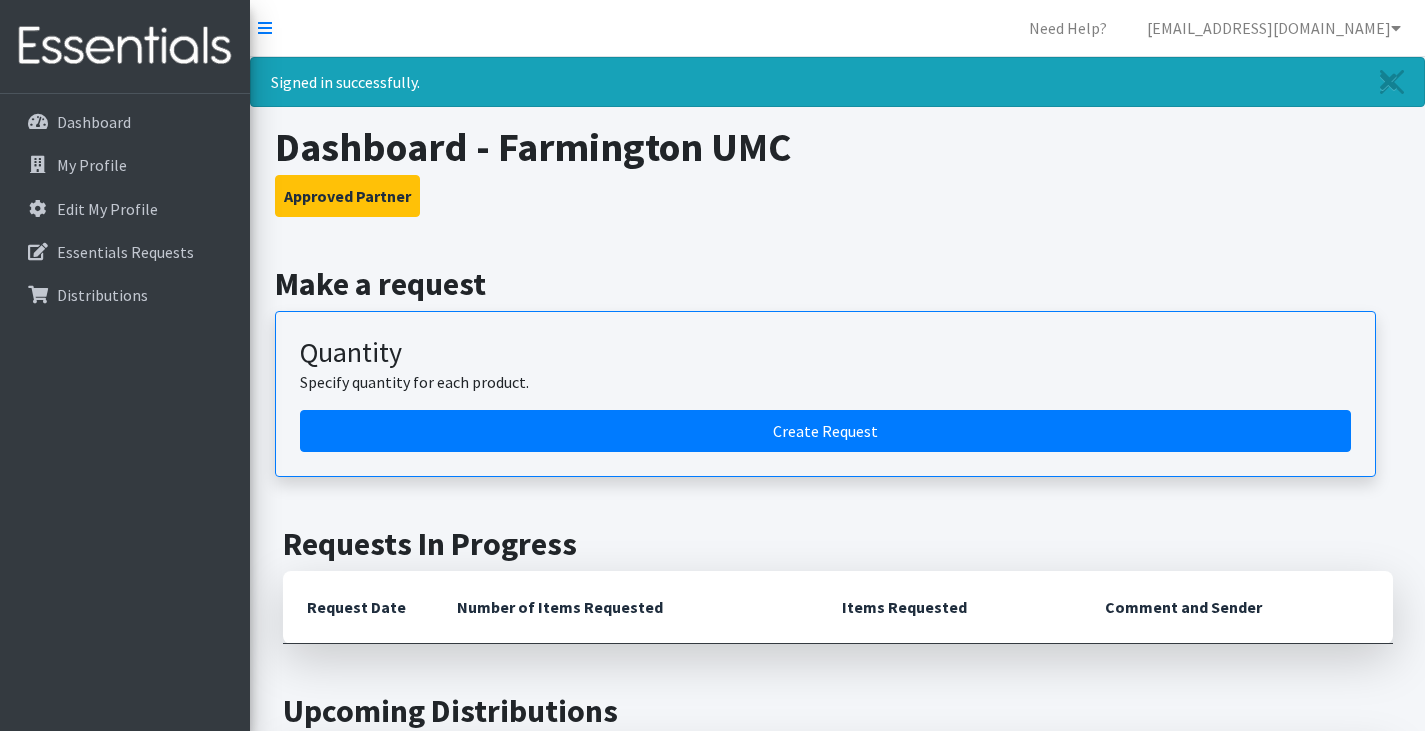 scroll, scrollTop: 0, scrollLeft: 0, axis: both 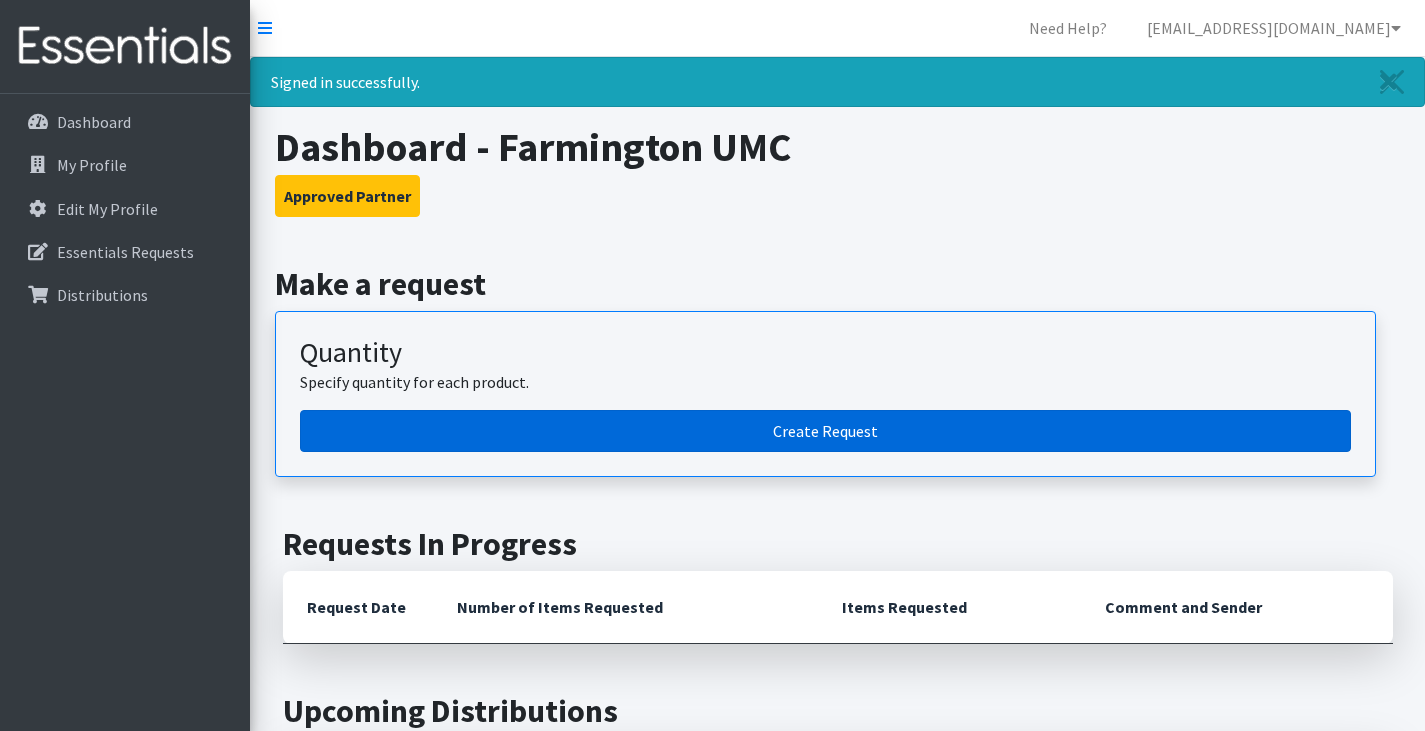 click on "Create Request" at bounding box center (825, 431) 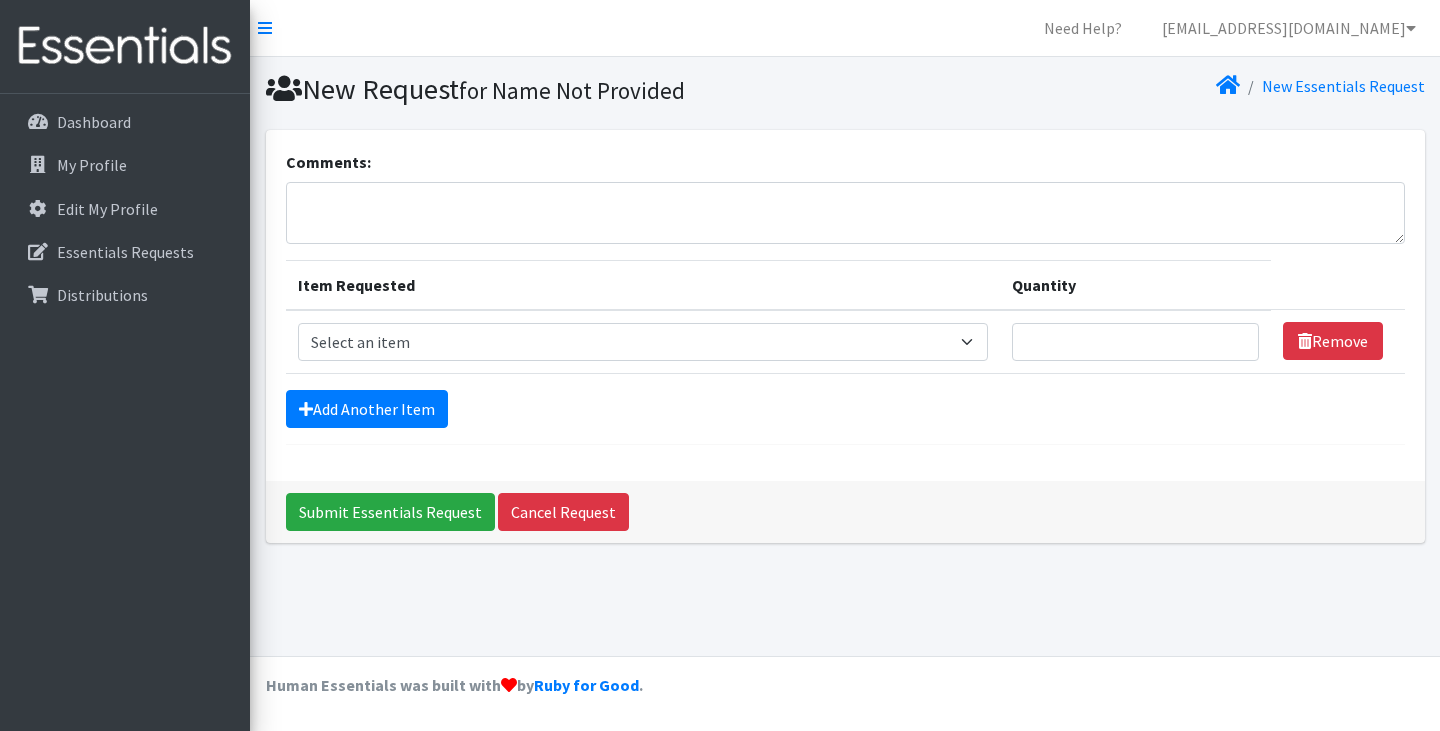 scroll, scrollTop: 0, scrollLeft: 0, axis: both 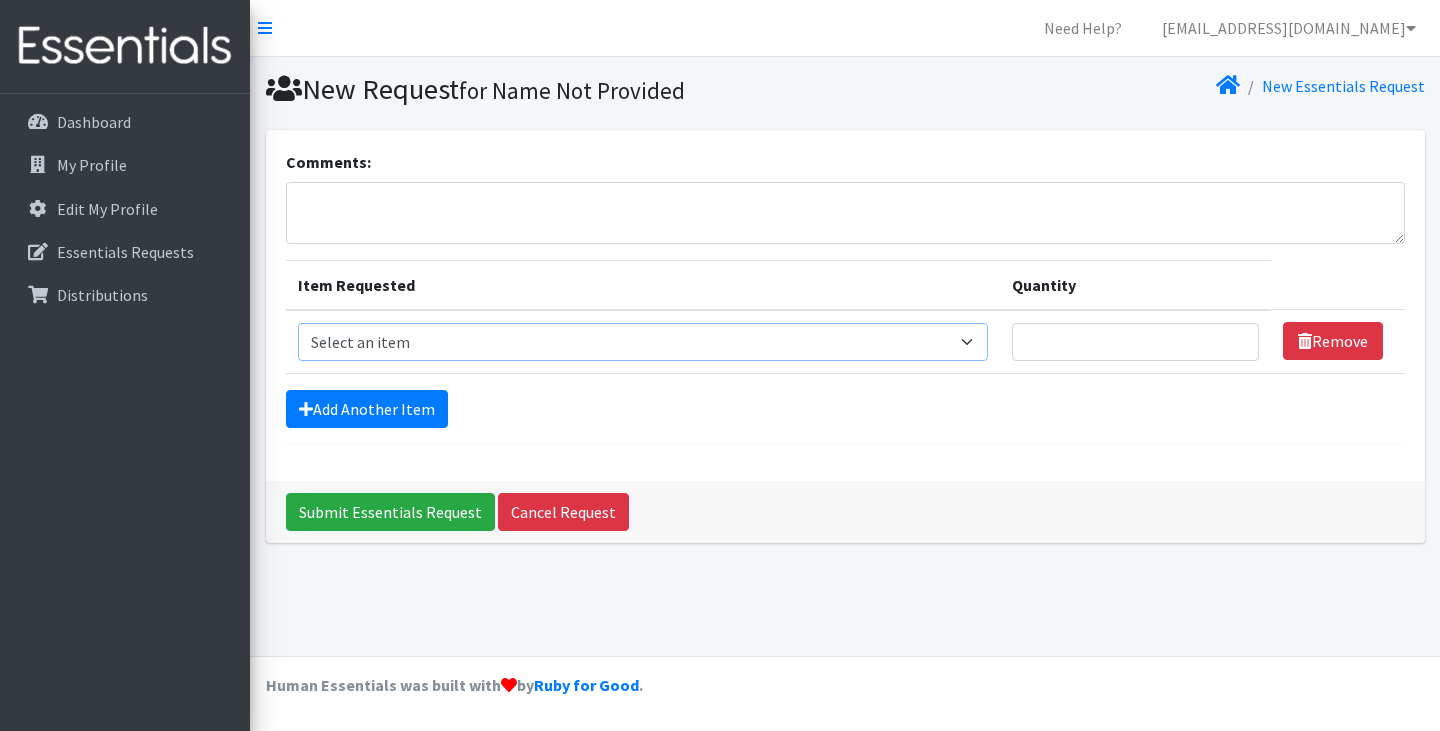 click on "Select an item
Adult Briefs (Large/X-Large)
Adult Briefs (Medium/Large)
Adult Briefs (Small/Medium)
Adult Incontinence Pads
Kids (Newborn)
Kids (Preemie)
Kids (Size 1)
Kids (Size 2)
Kids (Size 3)
Kids (Size 4)
Kids (Size 5)
Kids (Size 6)
Kids (Size 7)
Kids L/XL (60-125 lbs)
Kids Pull-Ups (2T-3T)
Kids Pull-Ups (3T-4T)
Kids Pull-Ups (4T-5T)
Kids S/M (38-65 lbs)
Kids Swimmers Large
Kids Swimmers Medium
Kids Swimmers Small
Period Pads (Heavy Ultra Thin U by Kotex without wings) (40 count packs)-- order as packs
Period Pads (Regular Ultra Thin with wings) (36 per pack)--order as packs
Wipes (Baby)" at bounding box center (643, 342) 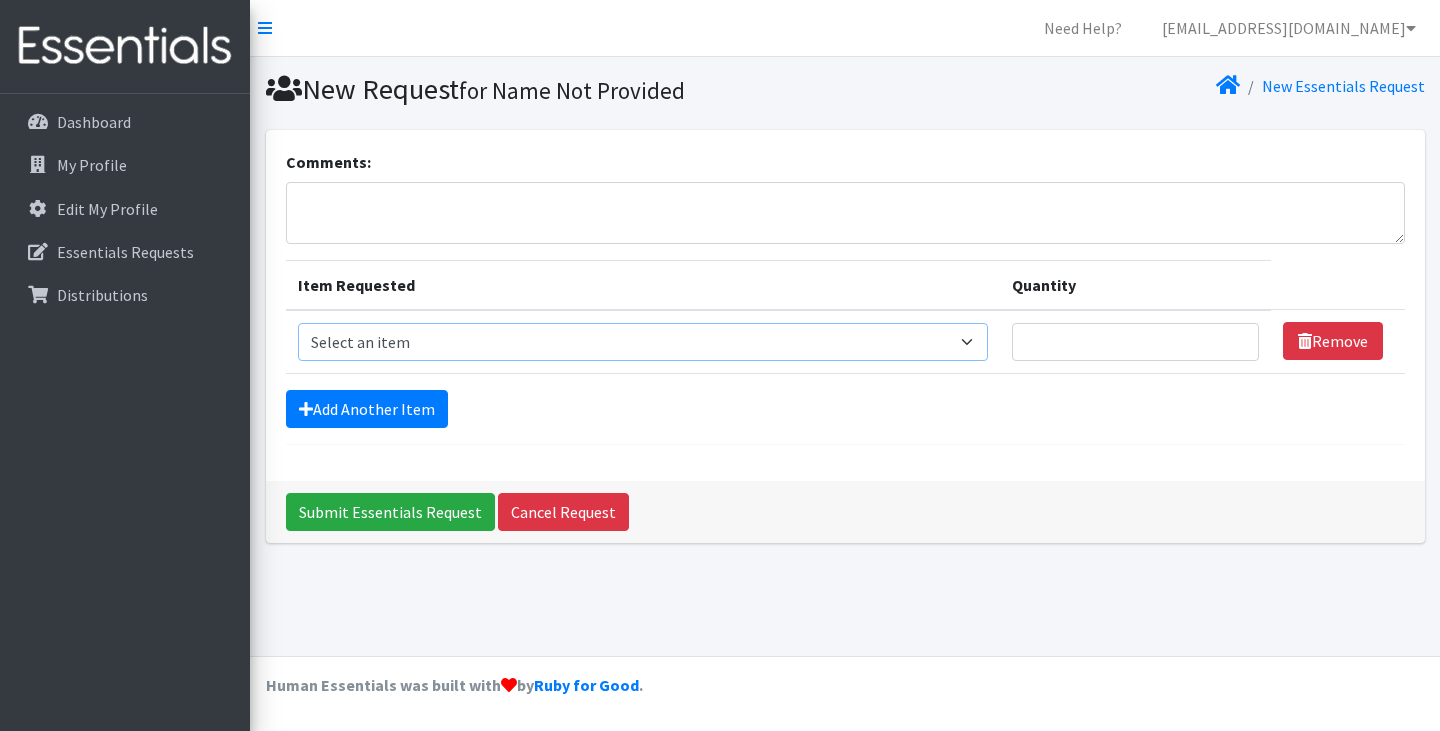 select on "4560" 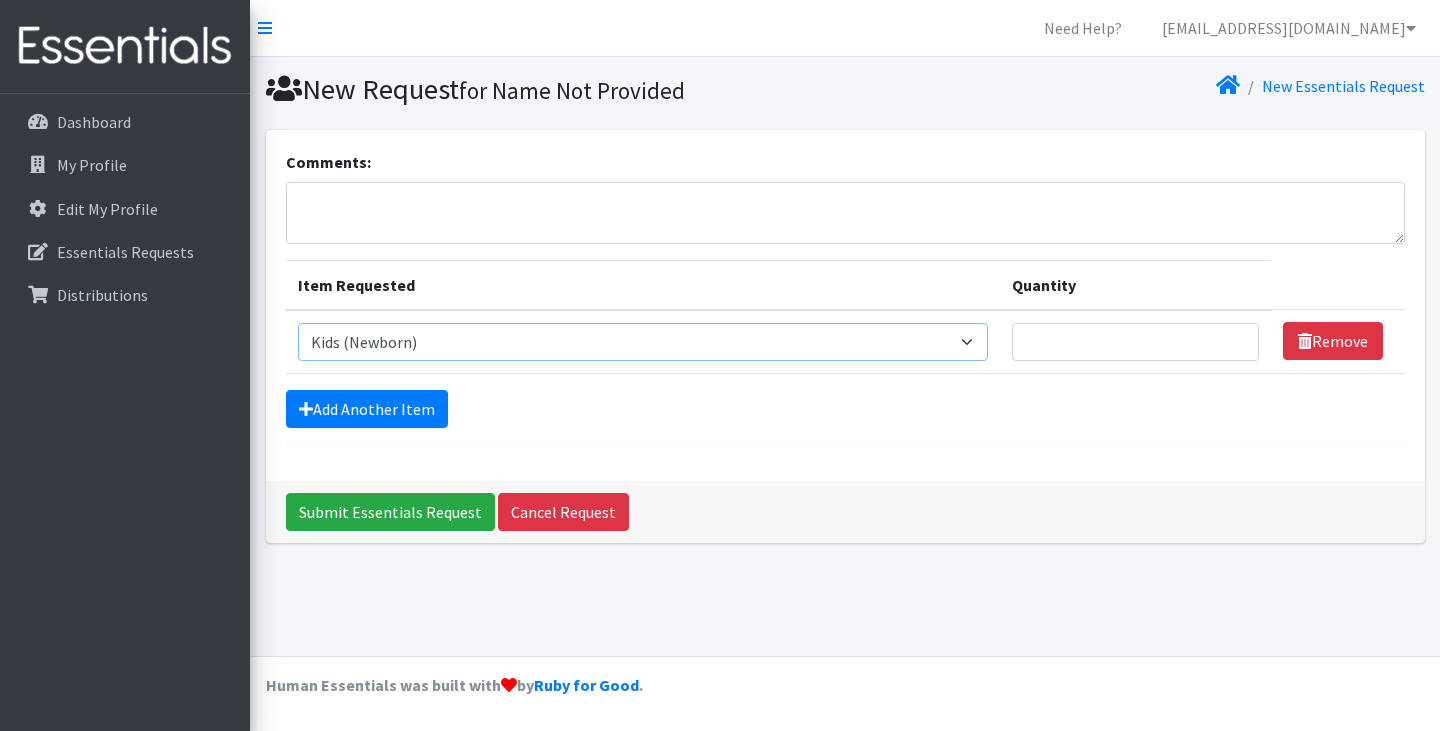click on "Select an item
Adult Briefs (Large/X-Large)
Adult Briefs (Medium/Large)
Adult Briefs (Small/Medium)
Adult Incontinence Pads
Kids (Newborn)
Kids (Preemie)
Kids (Size 1)
Kids (Size 2)
Kids (Size 3)
Kids (Size 4)
Kids (Size 5)
Kids (Size 6)
Kids (Size 7)
Kids L/XL (60-125 lbs)
Kids Pull-Ups (2T-3T)
Kids Pull-Ups (3T-4T)
Kids Pull-Ups (4T-5T)
Kids S/M (38-65 lbs)
Kids Swimmers Large
Kids Swimmers Medium
Kids Swimmers Small
Period Pads (Heavy Ultra Thin U by Kotex without wings) (40 count packs)-- order as packs
Period Pads (Regular Ultra Thin with wings) (36 per pack)--order as packs
Wipes (Baby)" at bounding box center (643, 342) 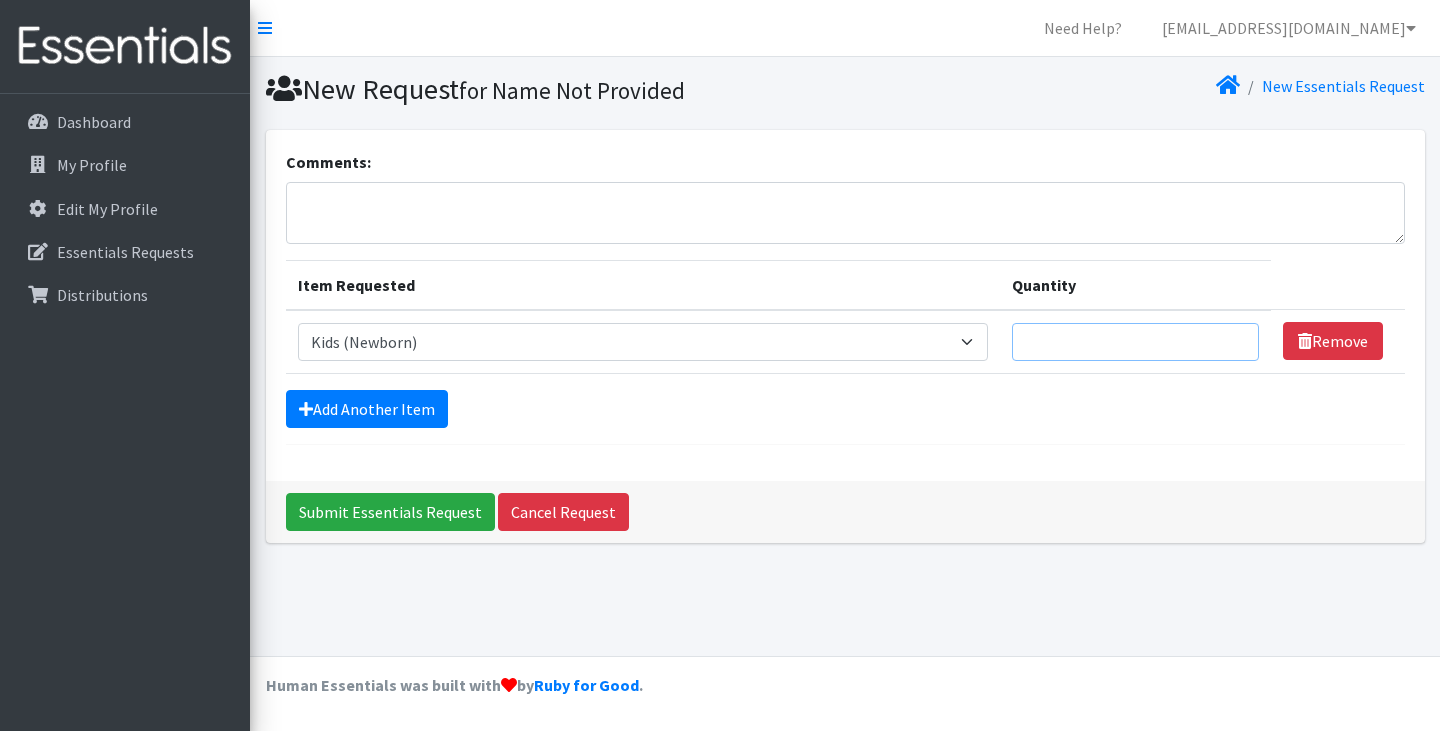 click on "Quantity" at bounding box center [1135, 342] 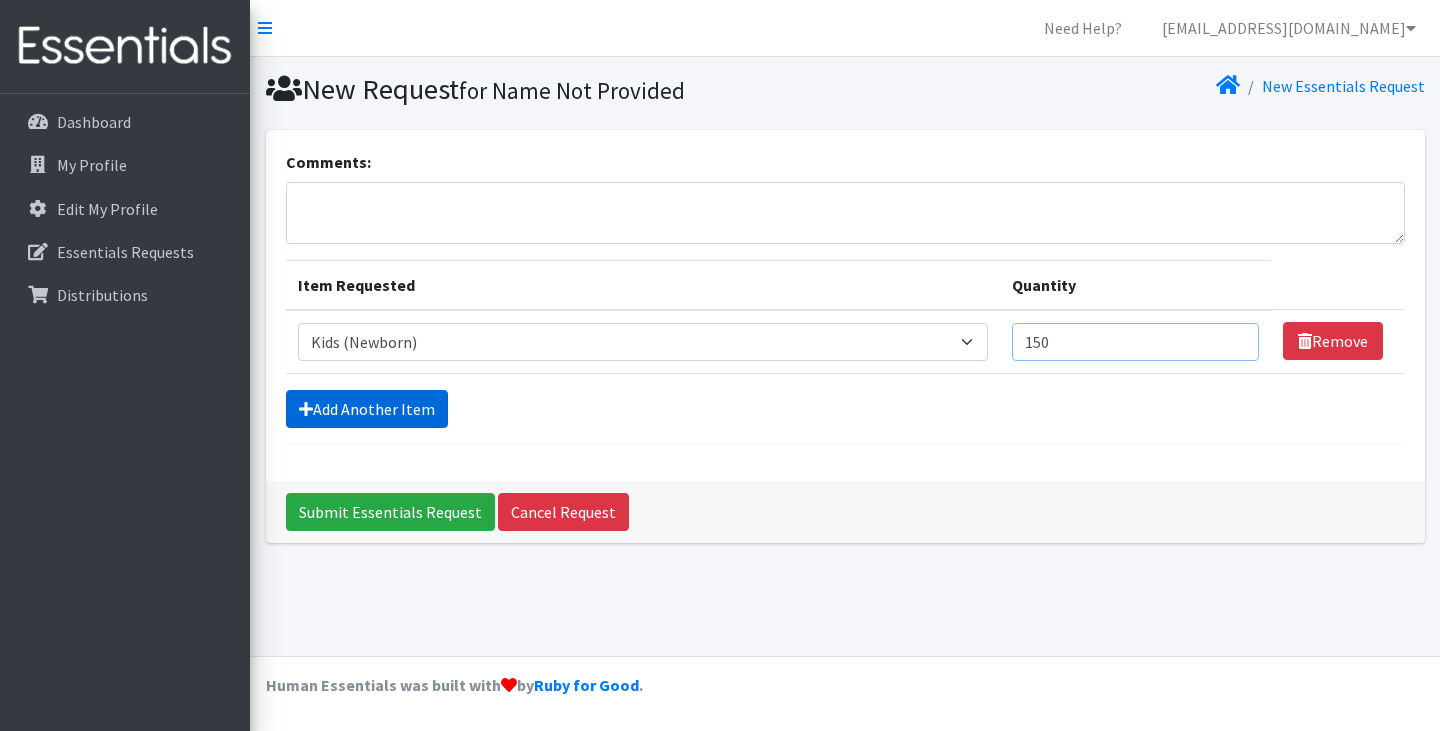 type on "150" 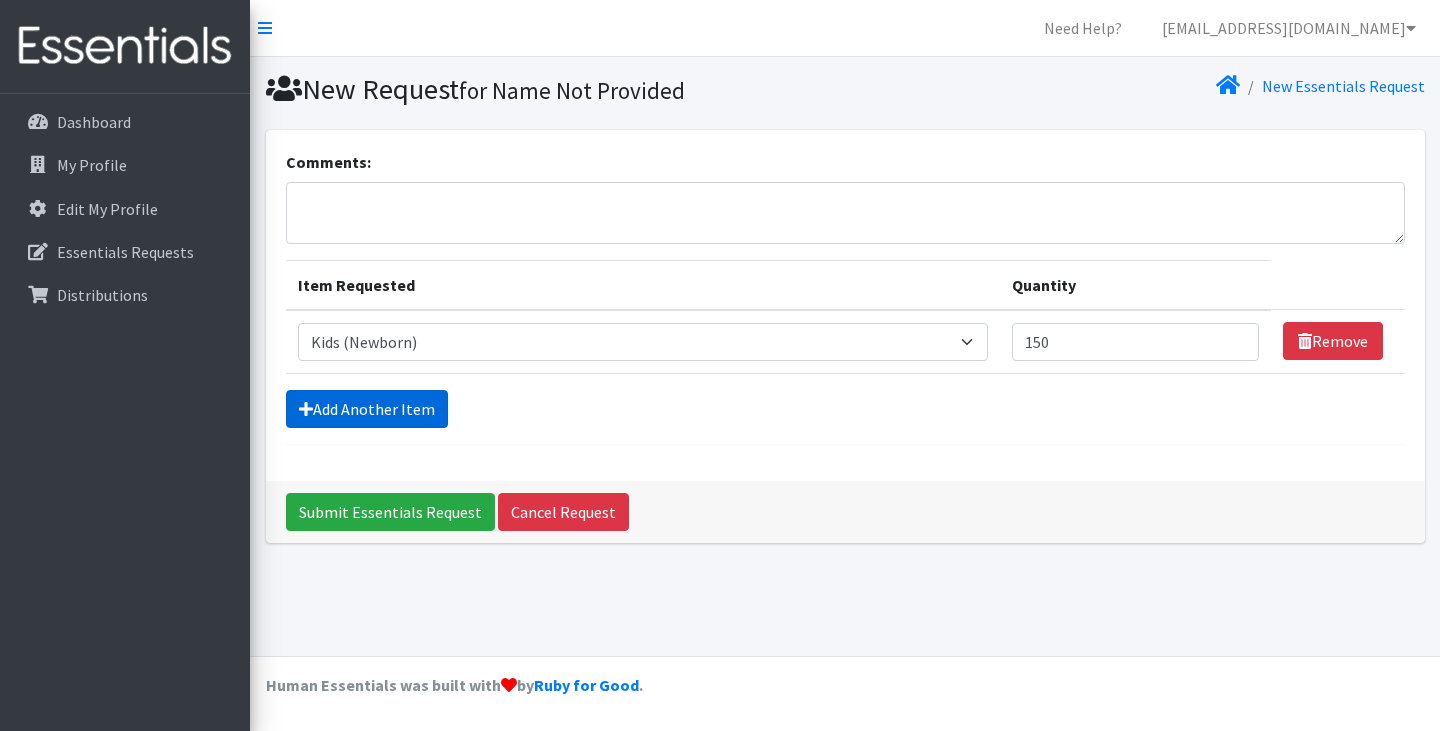 click on "Add Another Item" at bounding box center [367, 409] 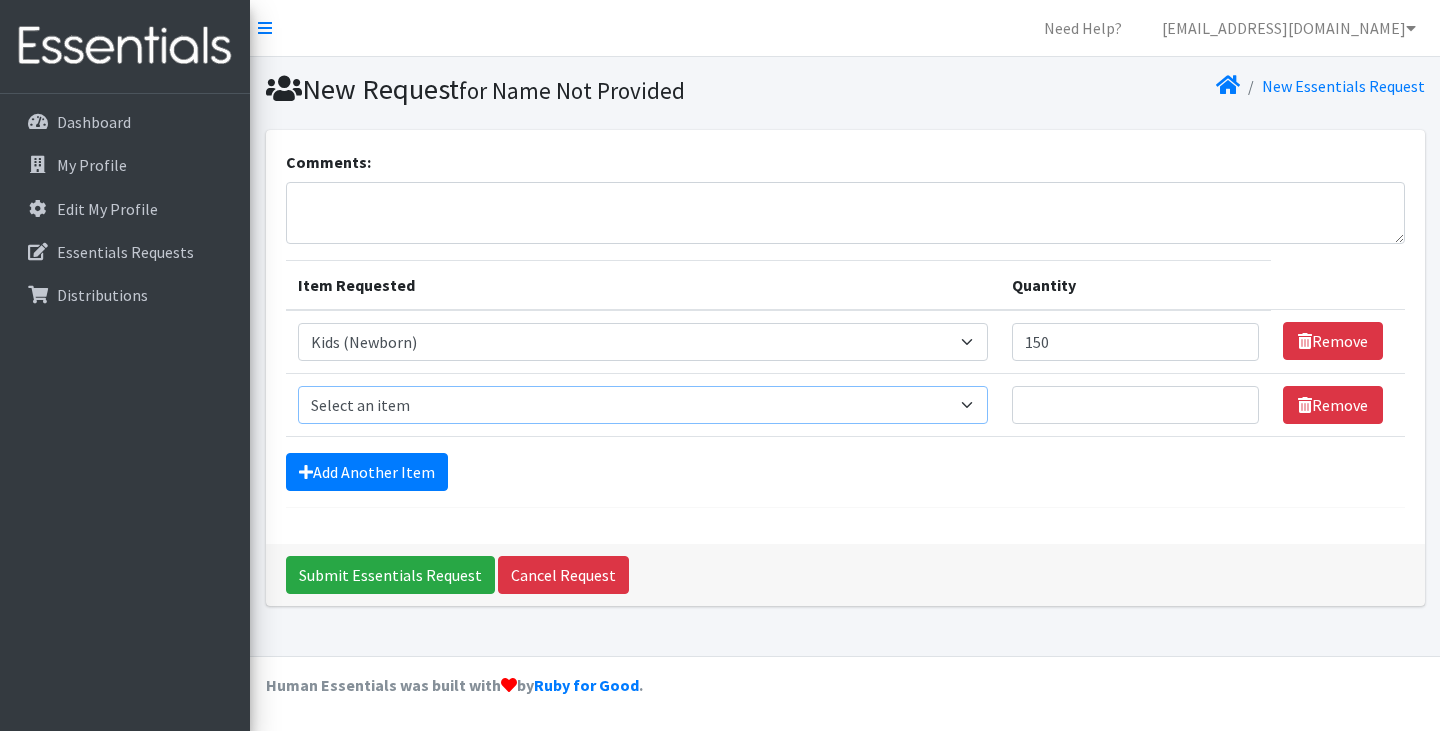 click on "Select an item
Adult Briefs (Large/X-Large)
Adult Briefs (Medium/Large)
Adult Briefs (Small/Medium)
Adult Incontinence Pads
Kids (Newborn)
Kids (Preemie)
Kids (Size 1)
Kids (Size 2)
Kids (Size 3)
Kids (Size 4)
Kids (Size 5)
Kids (Size 6)
Kids (Size 7)
Kids L/XL (60-125 lbs)
Kids Pull-Ups (2T-3T)
Kids Pull-Ups (3T-4T)
Kids Pull-Ups (4T-5T)
Kids S/M (38-65 lbs)
Kids Swimmers Large
Kids Swimmers Medium
Kids Swimmers Small
Period Pads (Heavy Ultra Thin U by Kotex without wings) (40 count packs)-- order as packs
Period Pads (Regular Ultra Thin with wings) (36 per pack)--order as packs
Wipes (Baby)" at bounding box center (643, 405) 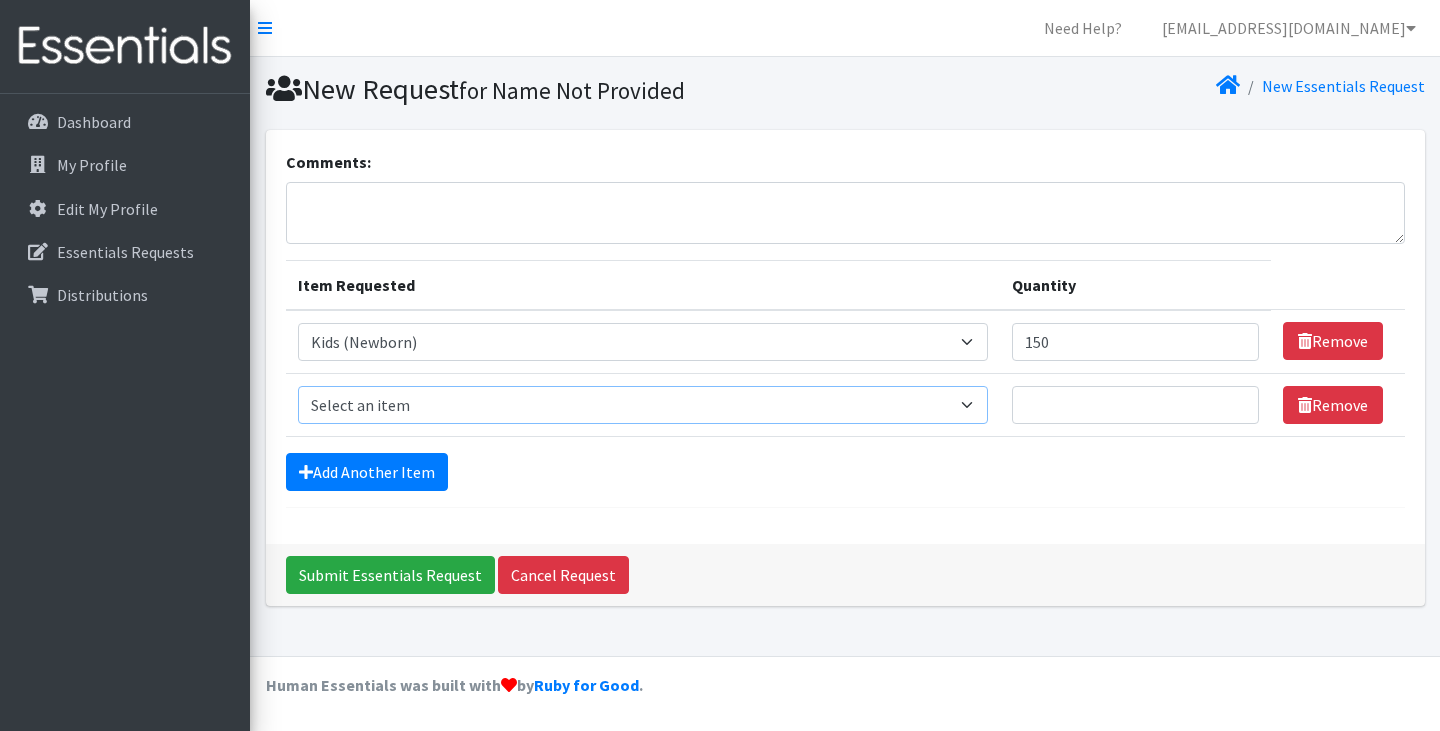select on "4561" 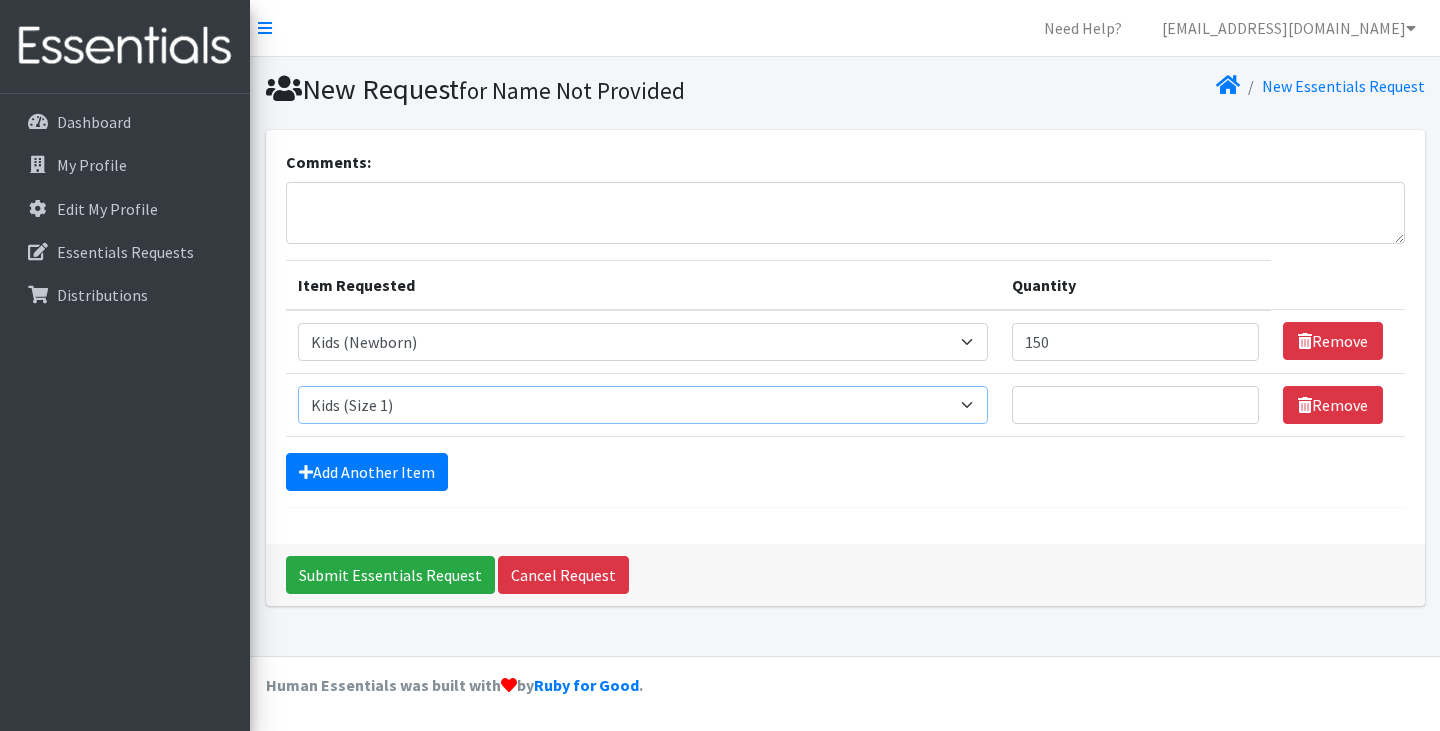 click on "Select an item
Adult Briefs (Large/X-Large)
Adult Briefs (Medium/Large)
Adult Briefs (Small/Medium)
Adult Incontinence Pads
Kids (Newborn)
Kids (Preemie)
Kids (Size 1)
Kids (Size 2)
Kids (Size 3)
Kids (Size 4)
Kids (Size 5)
Kids (Size 6)
Kids (Size 7)
Kids L/XL (60-125 lbs)
Kids Pull-Ups (2T-3T)
Kids Pull-Ups (3T-4T)
Kids Pull-Ups (4T-5T)
Kids S/M (38-65 lbs)
Kids Swimmers Large
Kids Swimmers Medium
Kids Swimmers Small
Period Pads (Heavy Ultra Thin U by Kotex without wings) (40 count packs)-- order as packs
Period Pads (Regular Ultra Thin with wings) (36 per pack)--order as packs
Wipes (Baby)" at bounding box center [643, 405] 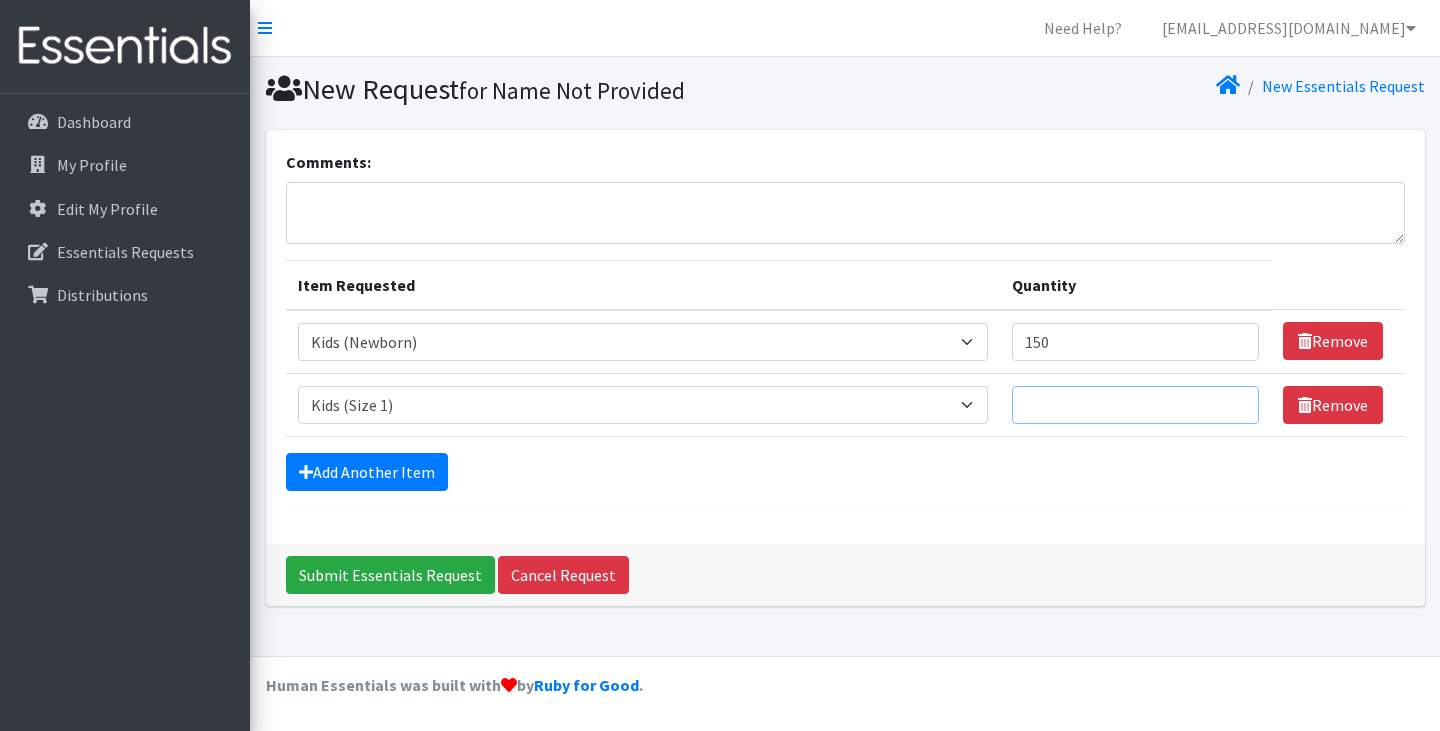 click on "Quantity" at bounding box center (1135, 405) 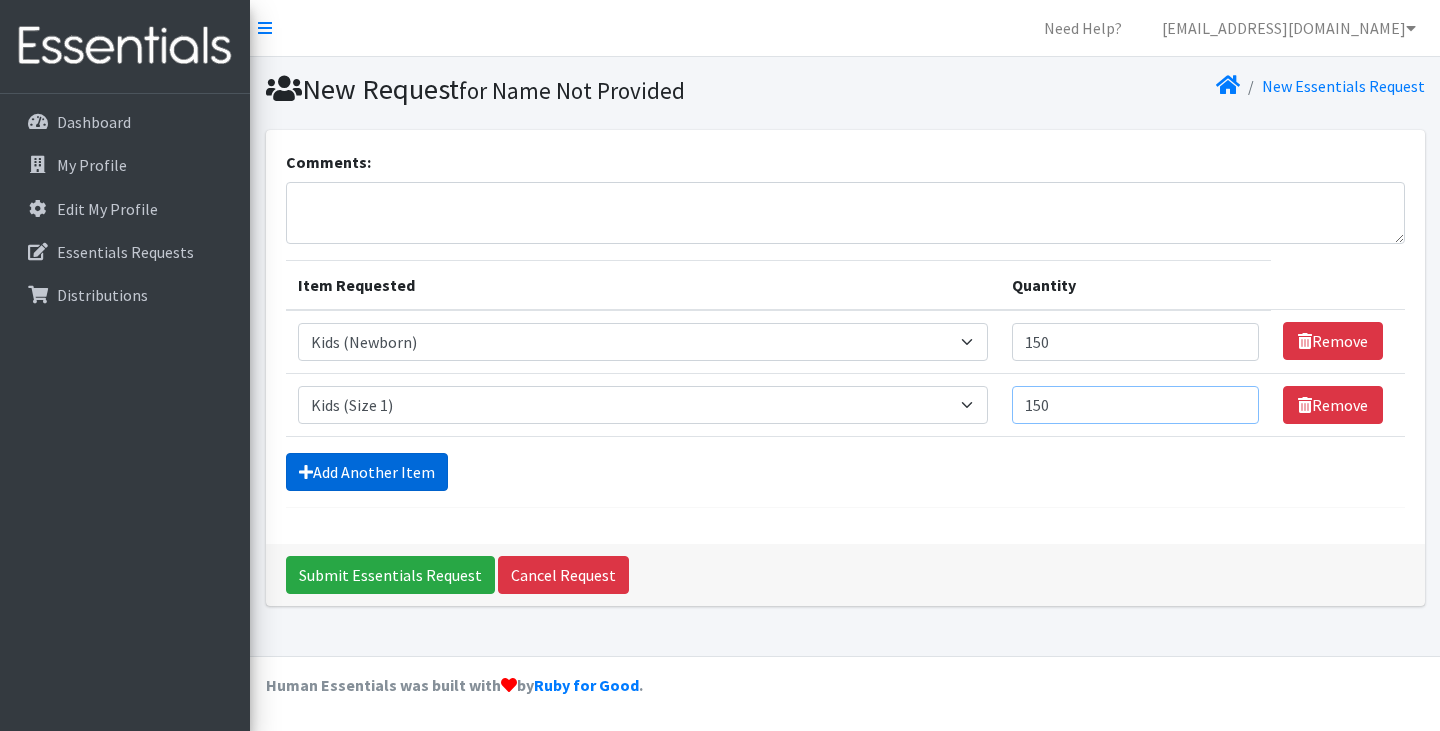type on "150" 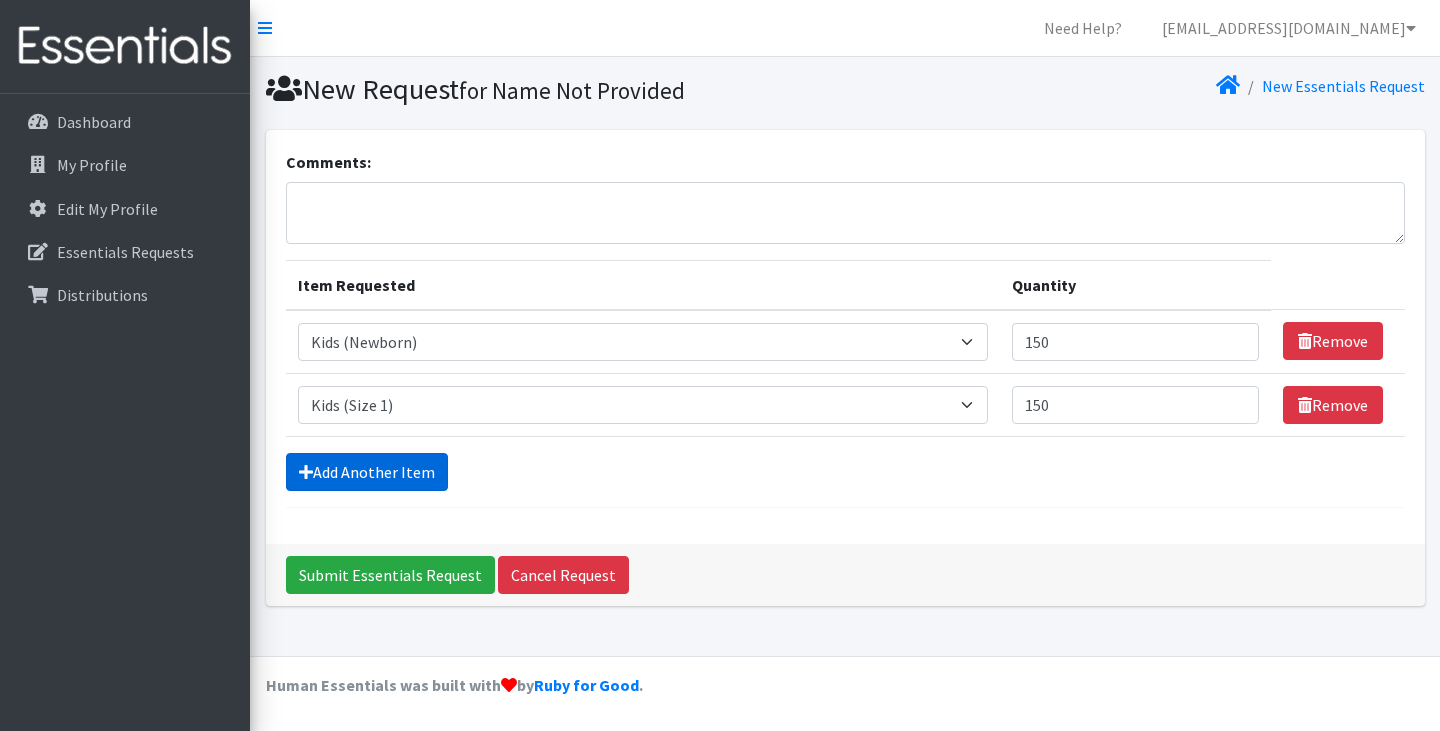click on "Add Another Item" at bounding box center [367, 472] 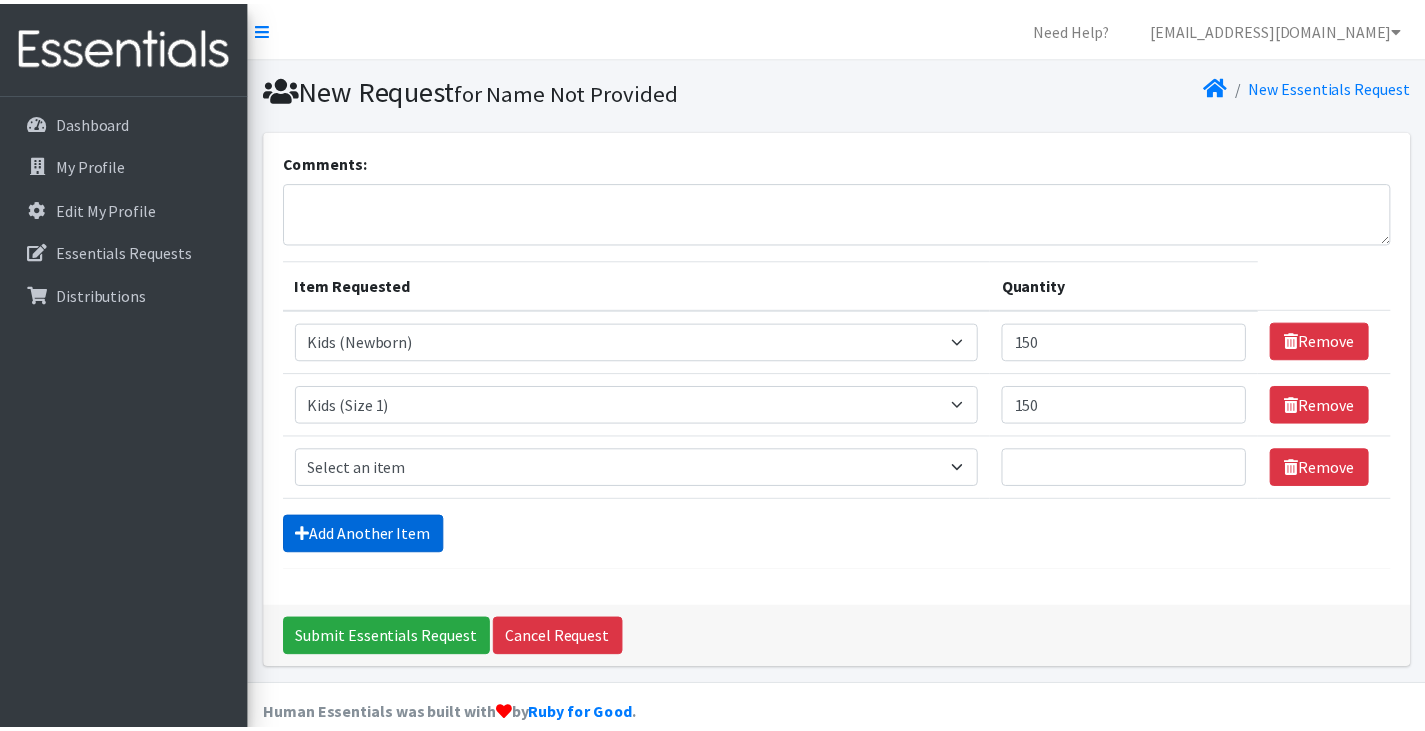 scroll, scrollTop: 29, scrollLeft: 0, axis: vertical 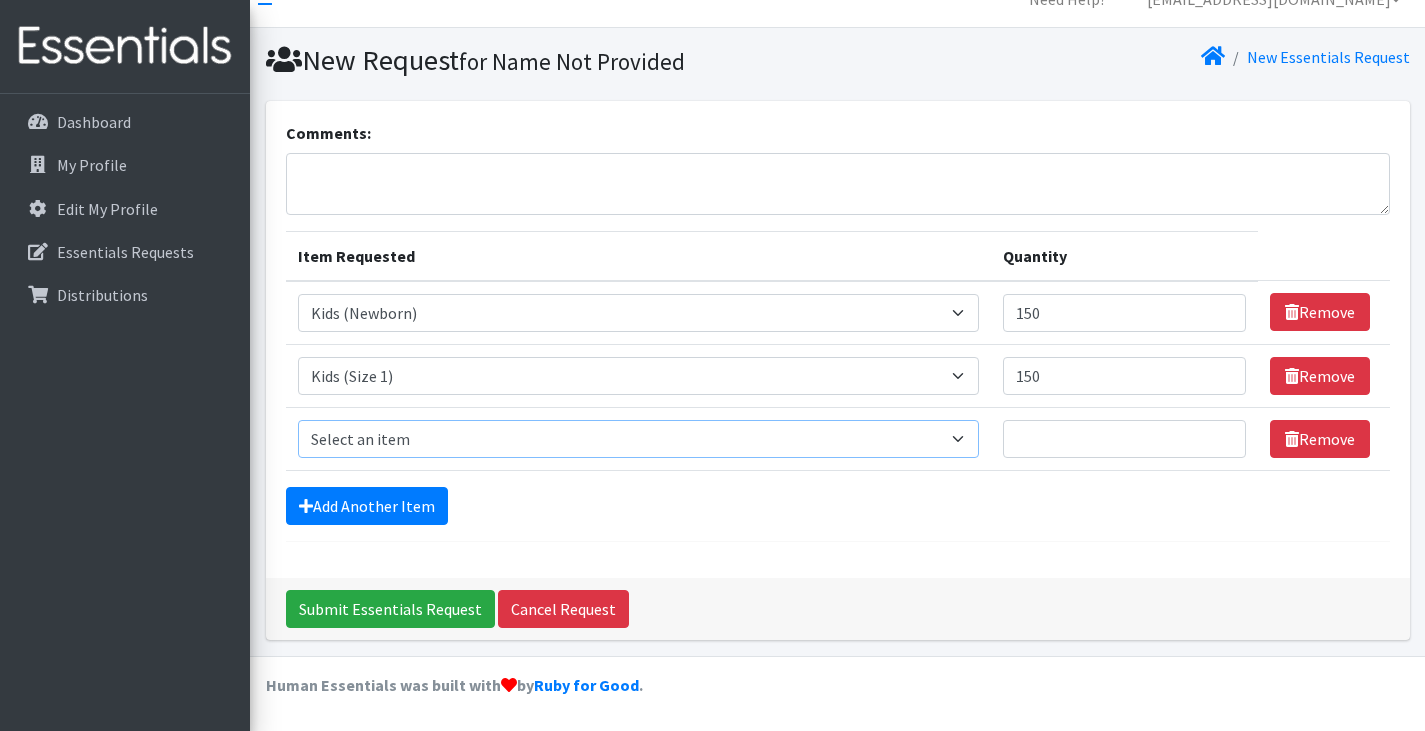 click on "Select an item
Adult Briefs (Large/X-Large)
Adult Briefs (Medium/Large)
Adult Briefs (Small/Medium)
Adult Incontinence Pads
Kids (Newborn)
Kids (Preemie)
Kids (Size 1)
Kids (Size 2)
Kids (Size 3)
Kids (Size 4)
Kids (Size 5)
Kids (Size 6)
Kids (Size 7)
Kids L/XL (60-125 lbs)
Kids Pull-Ups (2T-3T)
Kids Pull-Ups (3T-4T)
Kids Pull-Ups (4T-5T)
Kids S/M (38-65 lbs)
Kids Swimmers Large
Kids Swimmers Medium
Kids Swimmers Small
Period Pads (Heavy Ultra Thin U by Kotex without wings) (40 count packs)-- order as packs
Period Pads (Regular Ultra Thin with wings) (36 per pack)--order as packs
Wipes (Baby)" at bounding box center (638, 439) 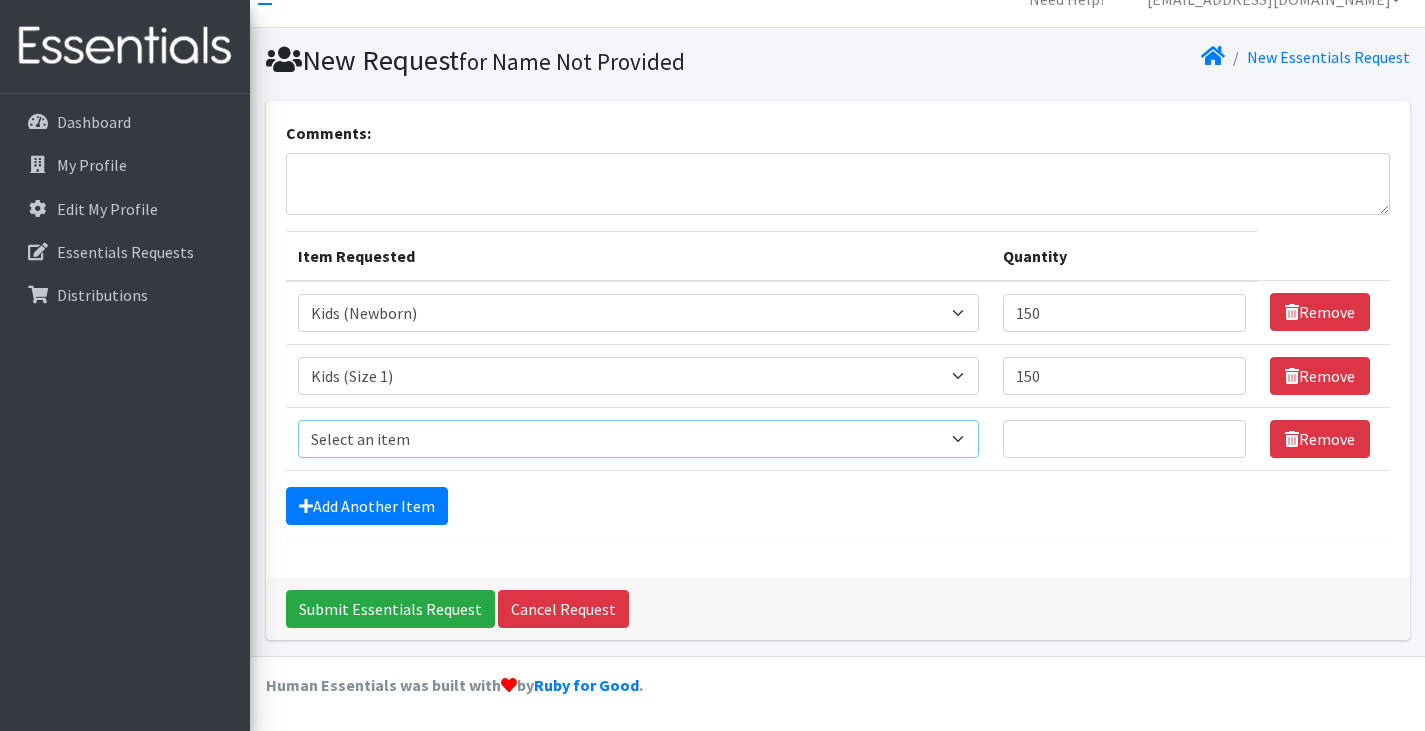 select on "4562" 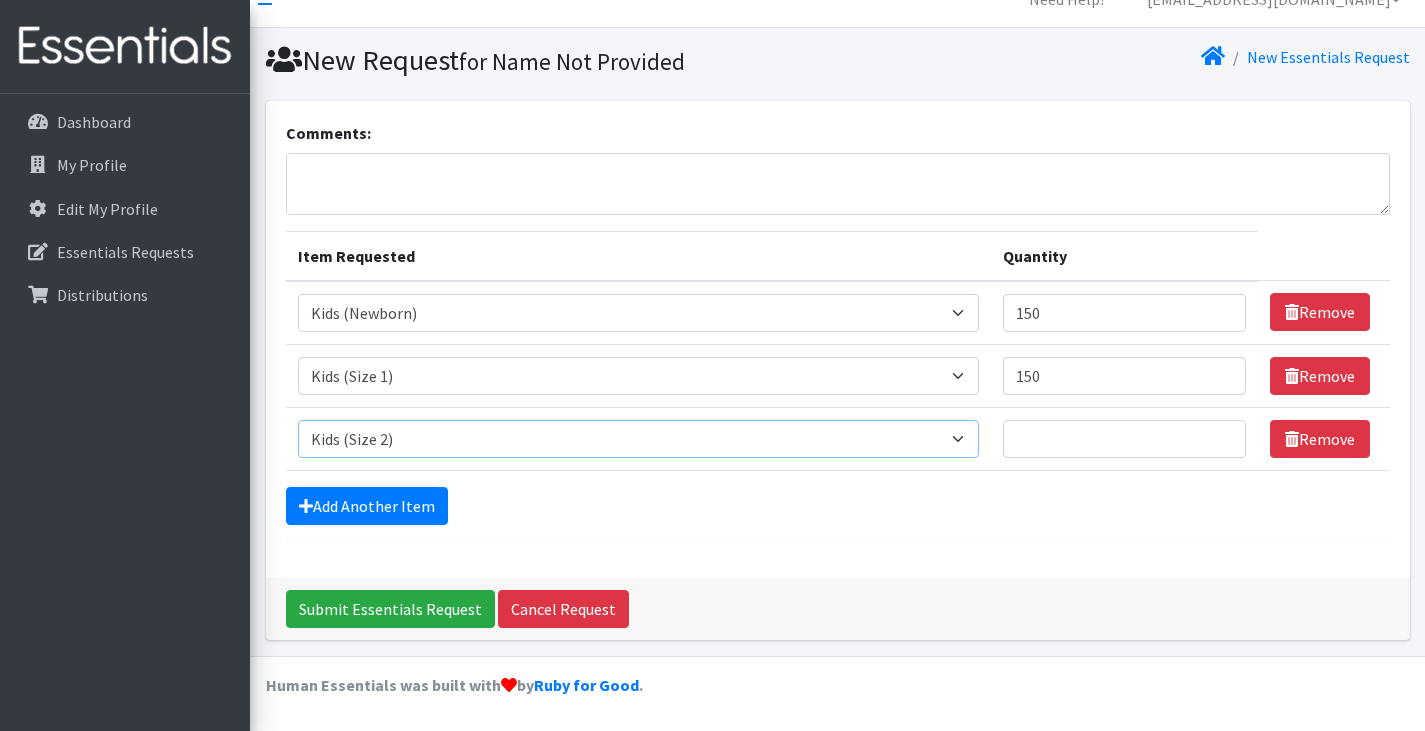 click on "Select an item
Adult Briefs (Large/X-Large)
Adult Briefs (Medium/Large)
Adult Briefs (Small/Medium)
Adult Incontinence Pads
Kids (Newborn)
Kids (Preemie)
Kids (Size 1)
Kids (Size 2)
Kids (Size 3)
Kids (Size 4)
Kids (Size 5)
Kids (Size 6)
Kids (Size 7)
Kids L/XL (60-125 lbs)
Kids Pull-Ups (2T-3T)
Kids Pull-Ups (3T-4T)
Kids Pull-Ups (4T-5T)
Kids S/M (38-65 lbs)
Kids Swimmers Large
Kids Swimmers Medium
Kids Swimmers Small
Period Pads (Heavy Ultra Thin U by Kotex without wings) (40 count packs)-- order as packs
Period Pads (Regular Ultra Thin with wings) (36 per pack)--order as packs
Wipes (Baby)" at bounding box center [638, 439] 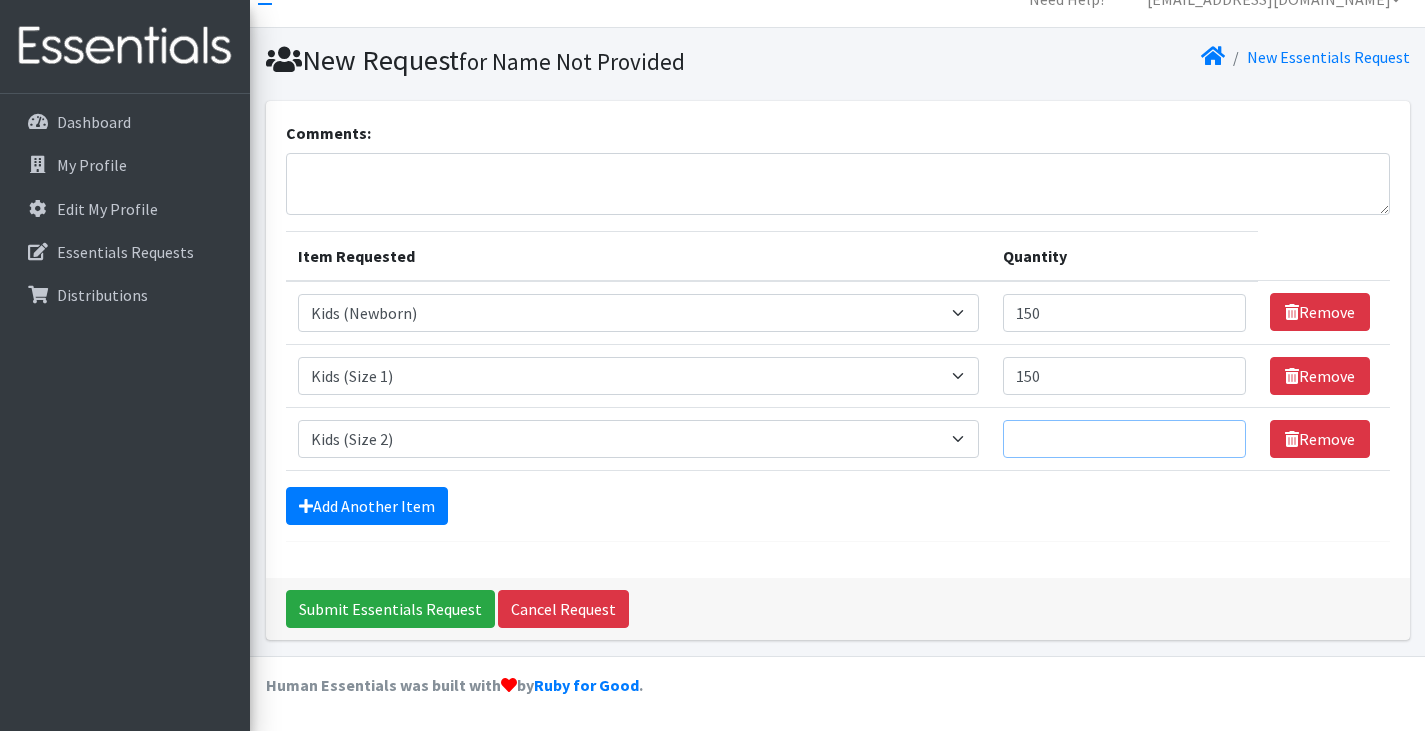 click on "Quantity" at bounding box center [1124, 439] 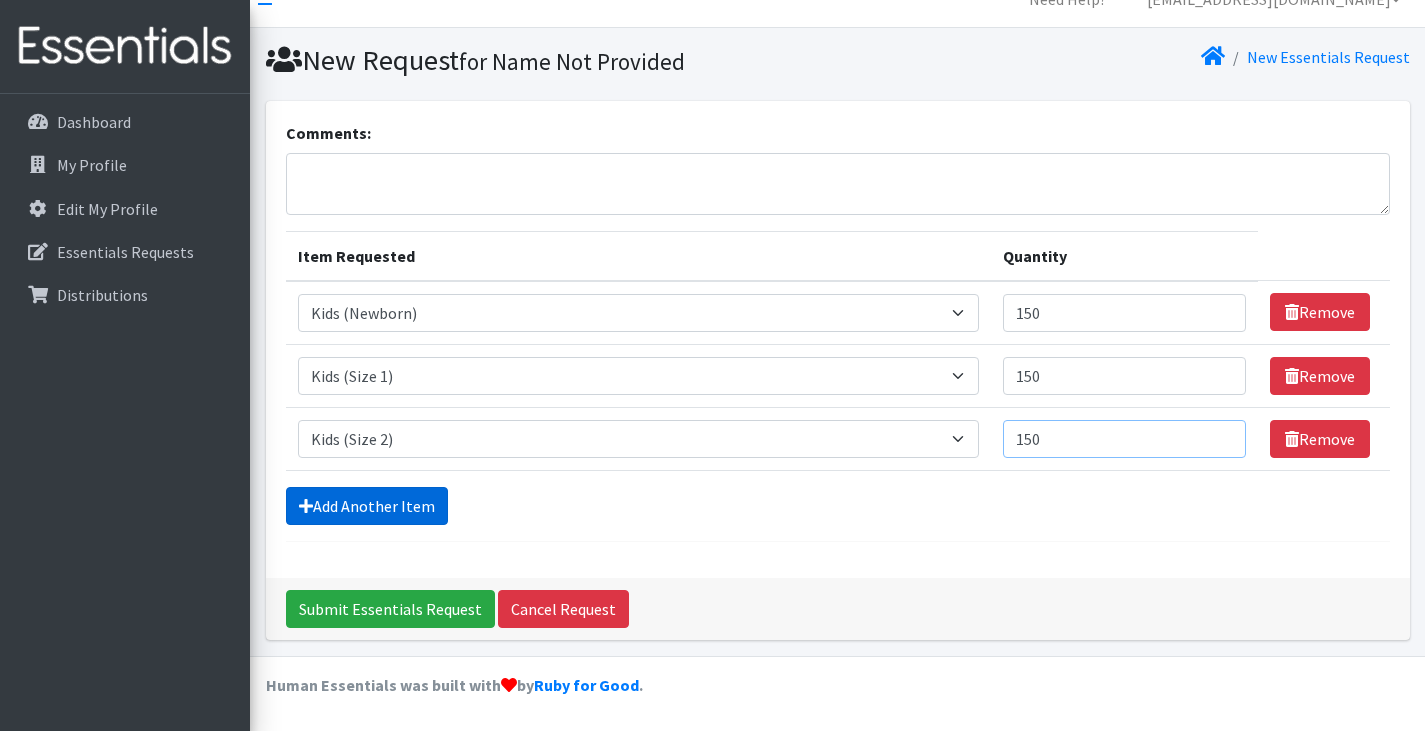 type on "150" 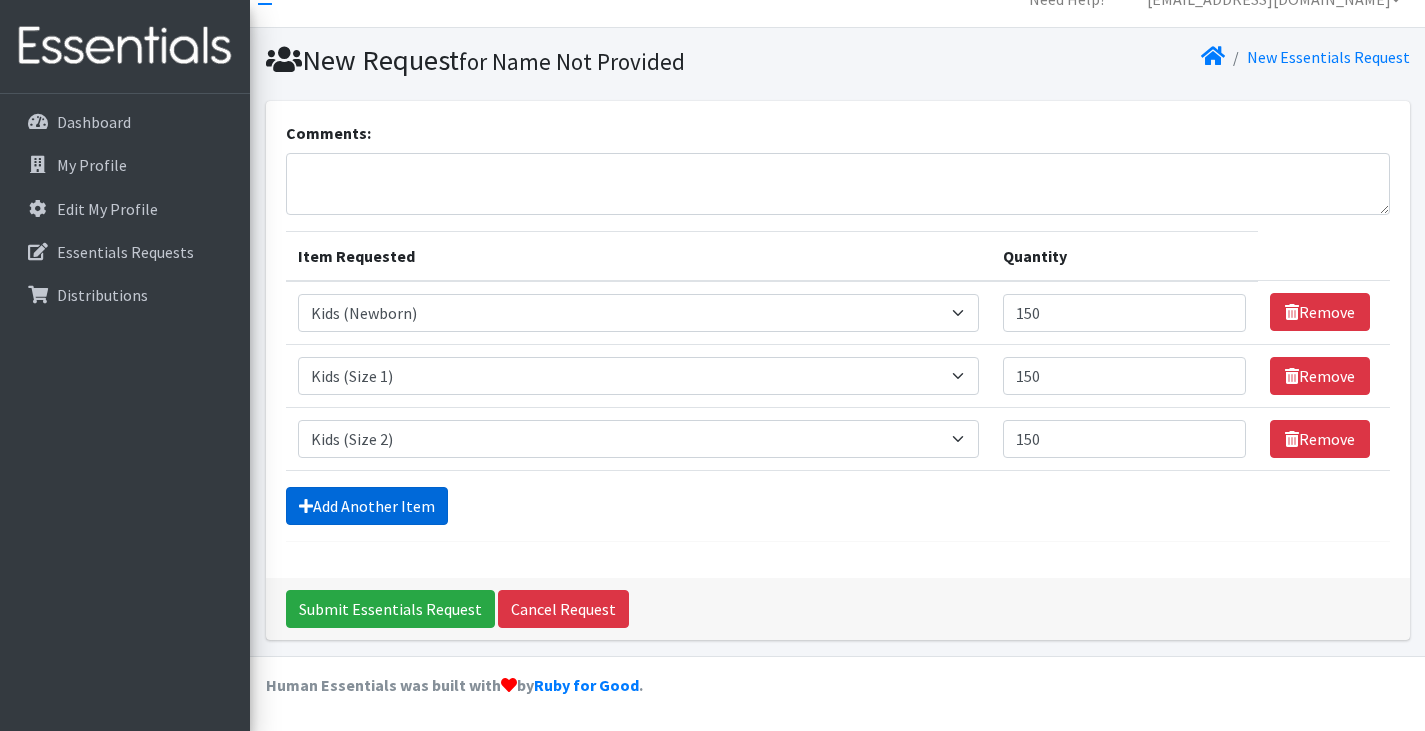 click on "Add Another Item" at bounding box center [838, 506] 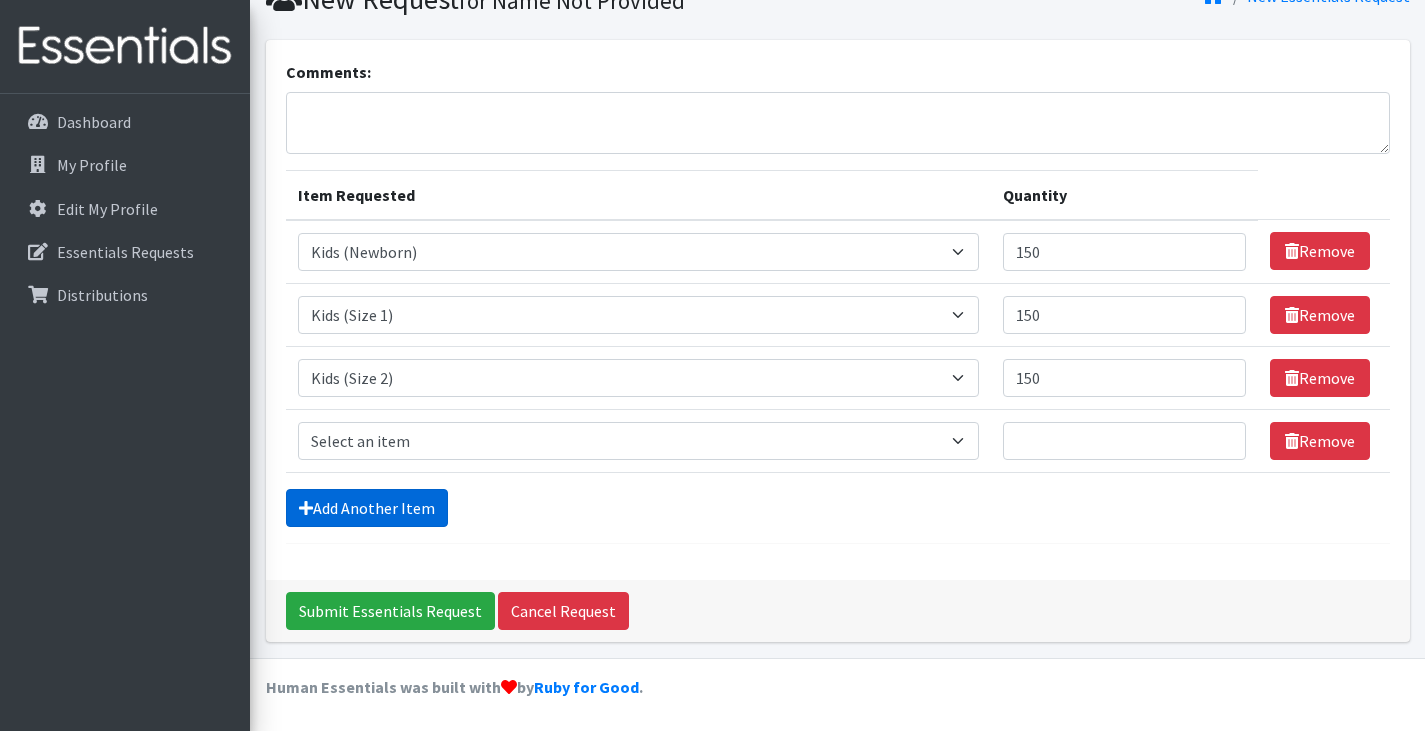 scroll, scrollTop: 92, scrollLeft: 0, axis: vertical 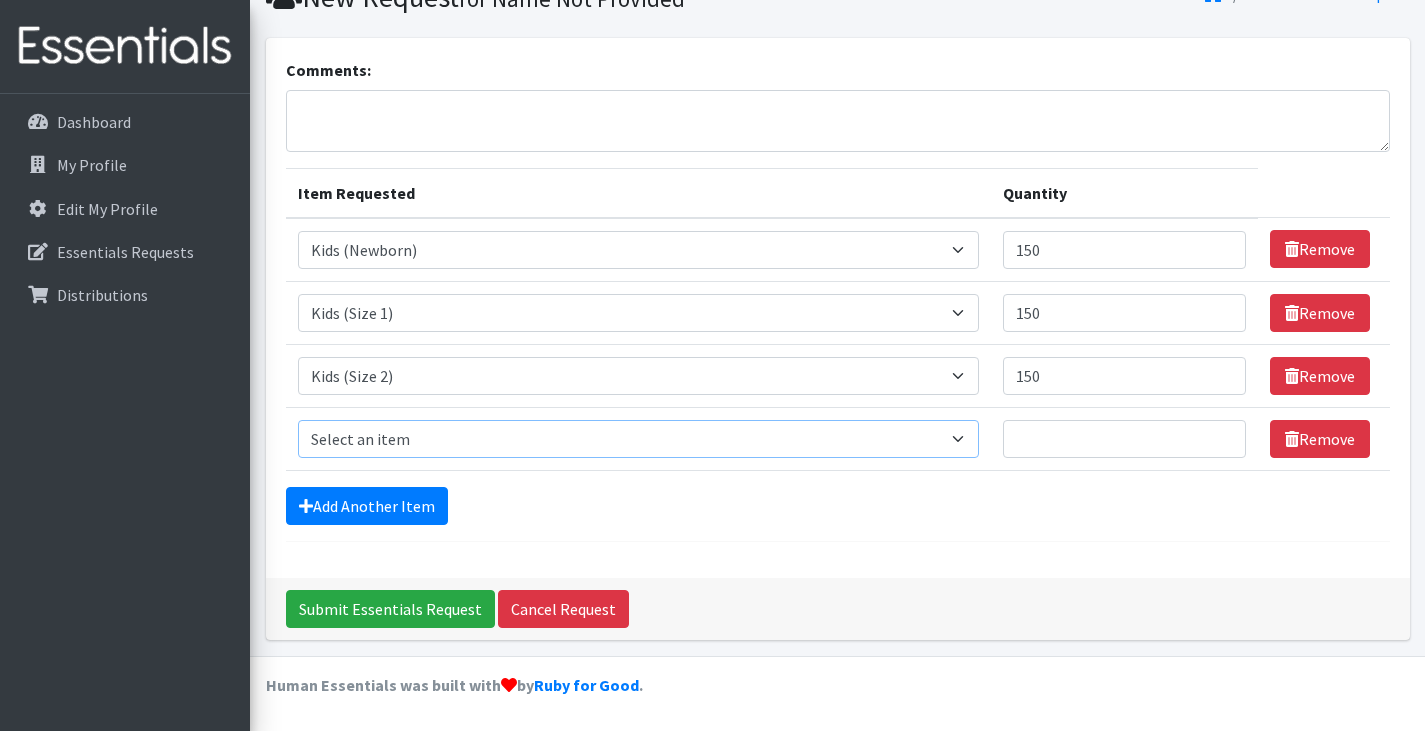 click on "Select an item
Adult Briefs (Large/X-Large)
Adult Briefs (Medium/Large)
Adult Briefs (Small/Medium)
Adult Incontinence Pads
Kids (Newborn)
Kids (Preemie)
Kids (Size 1)
Kids (Size 2)
Kids (Size 3)
Kids (Size 4)
Kids (Size 5)
Kids (Size 6)
Kids (Size 7)
Kids L/XL (60-125 lbs)
Kids Pull-Ups (2T-3T)
Kids Pull-Ups (3T-4T)
Kids Pull-Ups (4T-5T)
Kids S/M (38-65 lbs)
Kids Swimmers Large
Kids Swimmers Medium
Kids Swimmers Small
Period Pads (Heavy Ultra Thin U by Kotex without wings) (40 count packs)-- order as packs
Period Pads (Regular Ultra Thin with wings) (36 per pack)--order as packs
Wipes (Baby)" at bounding box center [638, 439] 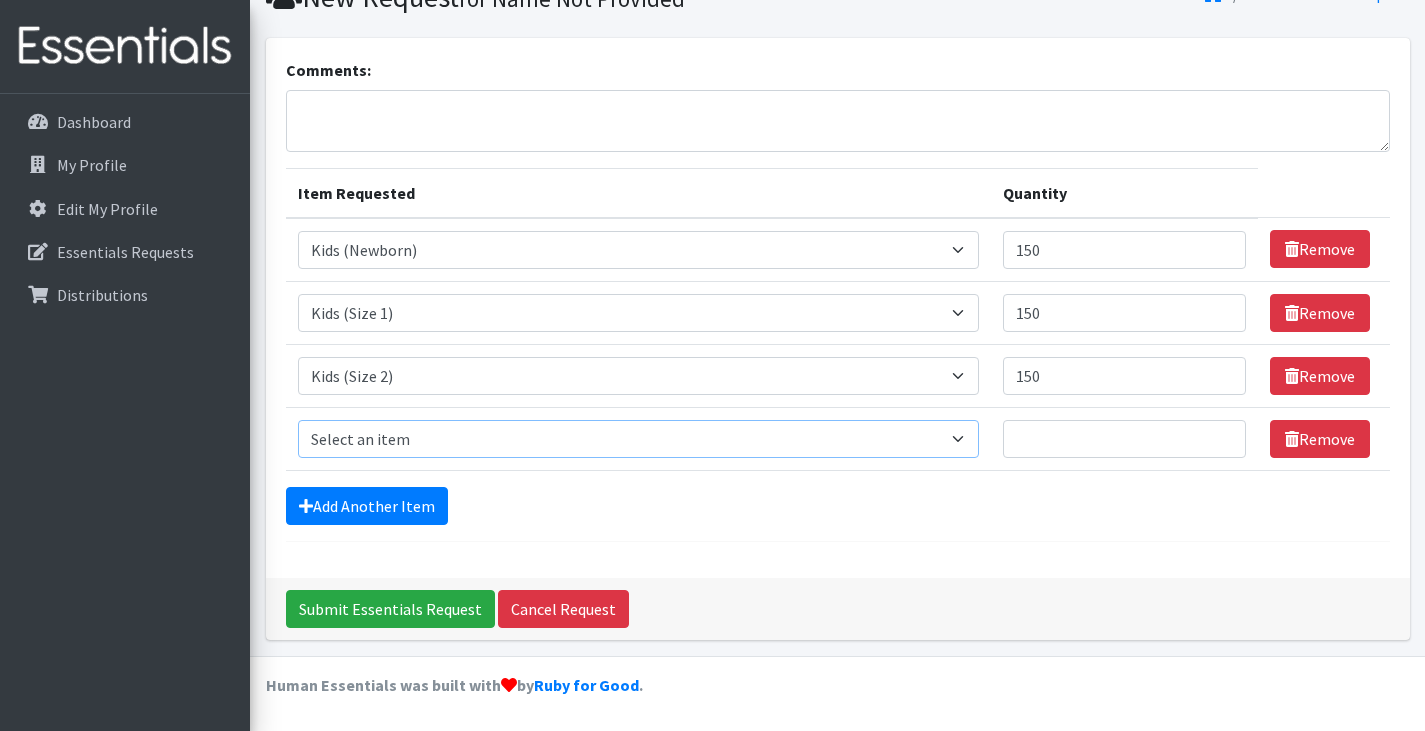 select on "4566" 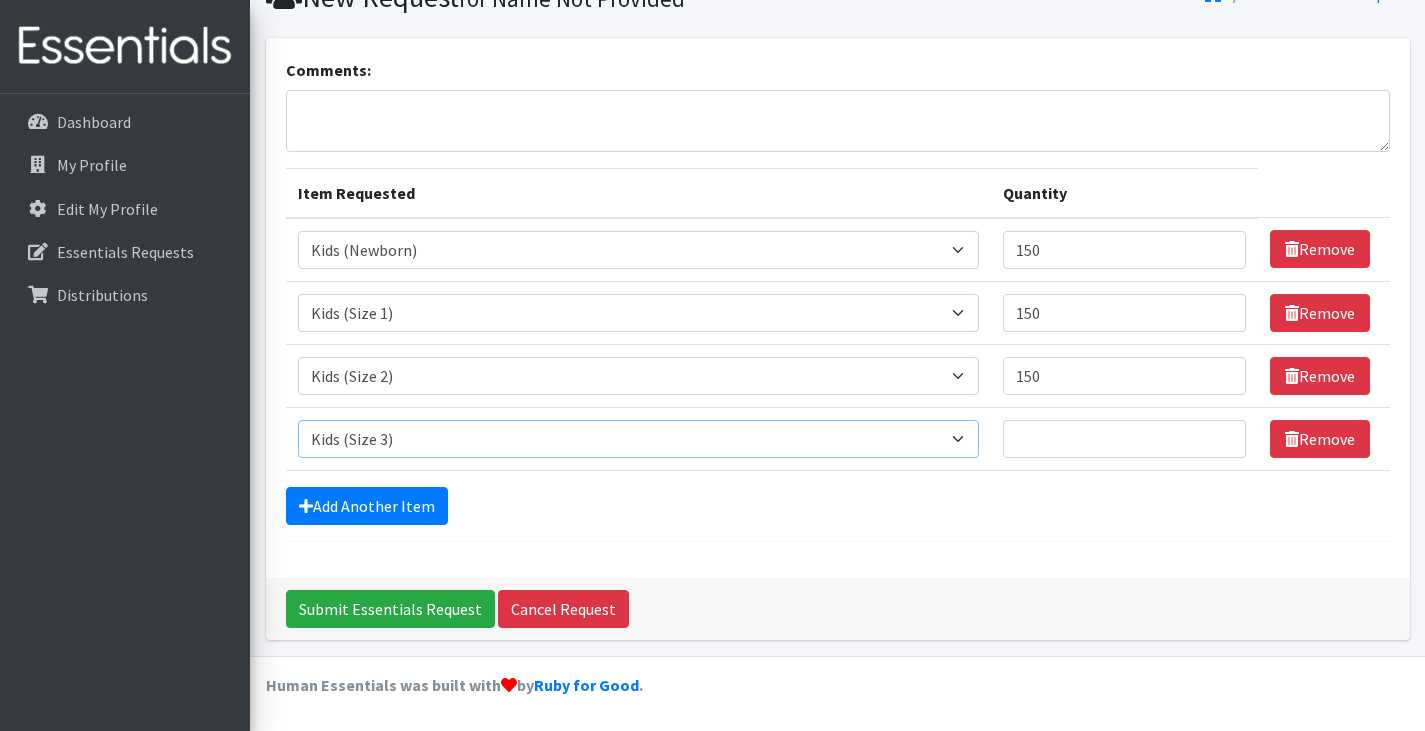 click on "Select an item
Adult Briefs (Large/X-Large)
Adult Briefs (Medium/Large)
Adult Briefs (Small/Medium)
Adult Incontinence Pads
Kids (Newborn)
Kids (Preemie)
Kids (Size 1)
Kids (Size 2)
Kids (Size 3)
Kids (Size 4)
Kids (Size 5)
Kids (Size 6)
Kids (Size 7)
Kids L/XL (60-125 lbs)
Kids Pull-Ups (2T-3T)
Kids Pull-Ups (3T-4T)
Kids Pull-Ups (4T-5T)
Kids S/M (38-65 lbs)
Kids Swimmers Large
Kids Swimmers Medium
Kids Swimmers Small
Period Pads (Heavy Ultra Thin U by Kotex without wings) (40 count packs)-- order as packs
Period Pads (Regular Ultra Thin with wings) (36 per pack)--order as packs
Wipes (Baby)" at bounding box center (638, 439) 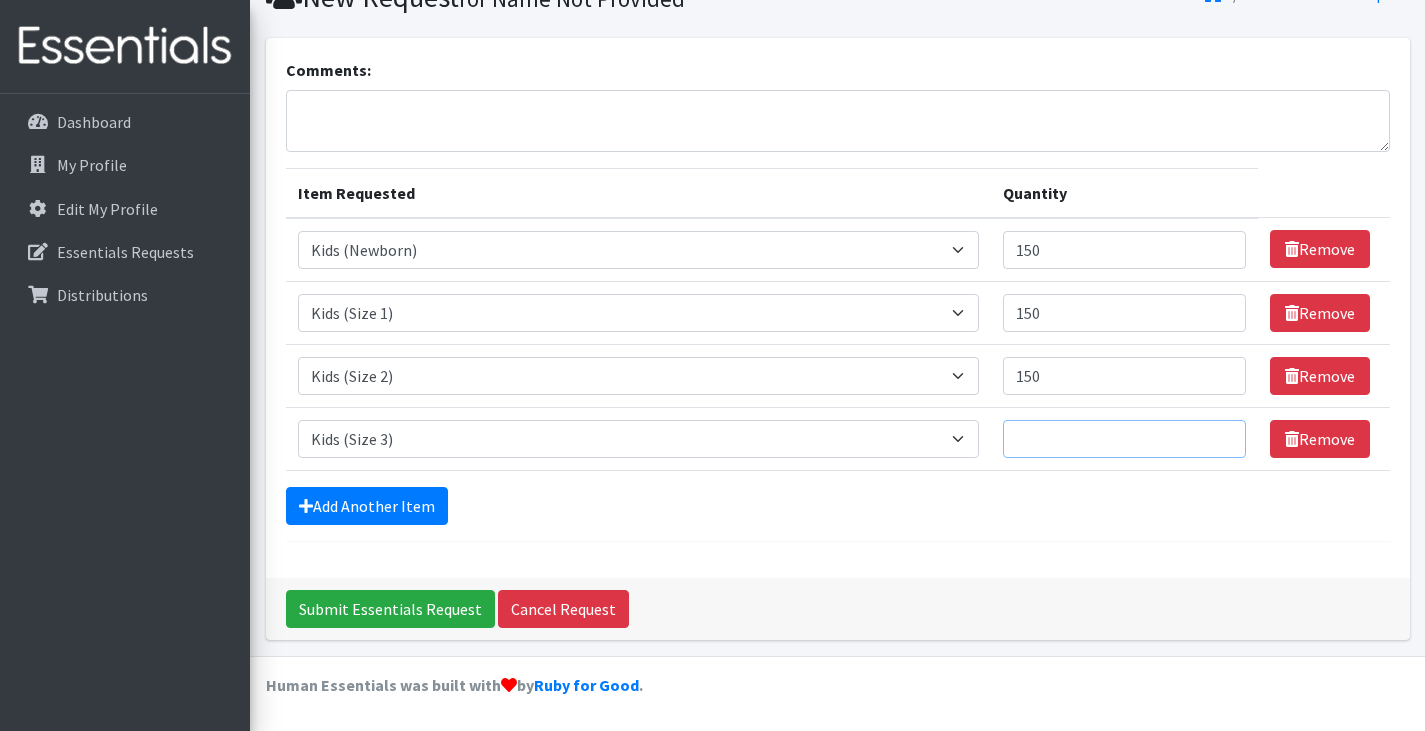 click on "Quantity" at bounding box center [1124, 439] 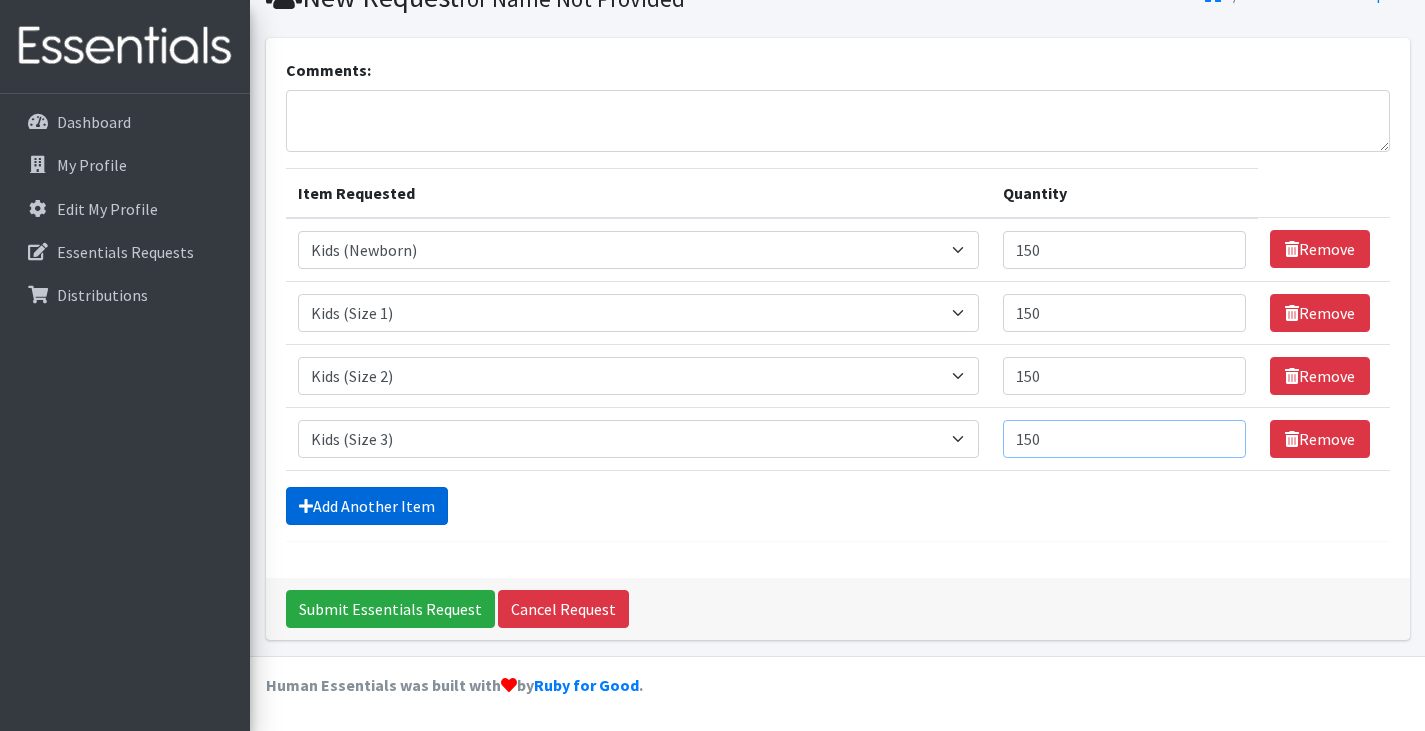 type on "150" 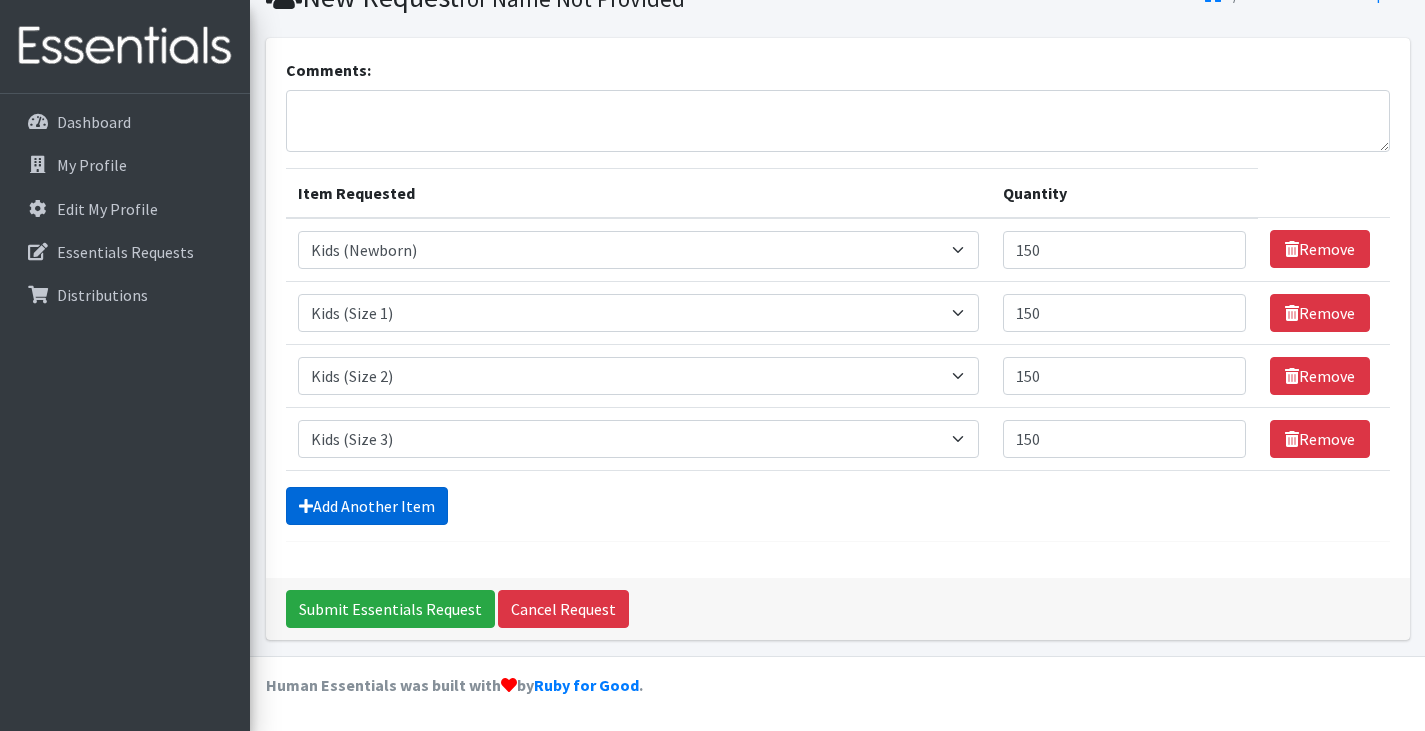 click on "Add Another Item" at bounding box center (367, 506) 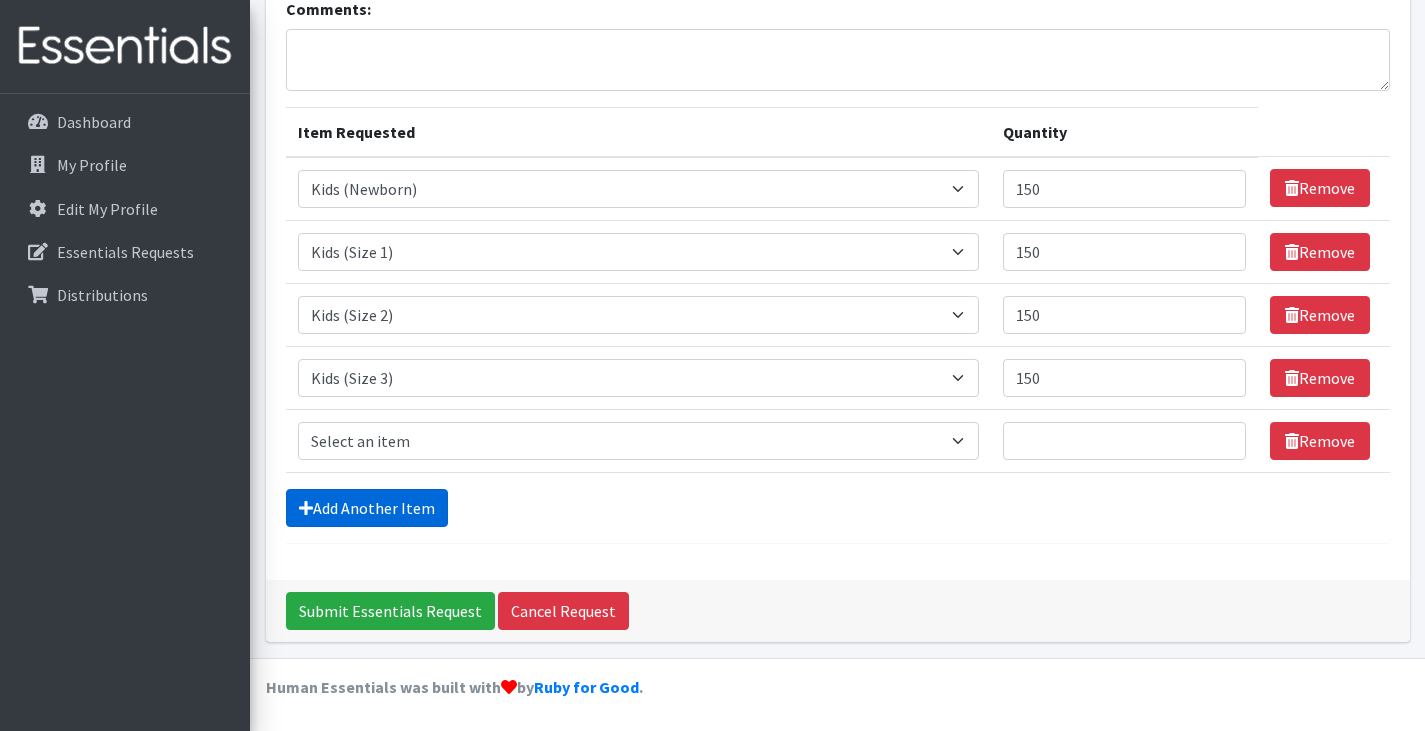 scroll, scrollTop: 155, scrollLeft: 0, axis: vertical 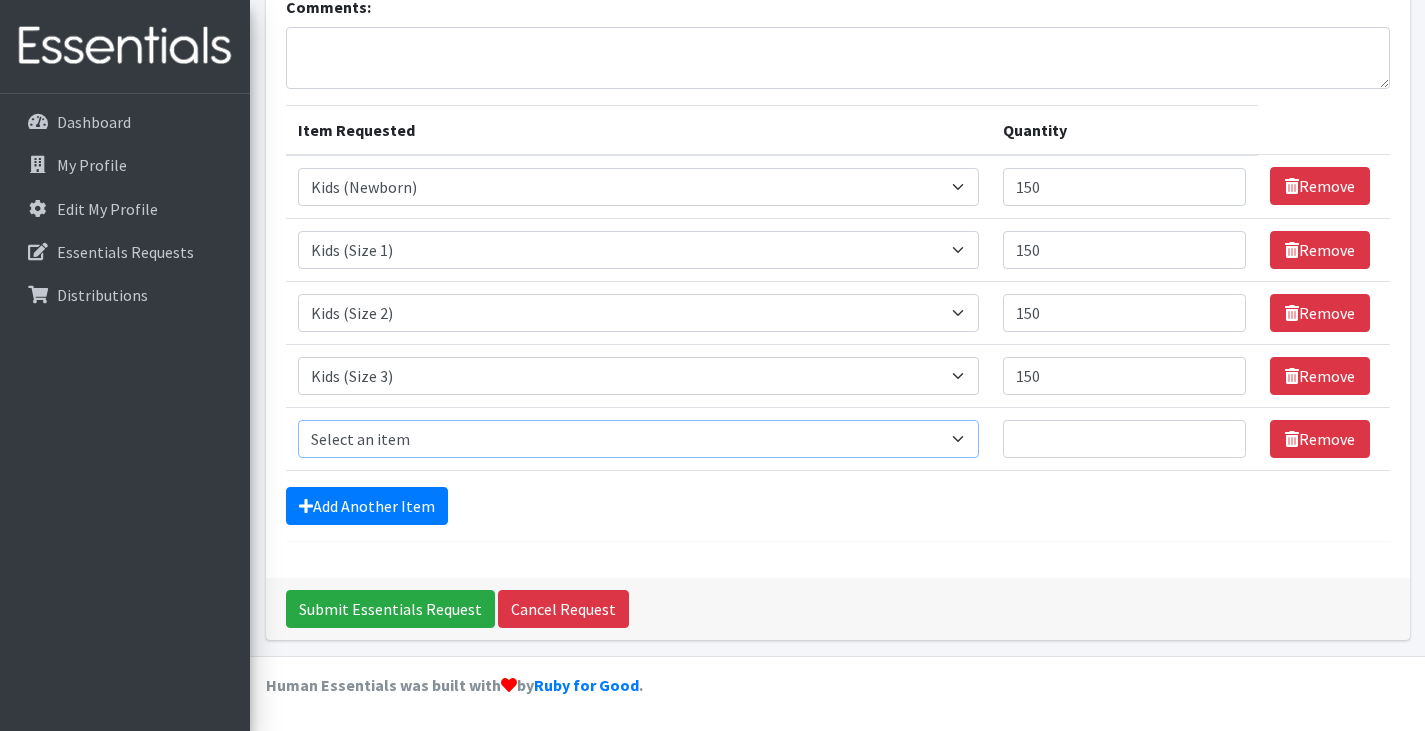 click on "Select an item
Adult Briefs (Large/X-Large)
Adult Briefs (Medium/Large)
Adult Briefs (Small/Medium)
Adult Incontinence Pads
Kids (Newborn)
Kids (Preemie)
Kids (Size 1)
Kids (Size 2)
Kids (Size 3)
Kids (Size 4)
Kids (Size 5)
Kids (Size 6)
Kids (Size 7)
Kids L/XL (60-125 lbs)
Kids Pull-Ups (2T-3T)
Kids Pull-Ups (3T-4T)
Kids Pull-Ups (4T-5T)
Kids S/M (38-65 lbs)
Kids Swimmers Large
Kids Swimmers Medium
Kids Swimmers Small
Period Pads (Heavy Ultra Thin U by Kotex without wings) (40 count packs)-- order as packs
Period Pads (Regular Ultra Thin with wings) (36 per pack)--order as packs
Wipes (Baby)" at bounding box center (638, 439) 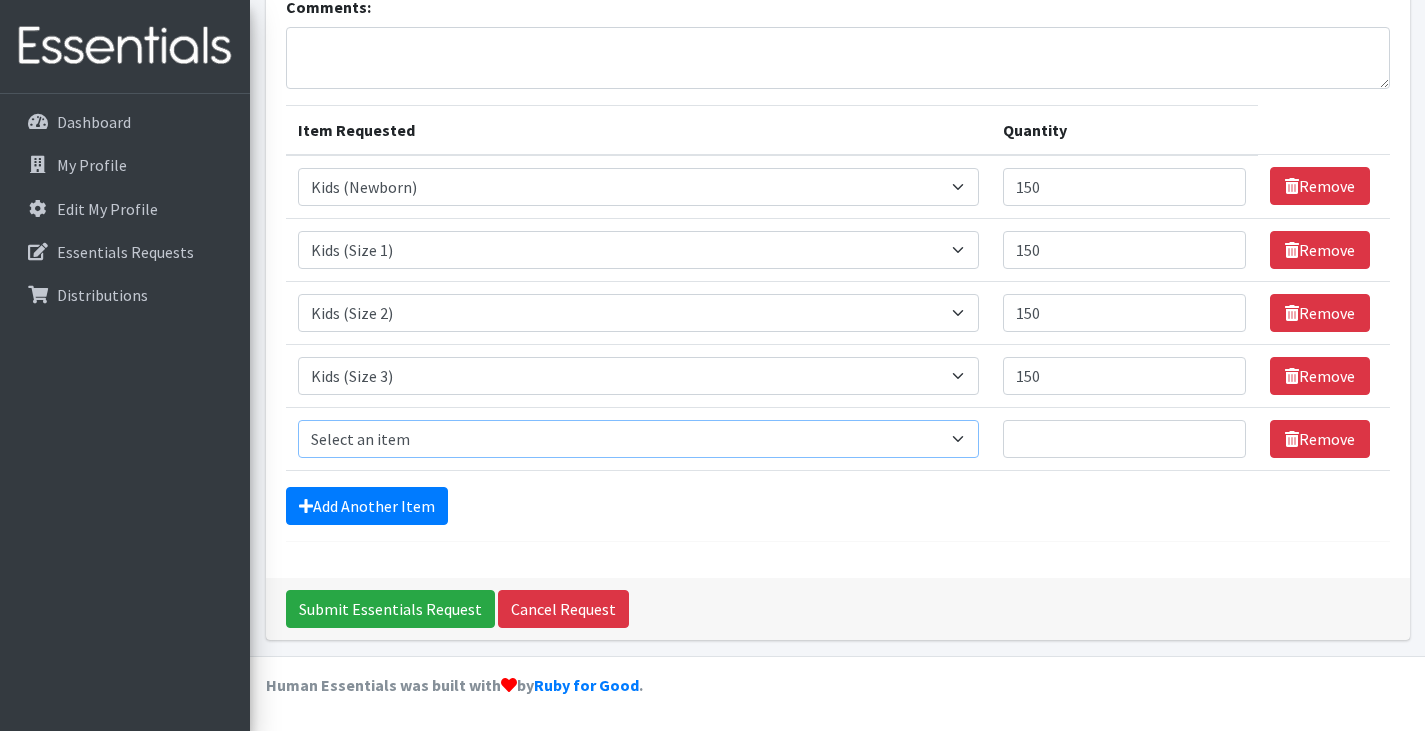 select on "4567" 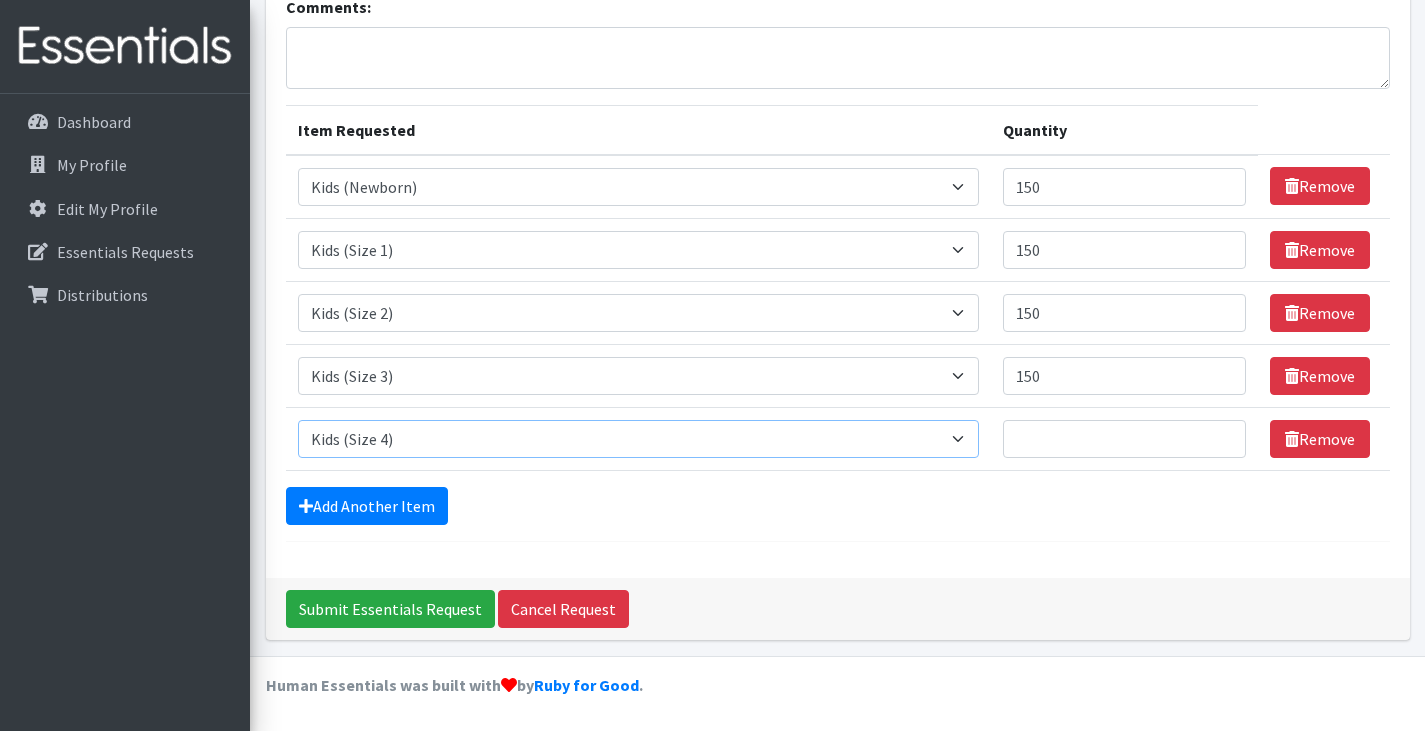 click on "Select an item
Adult Briefs (Large/X-Large)
Adult Briefs (Medium/Large)
Adult Briefs (Small/Medium)
Adult Incontinence Pads
Kids (Newborn)
Kids (Preemie)
Kids (Size 1)
Kids (Size 2)
Kids (Size 3)
Kids (Size 4)
Kids (Size 5)
Kids (Size 6)
Kids (Size 7)
Kids L/XL (60-125 lbs)
Kids Pull-Ups (2T-3T)
Kids Pull-Ups (3T-4T)
Kids Pull-Ups (4T-5T)
Kids S/M (38-65 lbs)
Kids Swimmers Large
Kids Swimmers Medium
Kids Swimmers Small
Period Pads (Heavy Ultra Thin U by Kotex without wings) (40 count packs)-- order as packs
Period Pads (Regular Ultra Thin with wings) (36 per pack)--order as packs
Wipes (Baby)" at bounding box center (638, 439) 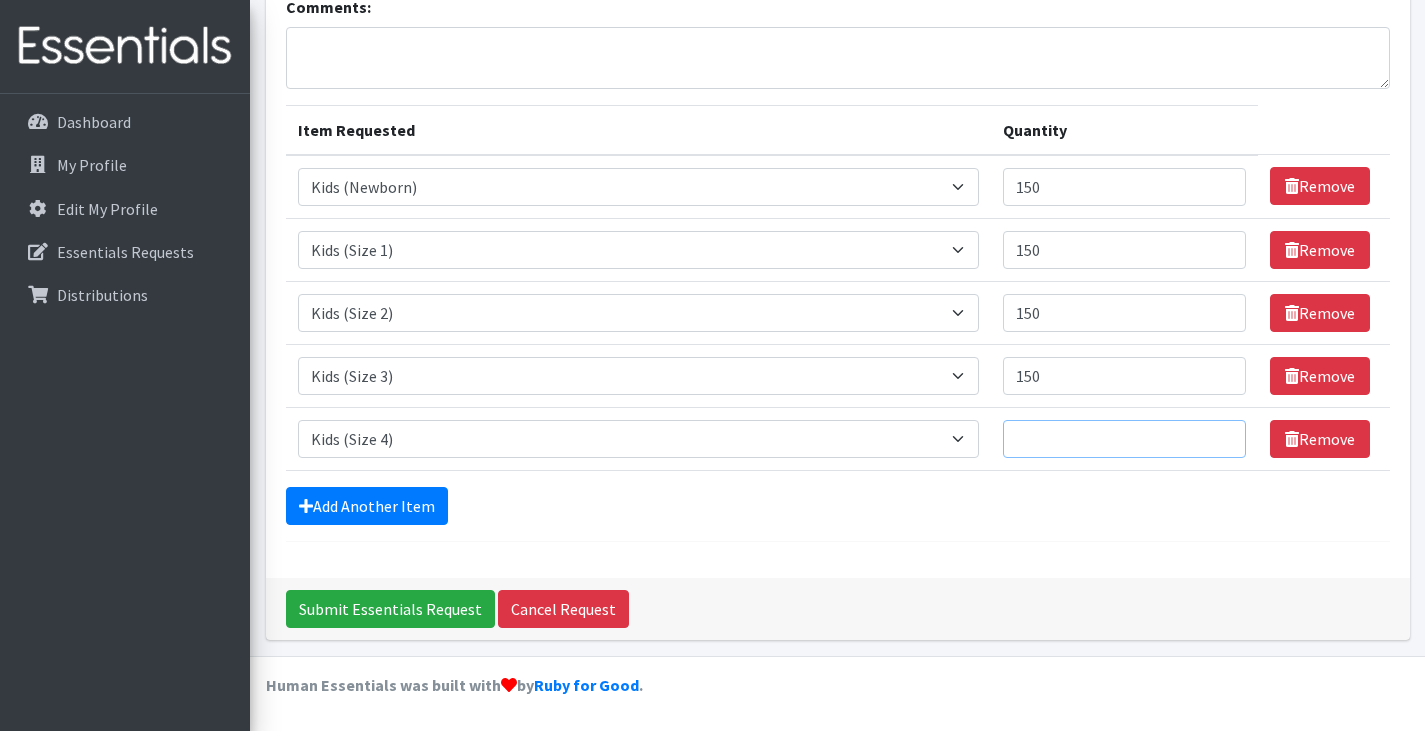 click on "Quantity" at bounding box center (1124, 439) 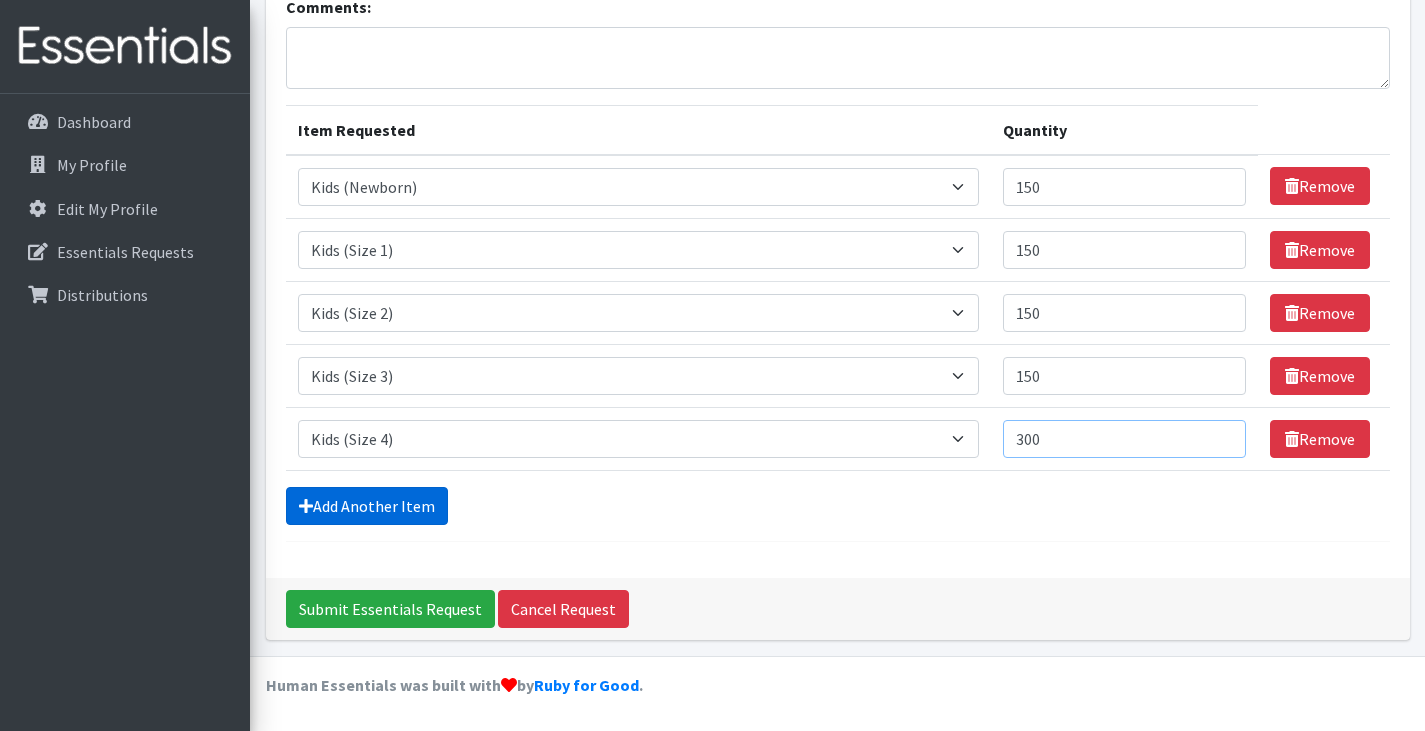 type on "300" 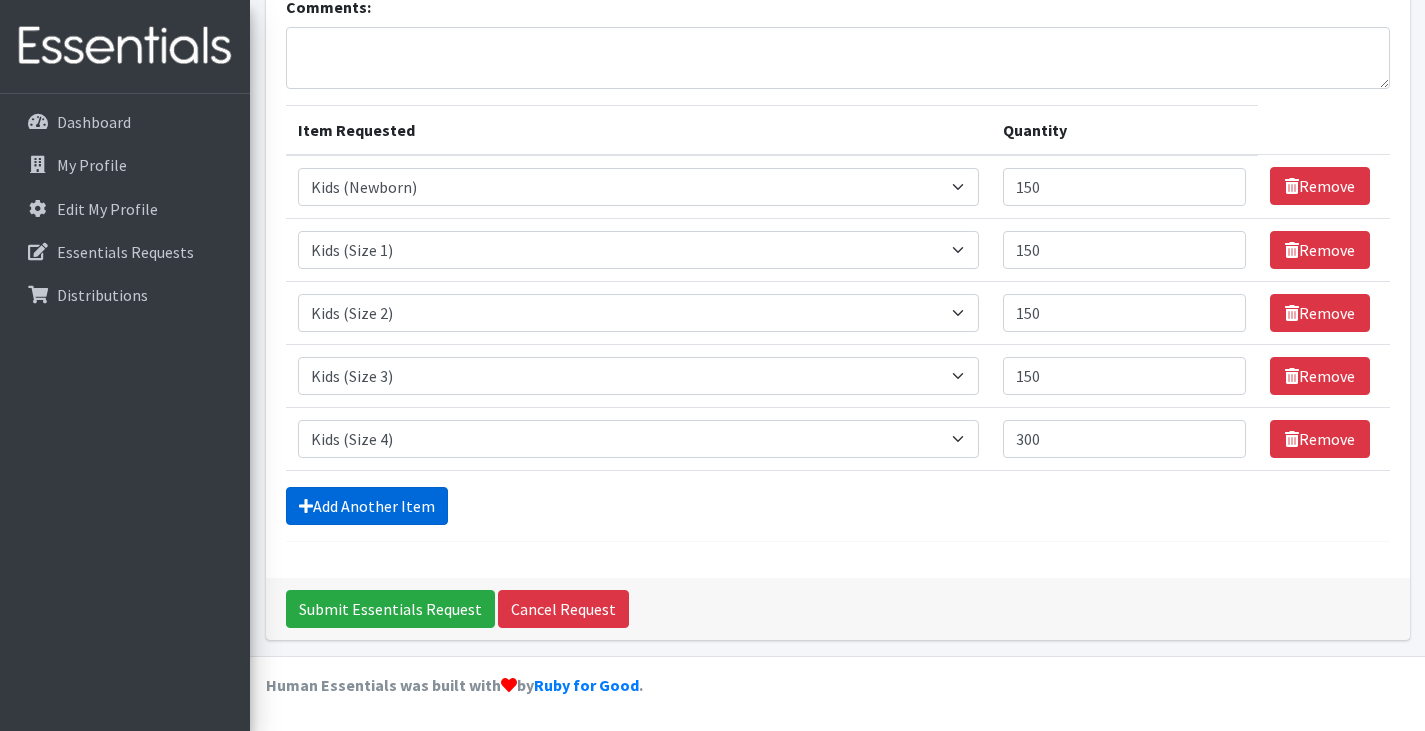 click on "Add Another Item" at bounding box center [367, 506] 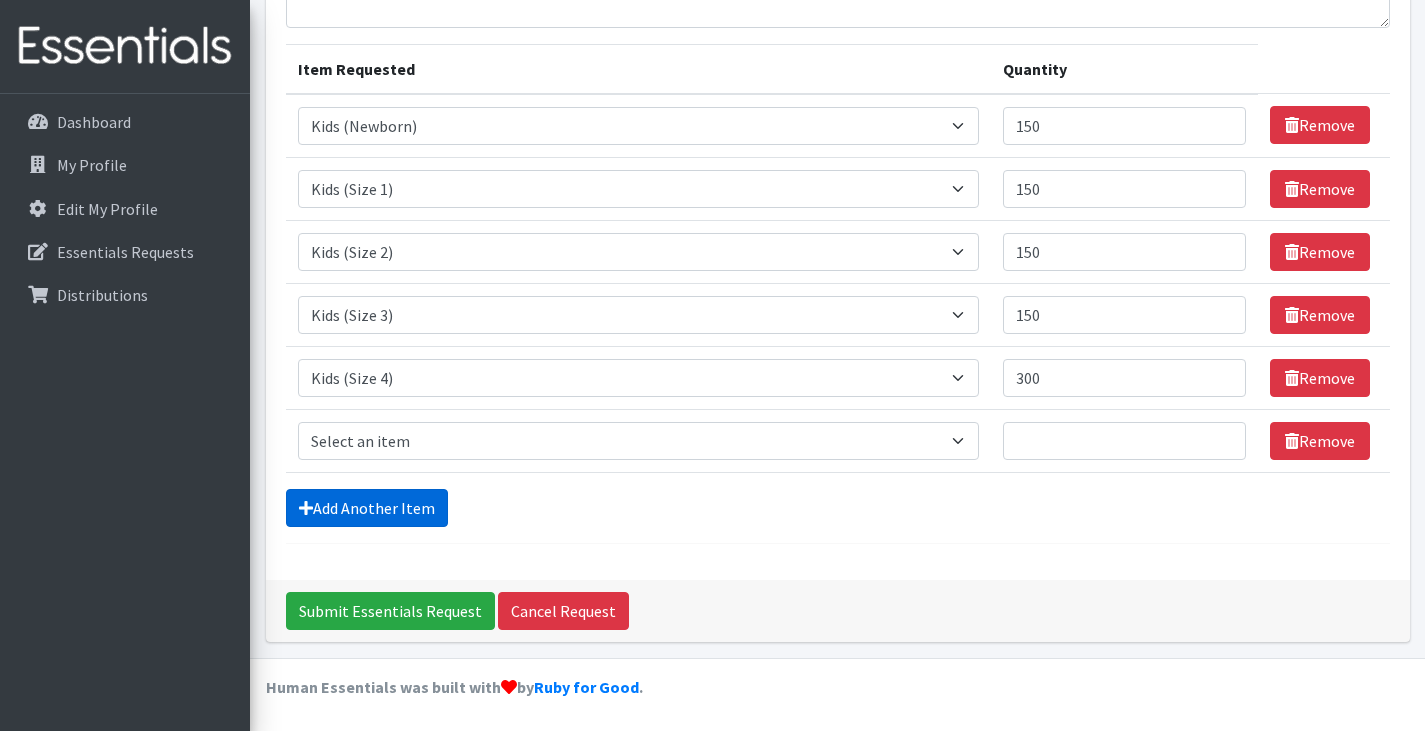 scroll, scrollTop: 218, scrollLeft: 0, axis: vertical 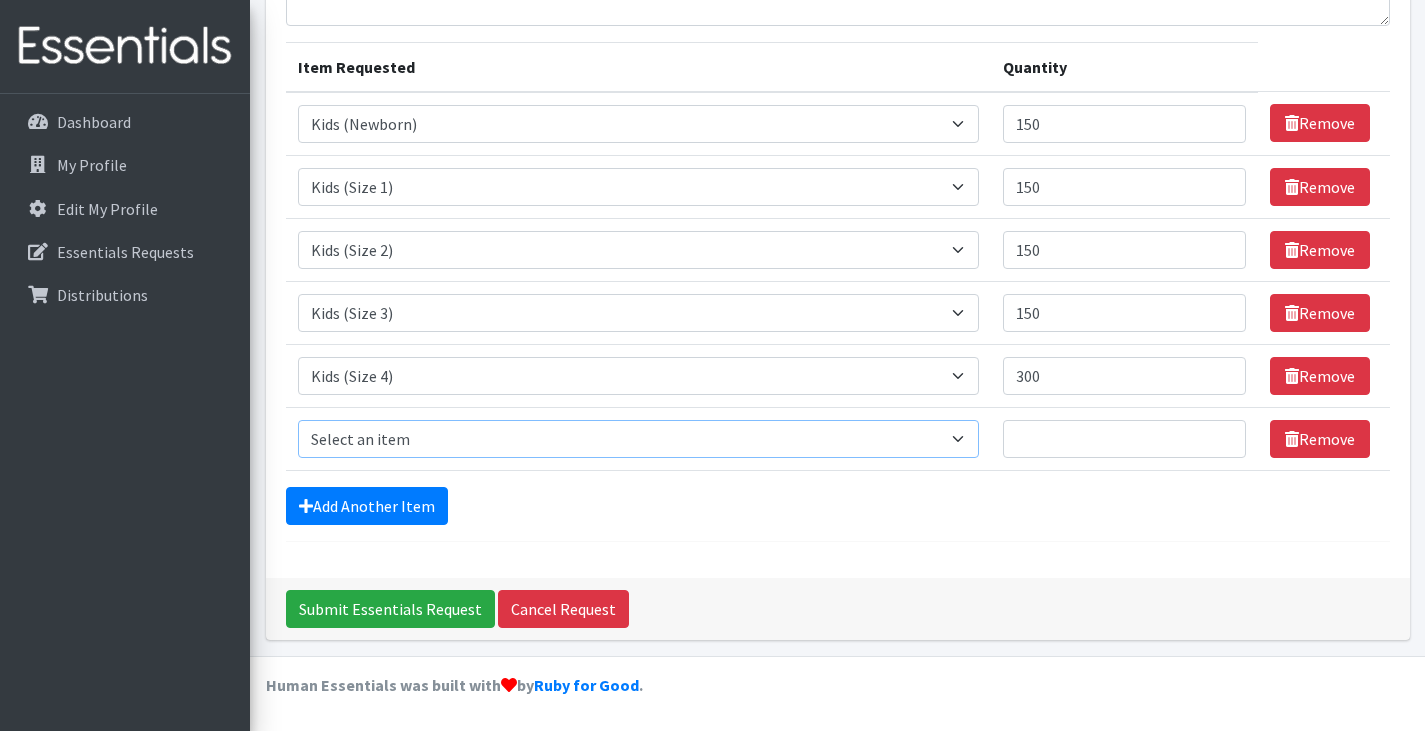 click on "Select an item
Adult Briefs (Large/X-Large)
Adult Briefs (Medium/Large)
Adult Briefs (Small/Medium)
Adult Incontinence Pads
Kids (Newborn)
Kids (Preemie)
Kids (Size 1)
Kids (Size 2)
Kids (Size 3)
Kids (Size 4)
Kids (Size 5)
Kids (Size 6)
Kids (Size 7)
Kids L/XL (60-125 lbs)
Kids Pull-Ups (2T-3T)
Kids Pull-Ups (3T-4T)
Kids Pull-Ups (4T-5T)
Kids S/M (38-65 lbs)
Kids Swimmers Large
Kids Swimmers Medium
Kids Swimmers Small
Period Pads (Heavy Ultra Thin U by Kotex without wings) (40 count packs)-- order as packs
Period Pads (Regular Ultra Thin with wings) (36 per pack)--order as packs
Wipes (Baby)" at bounding box center [638, 439] 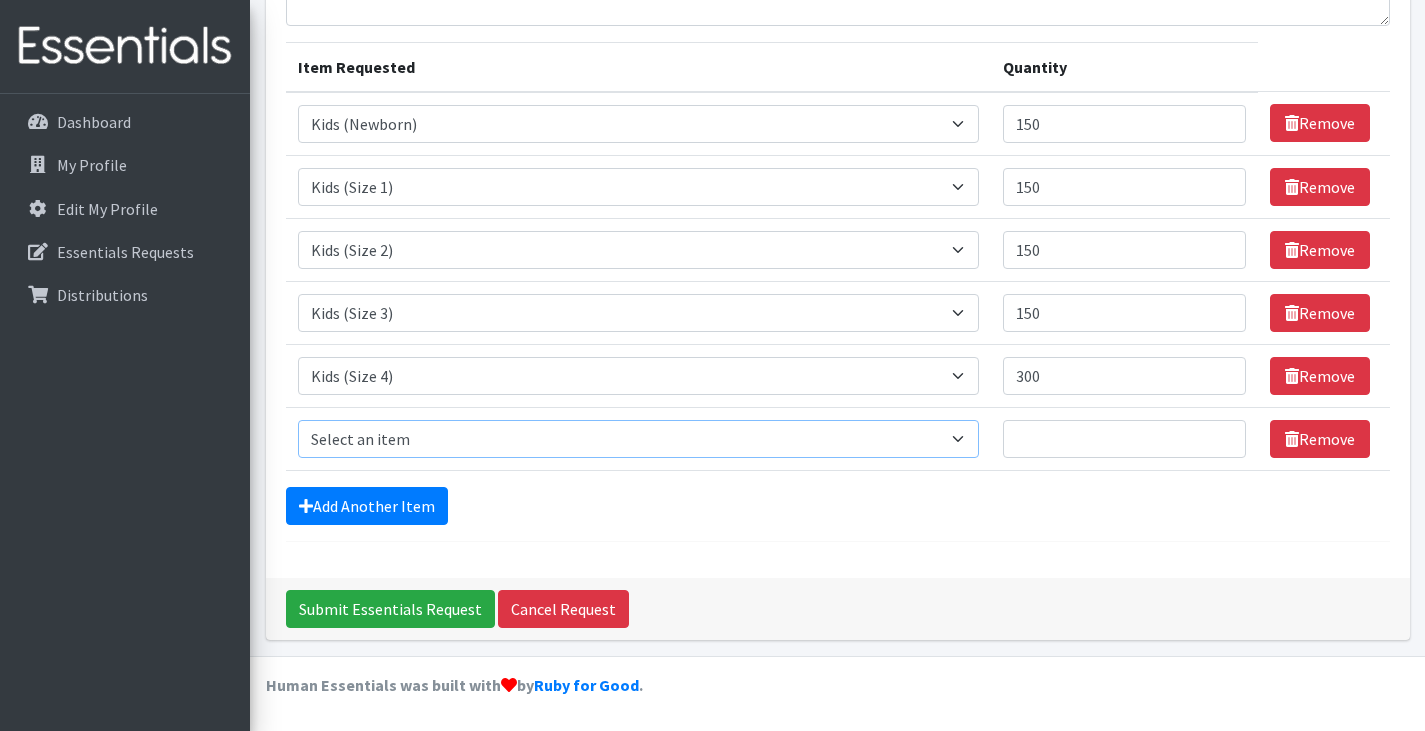select on "4568" 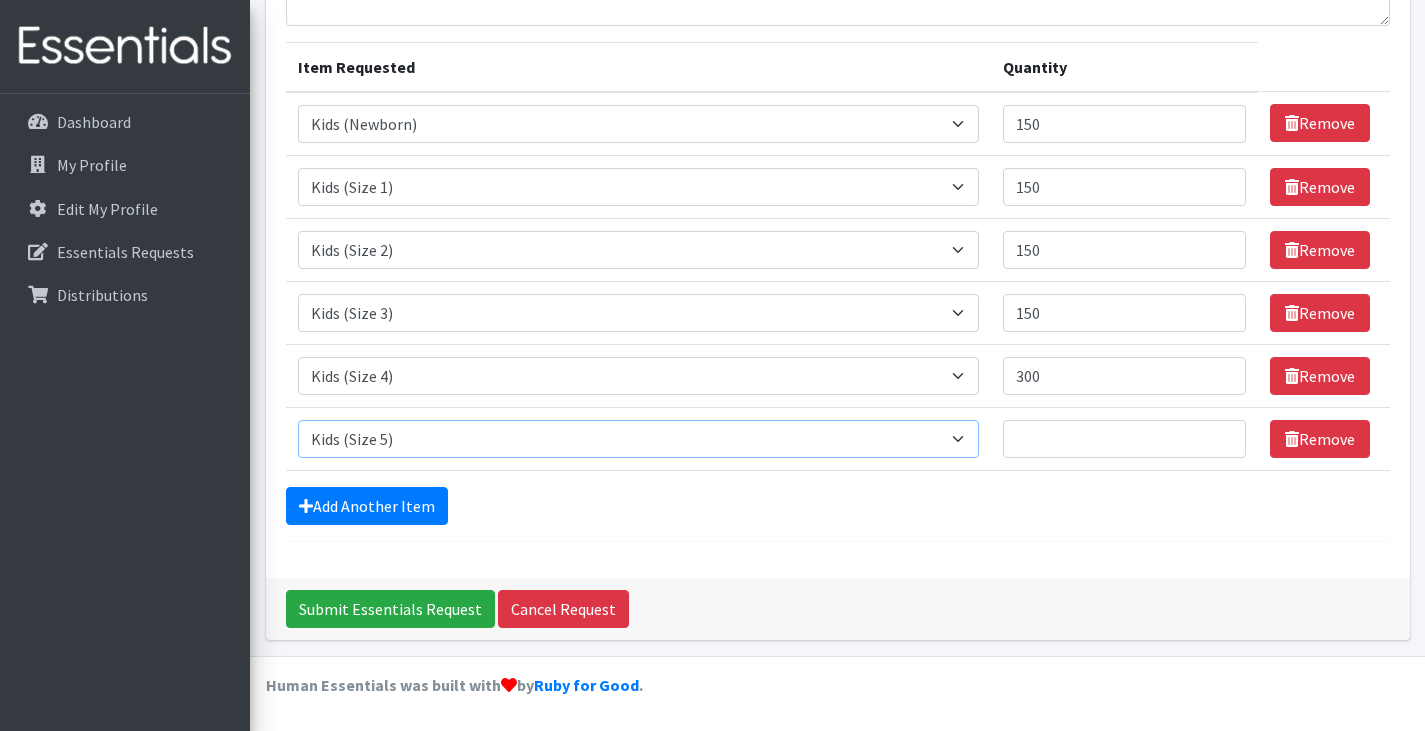 click on "Select an item
Adult Briefs (Large/X-Large)
Adult Briefs (Medium/Large)
Adult Briefs (Small/Medium)
Adult Incontinence Pads
Kids (Newborn)
Kids (Preemie)
Kids (Size 1)
Kids (Size 2)
Kids (Size 3)
Kids (Size 4)
Kids (Size 5)
Kids (Size 6)
Kids (Size 7)
Kids L/XL (60-125 lbs)
Kids Pull-Ups (2T-3T)
Kids Pull-Ups (3T-4T)
Kids Pull-Ups (4T-5T)
Kids S/M (38-65 lbs)
Kids Swimmers Large
Kids Swimmers Medium
Kids Swimmers Small
Period Pads (Heavy Ultra Thin U by Kotex without wings) (40 count packs)-- order as packs
Period Pads (Regular Ultra Thin with wings) (36 per pack)--order as packs
Wipes (Baby)" at bounding box center [638, 439] 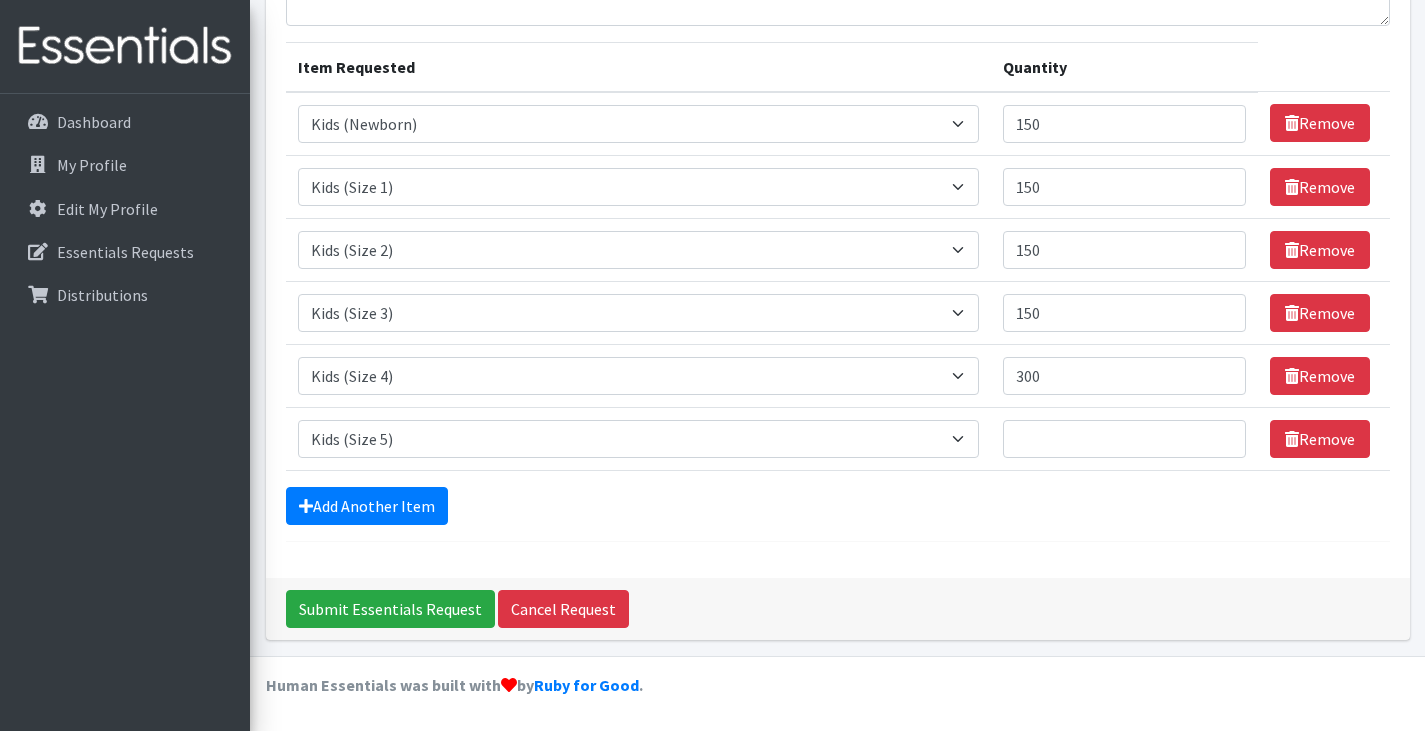 click on "Quantity" at bounding box center [1124, 438] 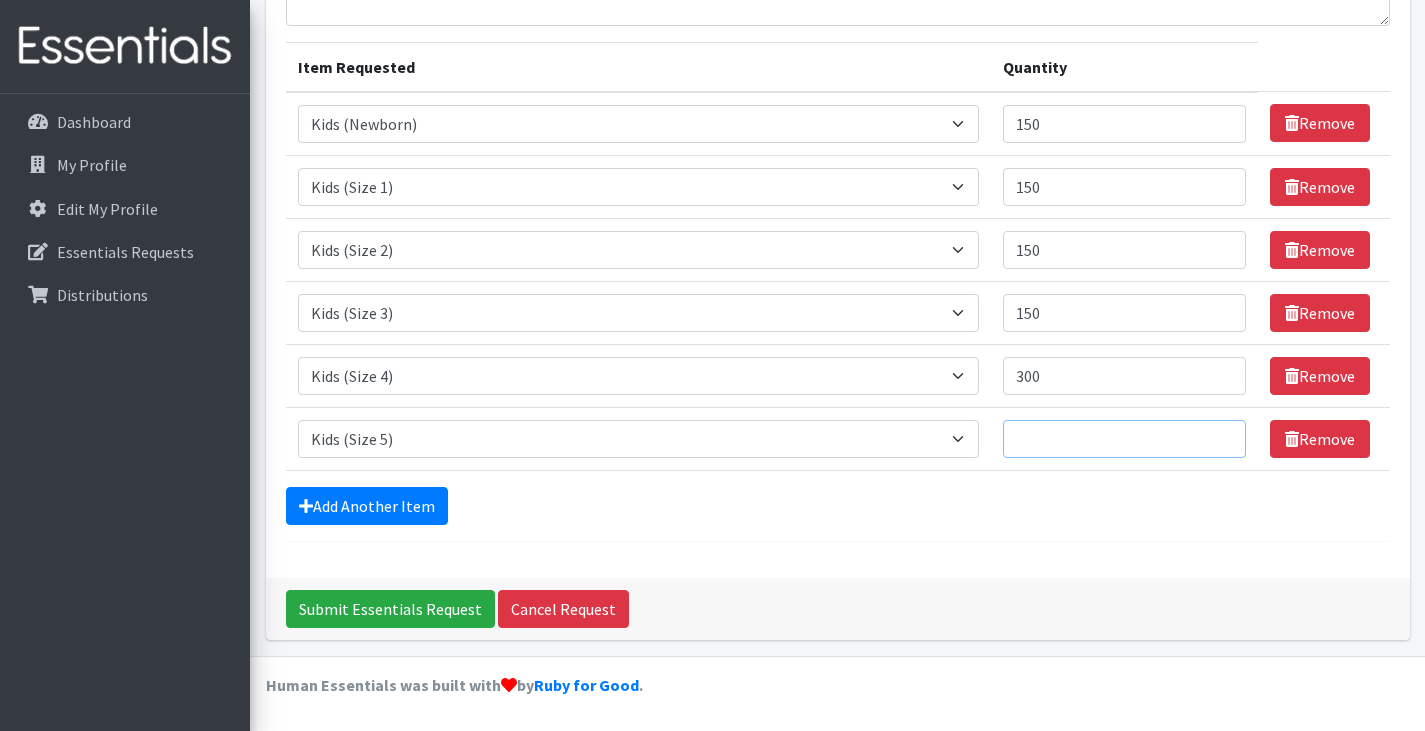 click on "Quantity" at bounding box center (1124, 439) 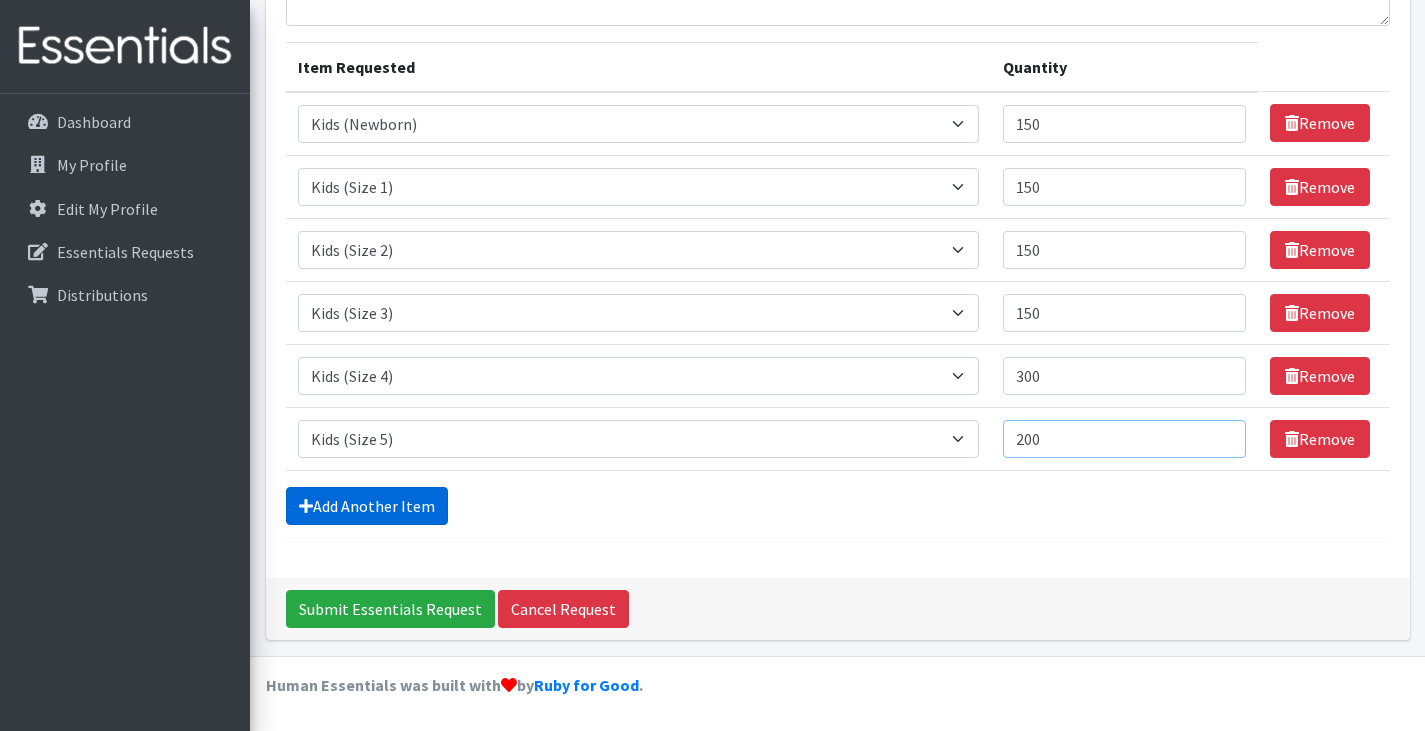 type on "200" 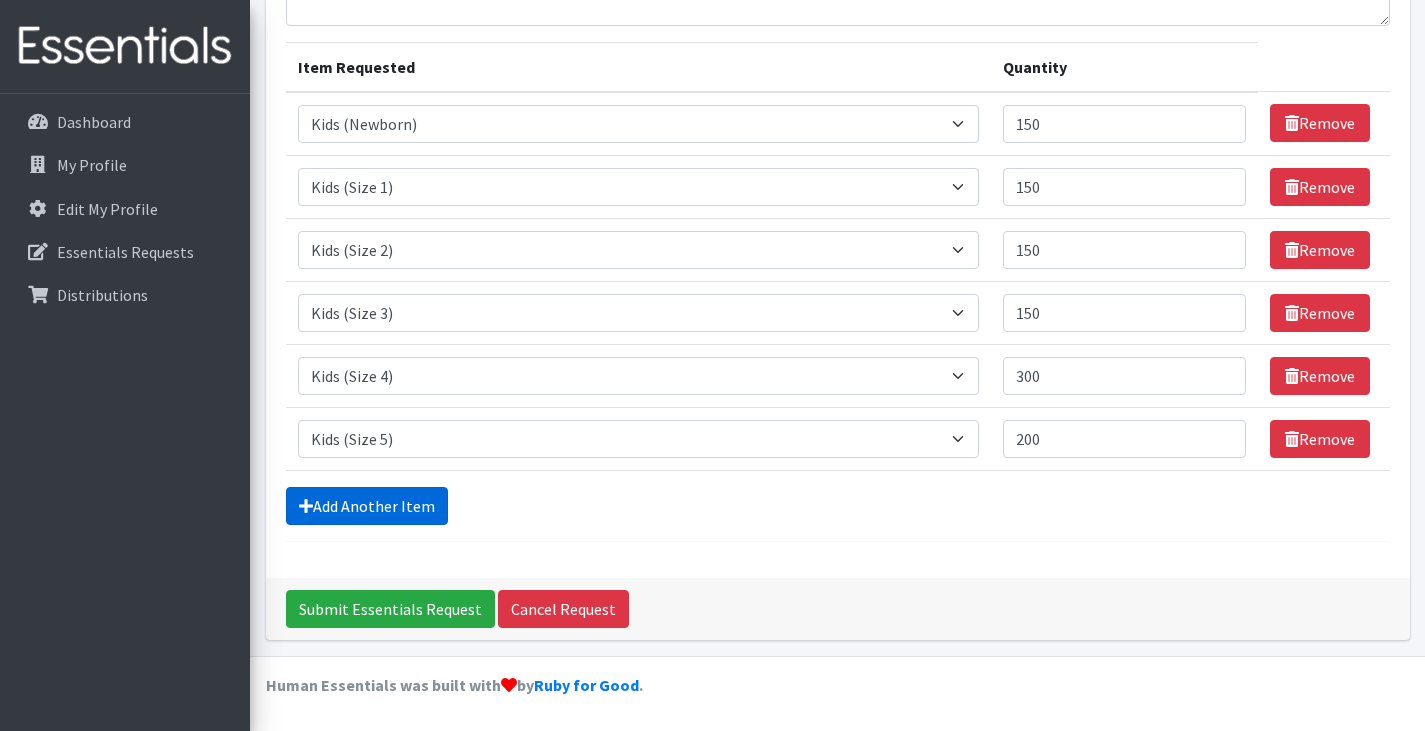 click on "Add Another Item" at bounding box center [367, 506] 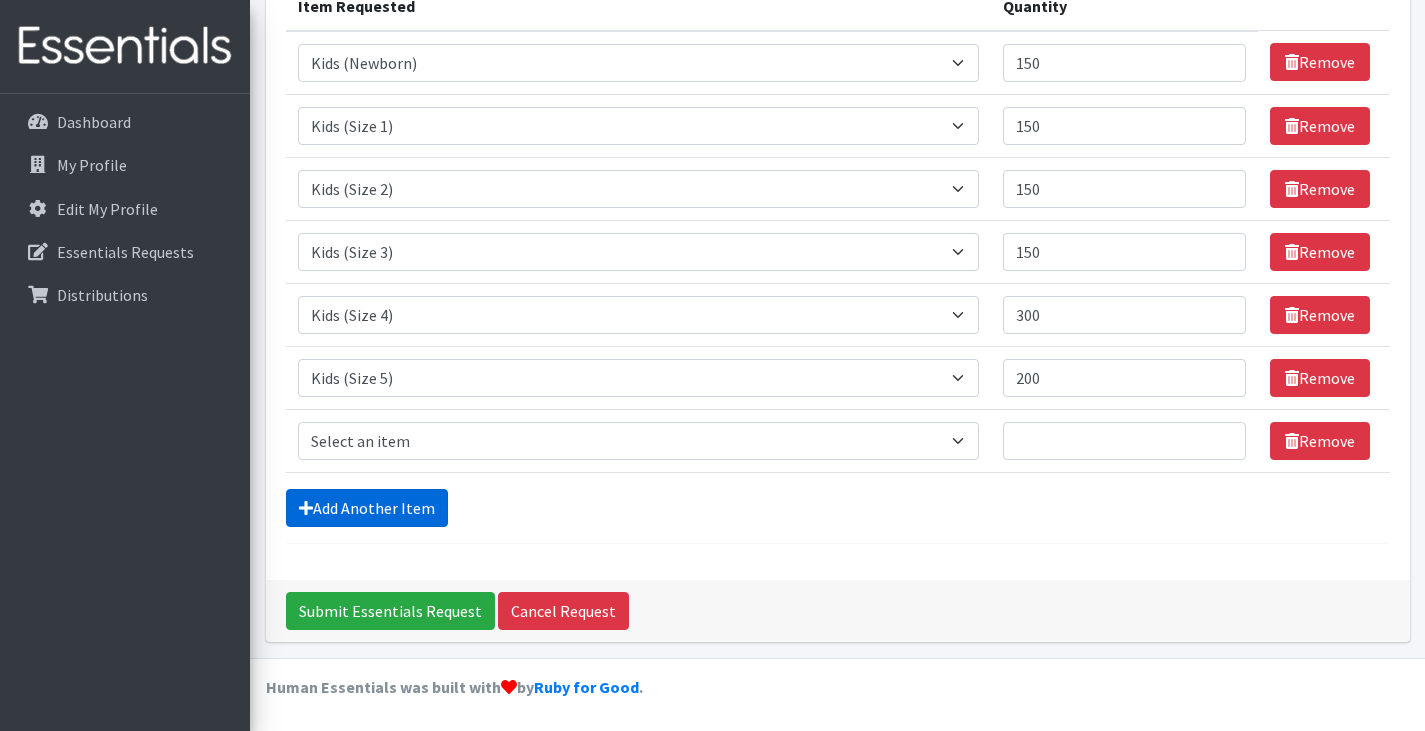 scroll, scrollTop: 281, scrollLeft: 0, axis: vertical 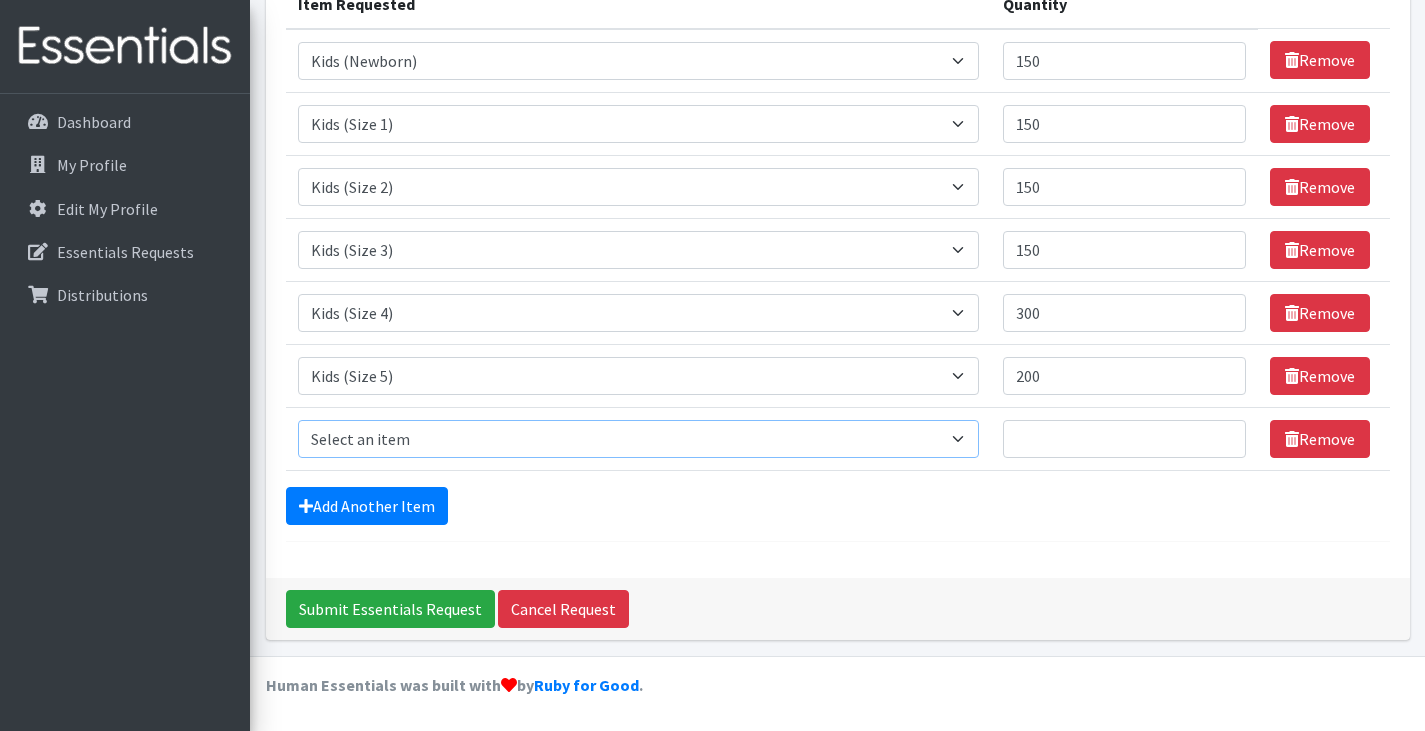 click on "Select an item
Adult Briefs (Large/X-Large)
Adult Briefs (Medium/Large)
Adult Briefs (Small/Medium)
Adult Incontinence Pads
Kids (Newborn)
Kids (Preemie)
Kids (Size 1)
Kids (Size 2)
Kids (Size 3)
Kids (Size 4)
Kids (Size 5)
Kids (Size 6)
Kids (Size 7)
Kids L/XL (60-125 lbs)
Kids Pull-Ups (2T-3T)
Kids Pull-Ups (3T-4T)
Kids Pull-Ups (4T-5T)
Kids S/M (38-65 lbs)
Kids Swimmers Large
Kids Swimmers Medium
Kids Swimmers Small
Period Pads (Heavy Ultra Thin U by Kotex without wings) (40 count packs)-- order as packs
Period Pads (Regular Ultra Thin with wings) (36 per pack)--order as packs
Wipes (Baby)" at bounding box center (638, 439) 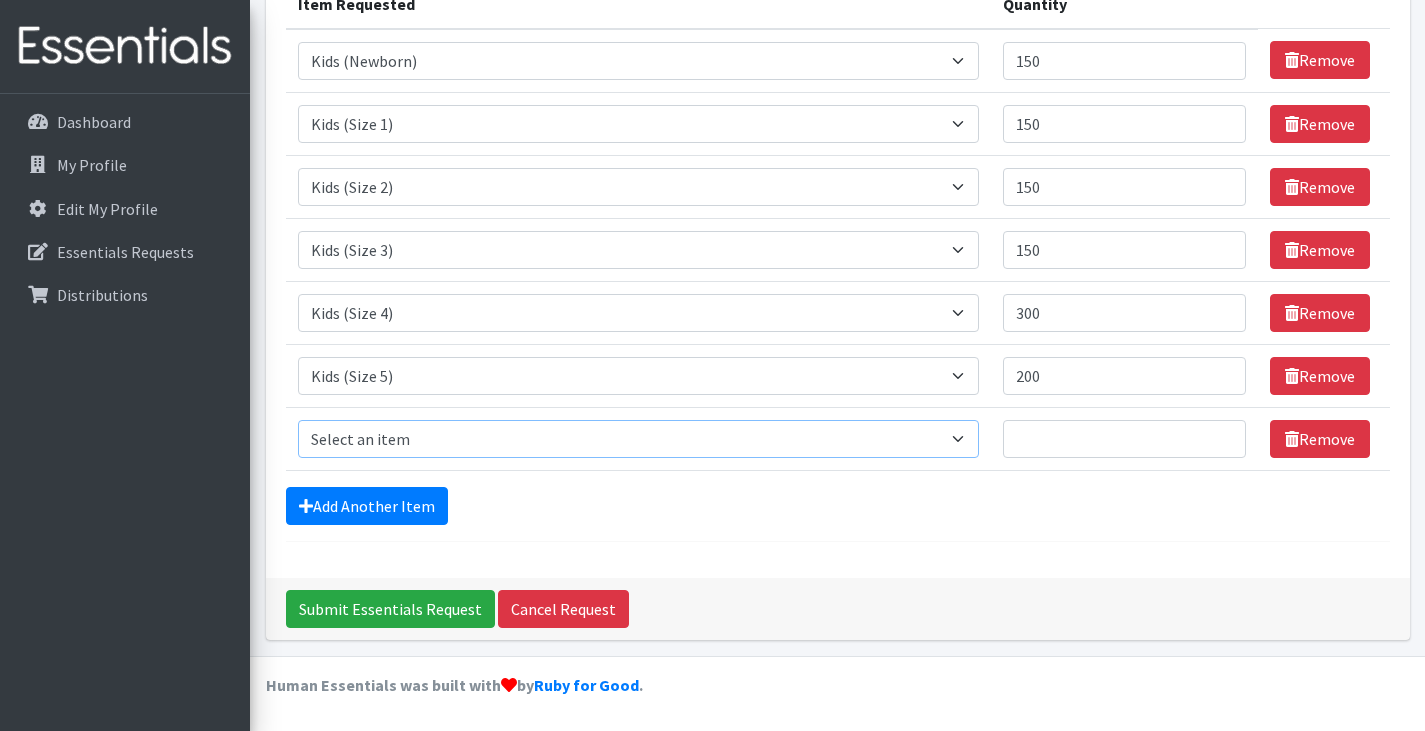 select on "4572" 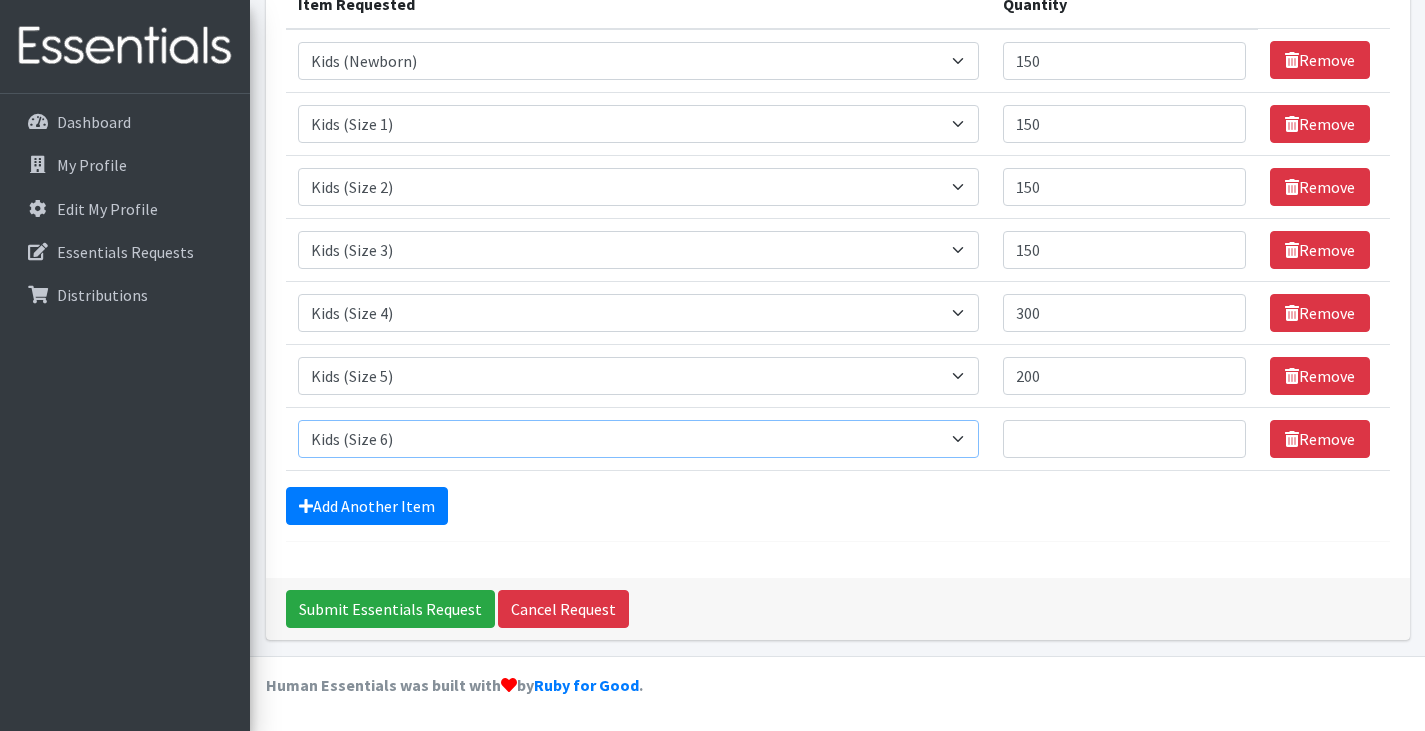 click on "Select an item
Adult Briefs (Large/X-Large)
Adult Briefs (Medium/Large)
Adult Briefs (Small/Medium)
Adult Incontinence Pads
Kids (Newborn)
Kids (Preemie)
Kids (Size 1)
Kids (Size 2)
Kids (Size 3)
Kids (Size 4)
Kids (Size 5)
Kids (Size 6)
Kids (Size 7)
Kids L/XL (60-125 lbs)
Kids Pull-Ups (2T-3T)
Kids Pull-Ups (3T-4T)
Kids Pull-Ups (4T-5T)
Kids S/M (38-65 lbs)
Kids Swimmers Large
Kids Swimmers Medium
Kids Swimmers Small
Period Pads (Heavy Ultra Thin U by Kotex without wings) (40 count packs)-- order as packs
Period Pads (Regular Ultra Thin with wings) (36 per pack)--order as packs
Wipes (Baby)" at bounding box center [638, 439] 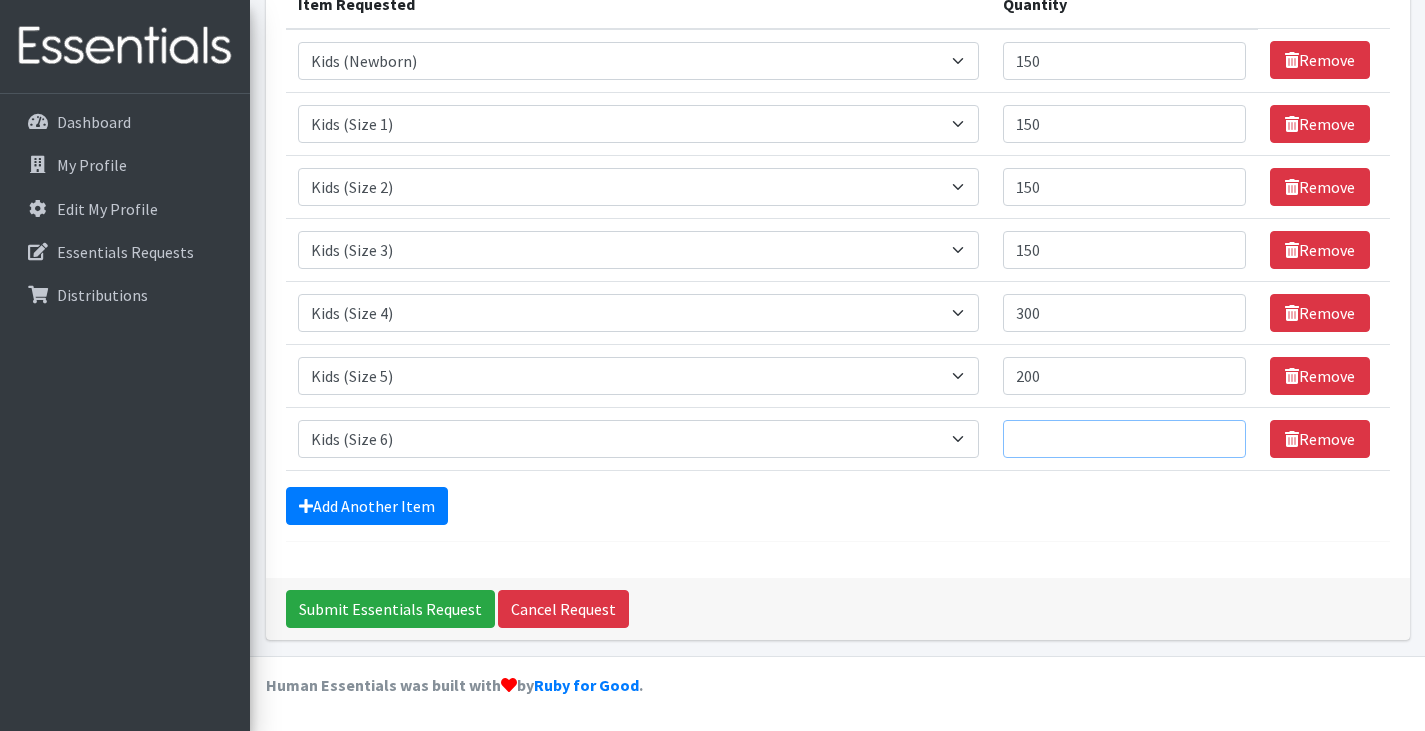 click on "Quantity" at bounding box center [1124, 439] 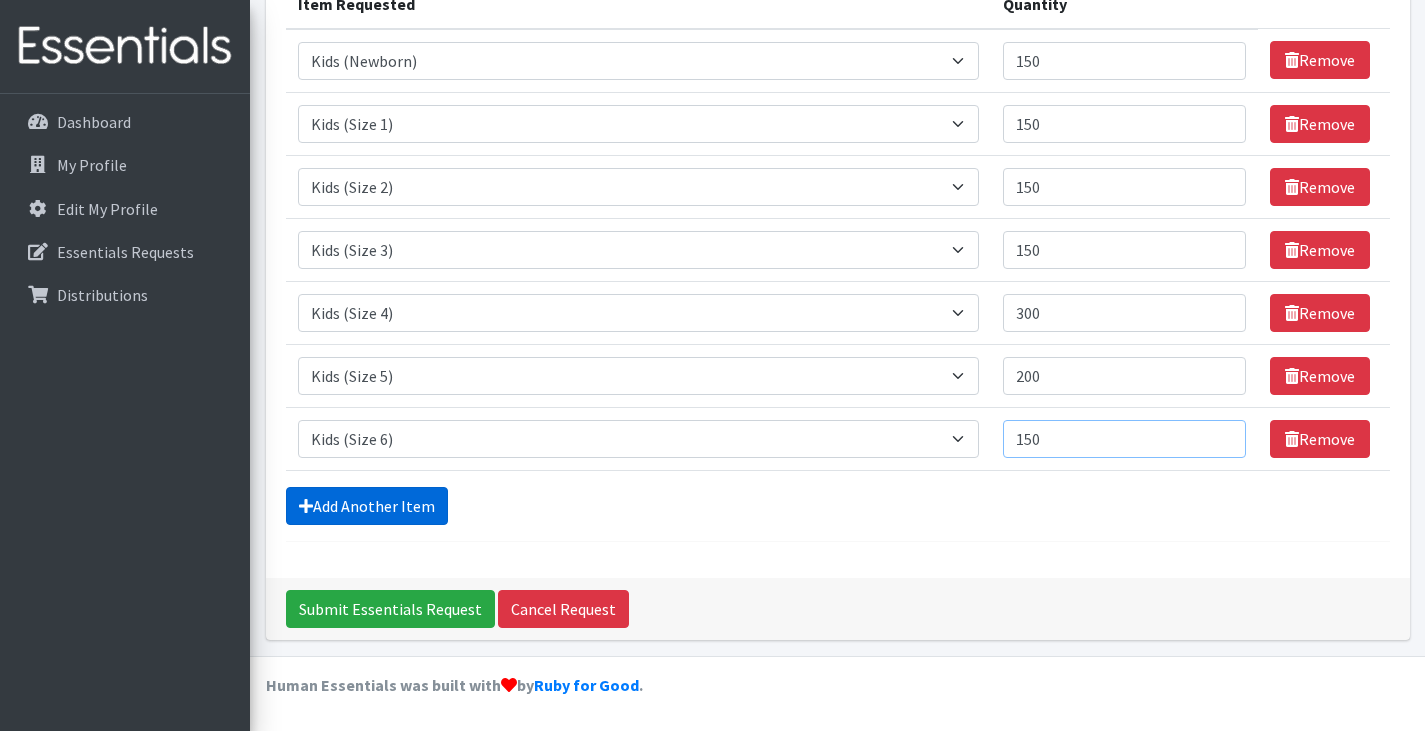 type on "150" 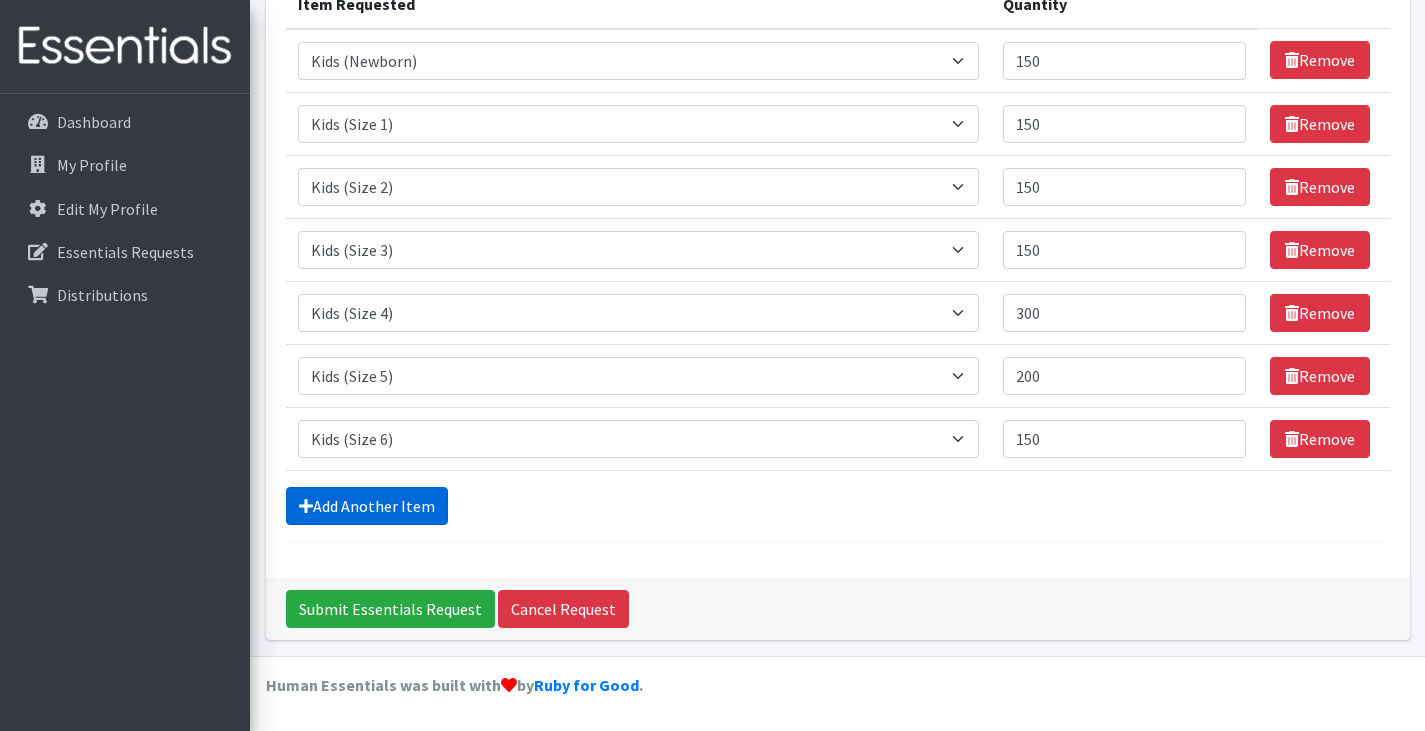 click on "Add Another Item" at bounding box center [367, 506] 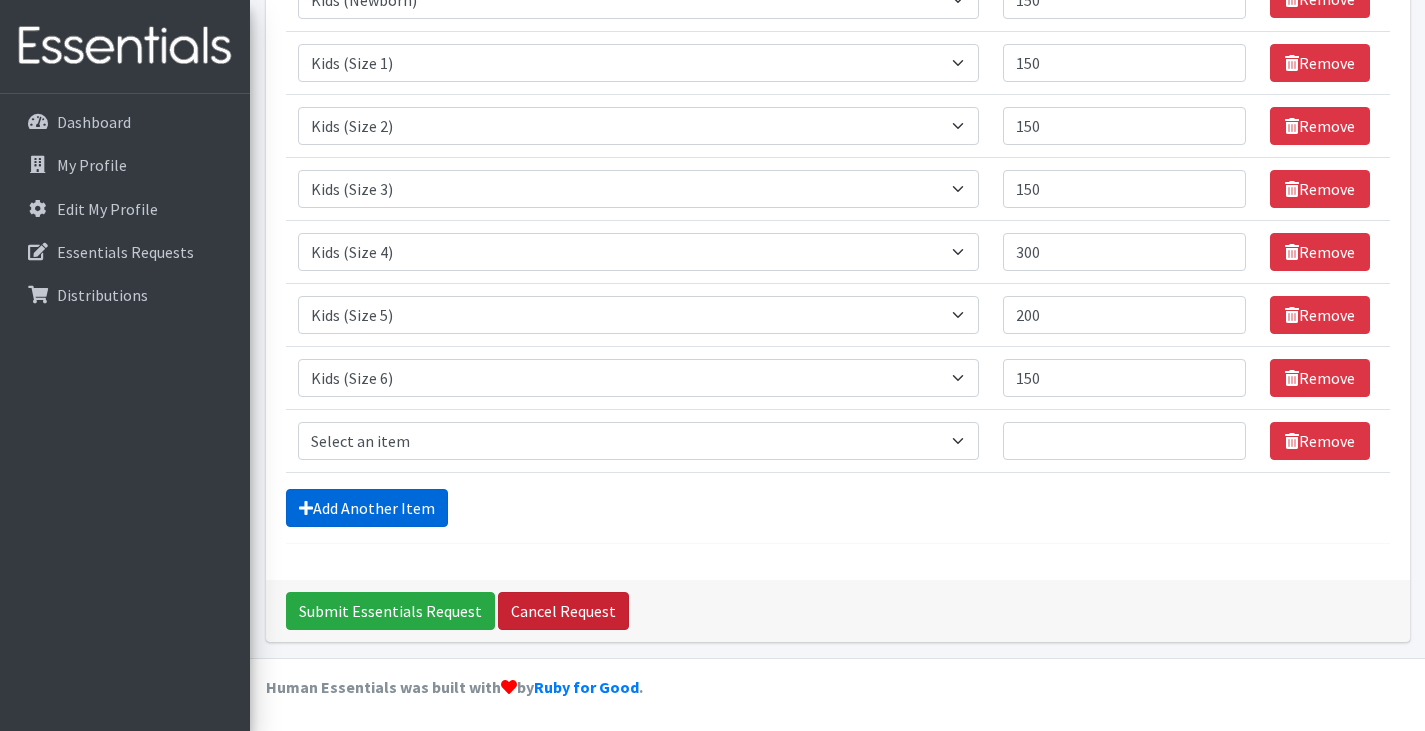 scroll, scrollTop: 344, scrollLeft: 0, axis: vertical 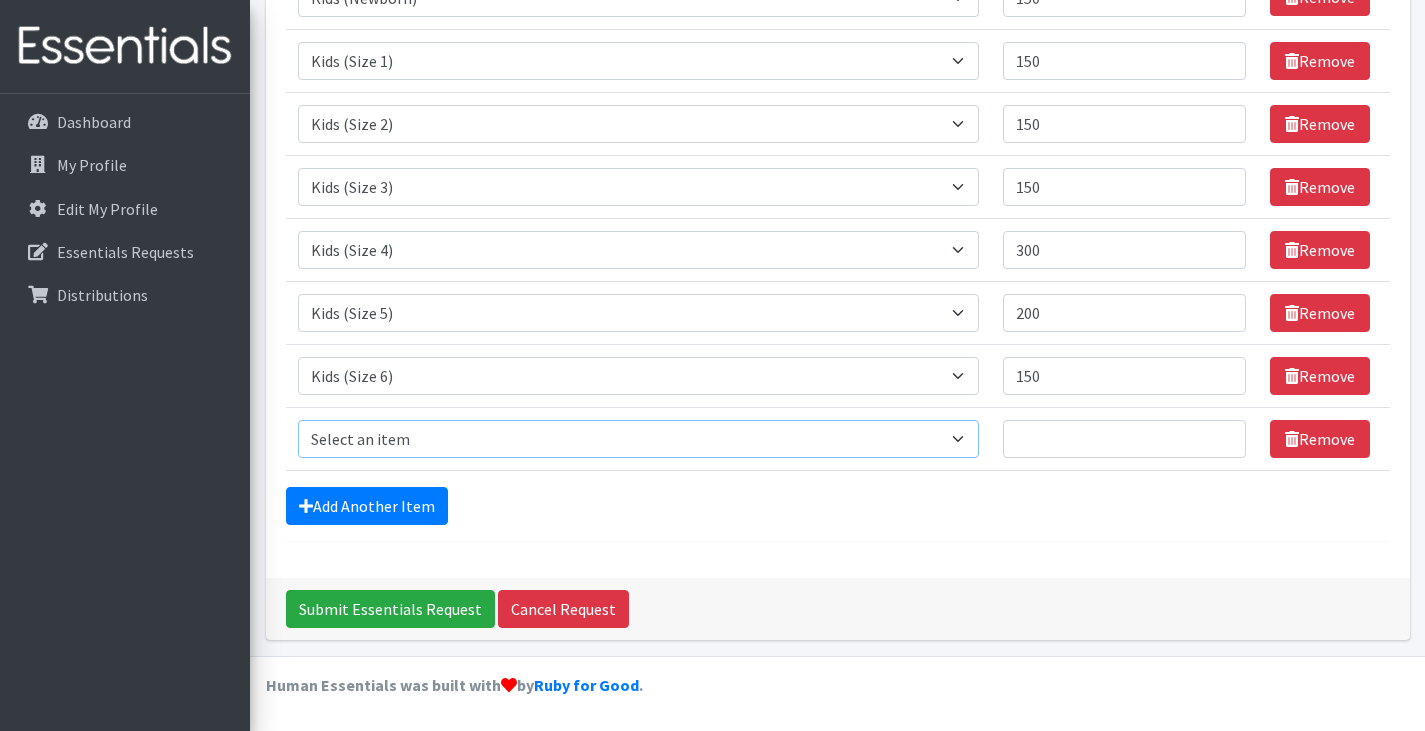 click on "Select an item
Adult Briefs (Large/X-Large)
Adult Briefs (Medium/Large)
Adult Briefs (Small/Medium)
Adult Incontinence Pads
Kids (Newborn)
Kids (Preemie)
Kids (Size 1)
Kids (Size 2)
Kids (Size 3)
Kids (Size 4)
Kids (Size 5)
Kids (Size 6)
Kids (Size 7)
Kids L/XL (60-125 lbs)
Kids Pull-Ups (2T-3T)
Kids Pull-Ups (3T-4T)
Kids Pull-Ups (4T-5T)
Kids S/M (38-65 lbs)
Kids Swimmers Large
Kids Swimmers Medium
Kids Swimmers Small
Period Pads (Heavy Ultra Thin U by Kotex without wings) (40 count packs)-- order as packs
Period Pads (Regular Ultra Thin with wings) (36 per pack)--order as packs
Wipes (Baby)" at bounding box center (638, 439) 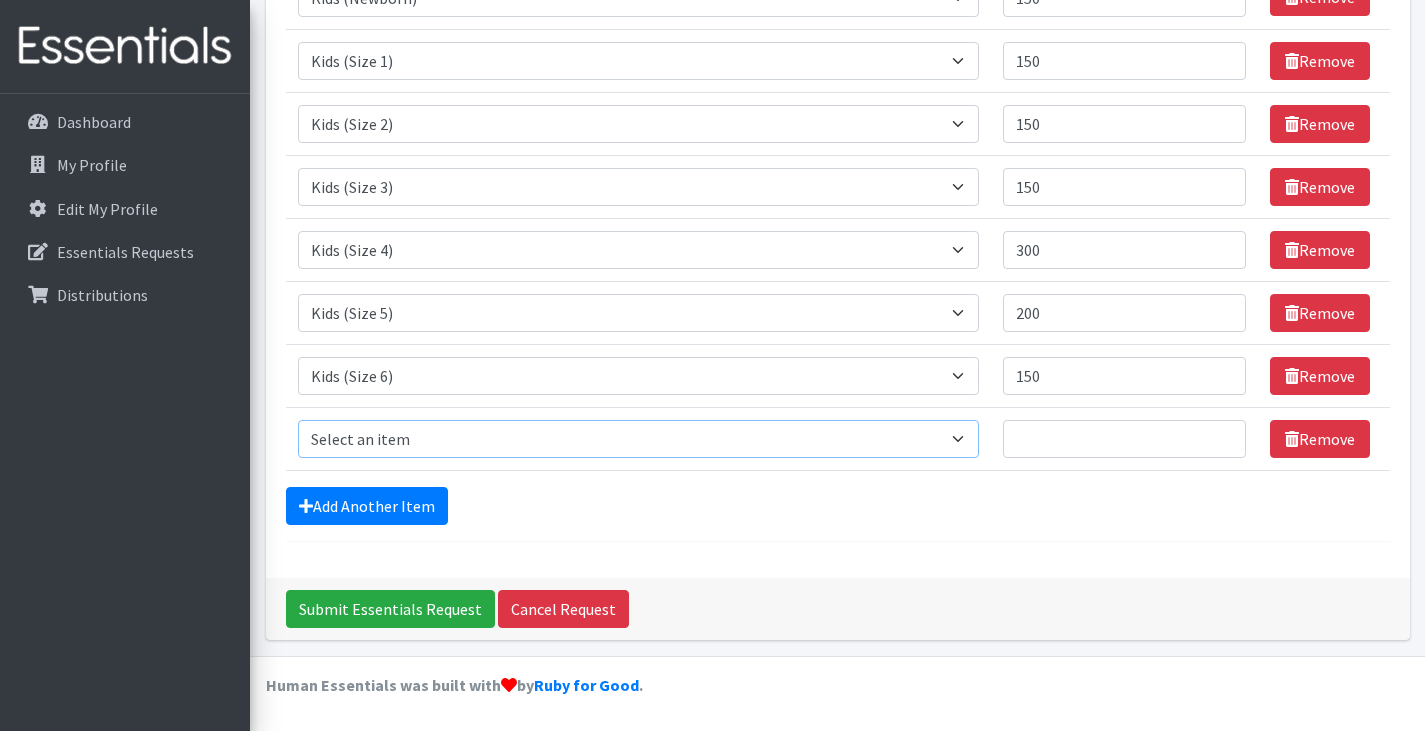select on "4573" 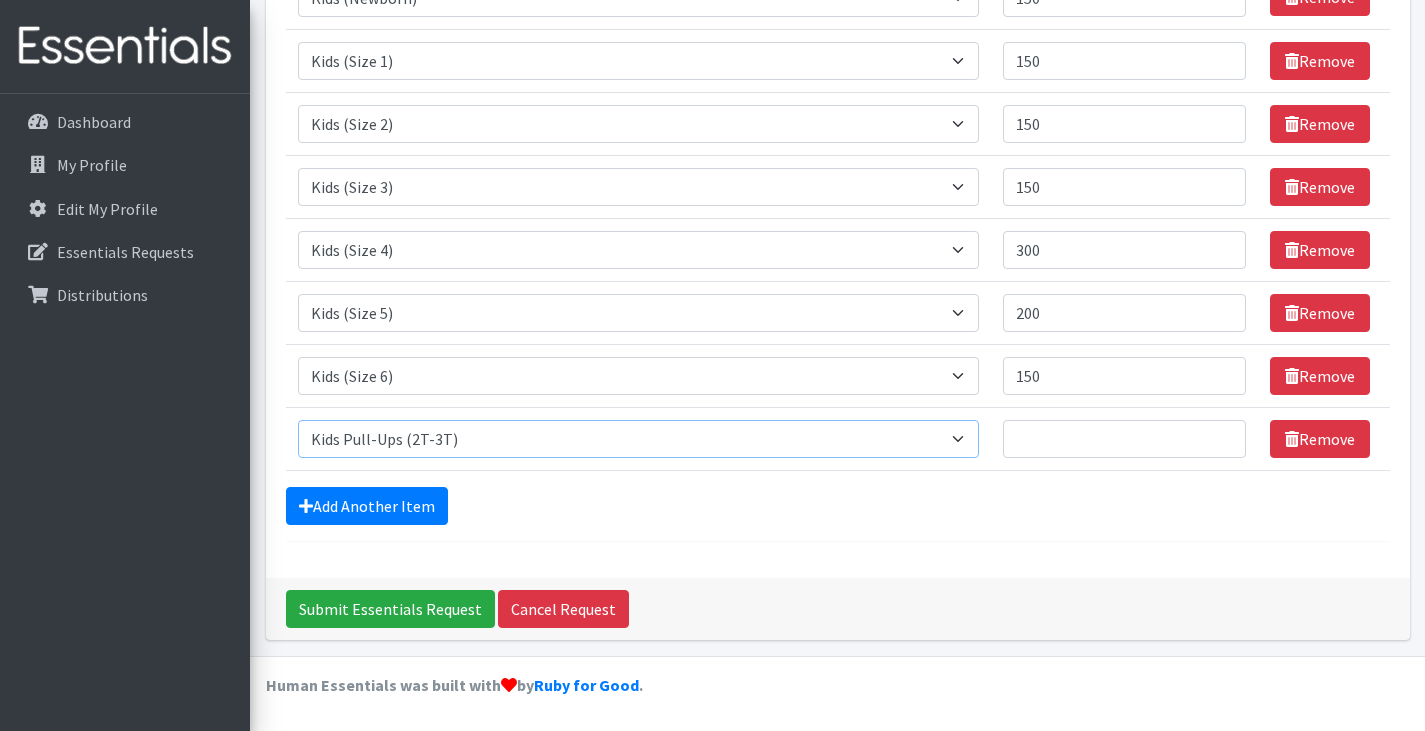 click on "Select an item
Adult Briefs (Large/X-Large)
Adult Briefs (Medium/Large)
Adult Briefs (Small/Medium)
Adult Incontinence Pads
Kids (Newborn)
Kids (Preemie)
Kids (Size 1)
Kids (Size 2)
Kids (Size 3)
Kids (Size 4)
Kids (Size 5)
Kids (Size 6)
Kids (Size 7)
Kids L/XL (60-125 lbs)
Kids Pull-Ups (2T-3T)
Kids Pull-Ups (3T-4T)
Kids Pull-Ups (4T-5T)
Kids S/M (38-65 lbs)
Kids Swimmers Large
Kids Swimmers Medium
Kids Swimmers Small
Period Pads (Heavy Ultra Thin U by Kotex without wings) (40 count packs)-- order as packs
Period Pads (Regular Ultra Thin with wings) (36 per pack)--order as packs
Wipes (Baby)" at bounding box center [638, 439] 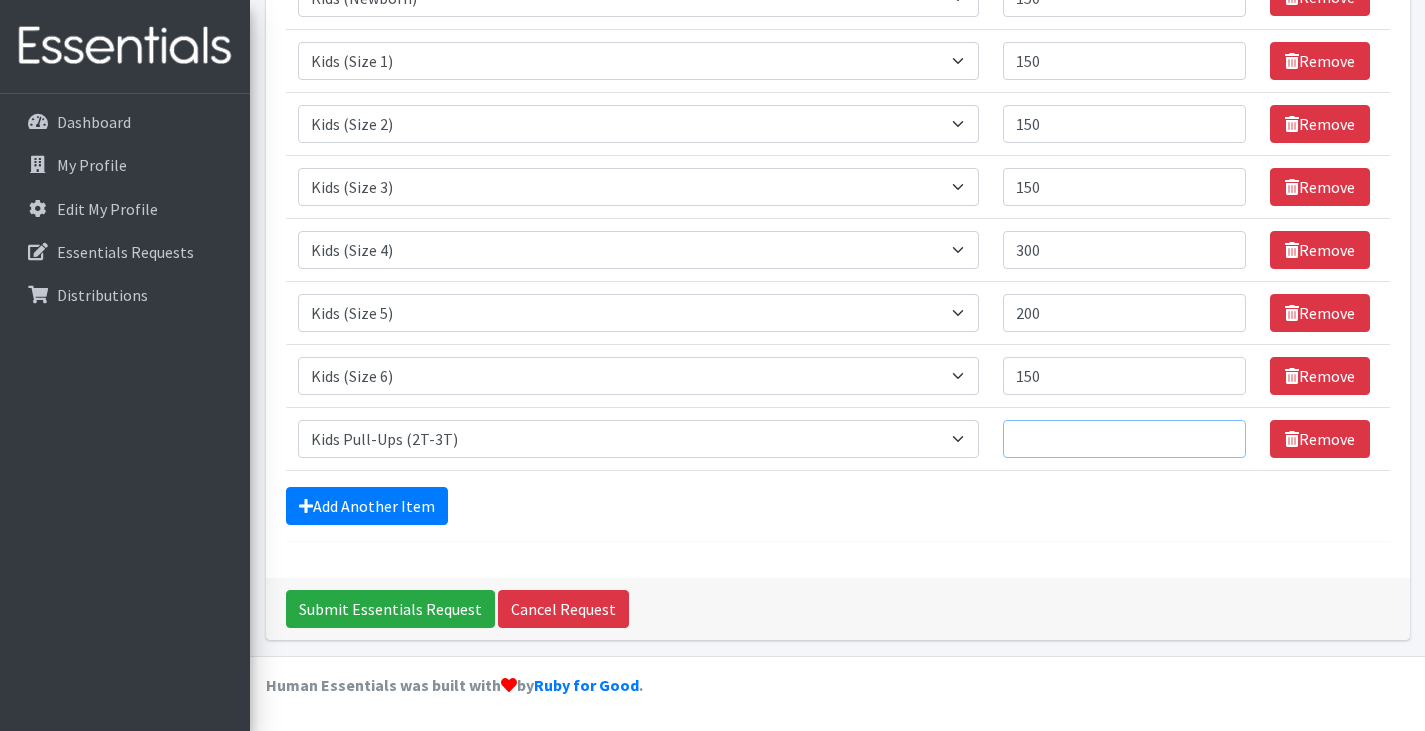 click on "Quantity" at bounding box center [1124, 439] 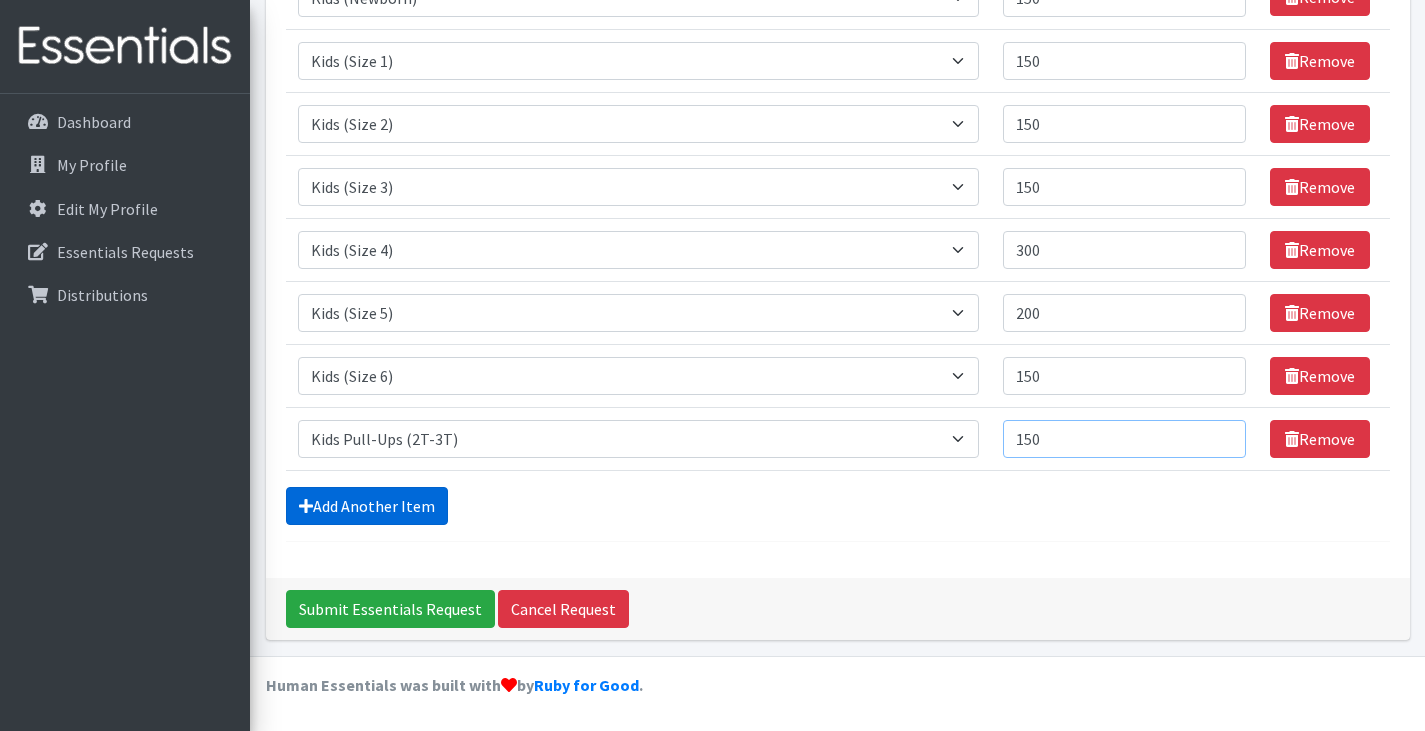 type on "150" 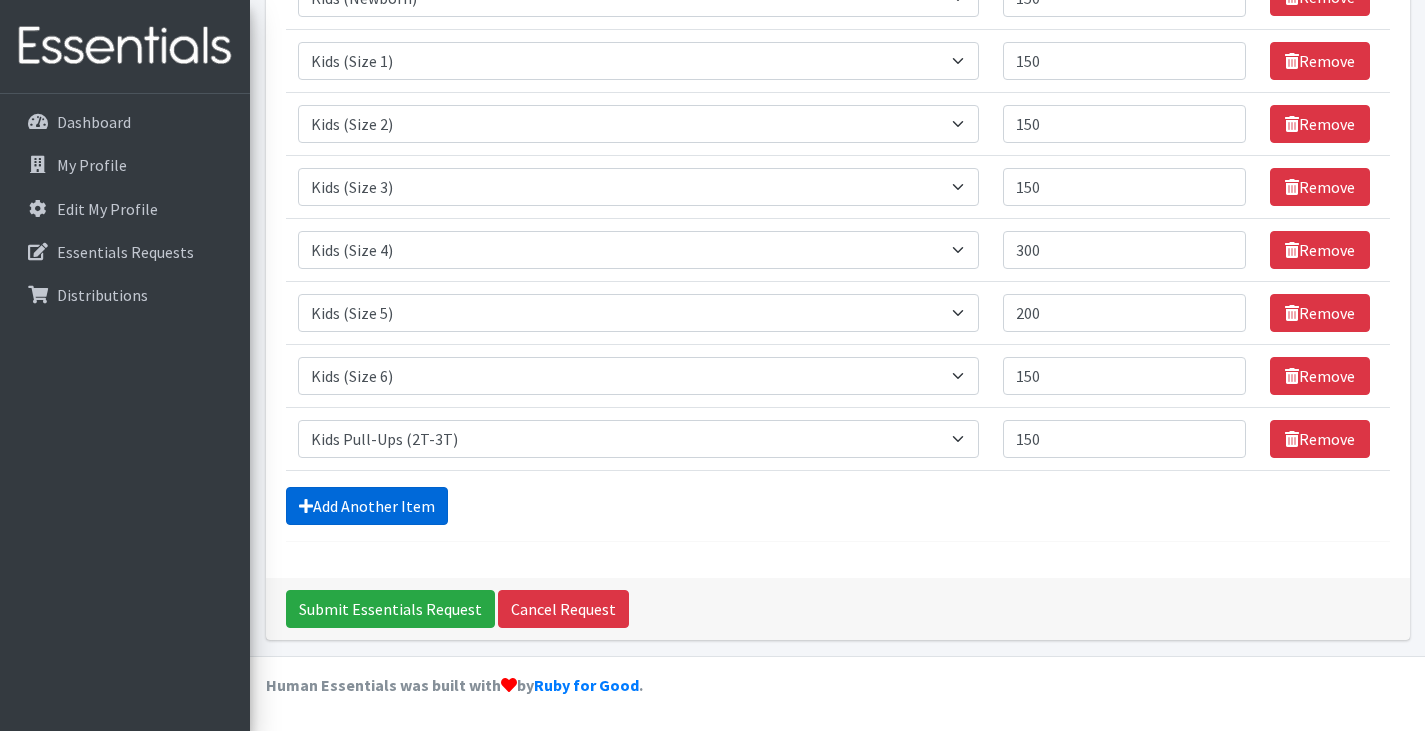click on "Add Another Item" at bounding box center (367, 506) 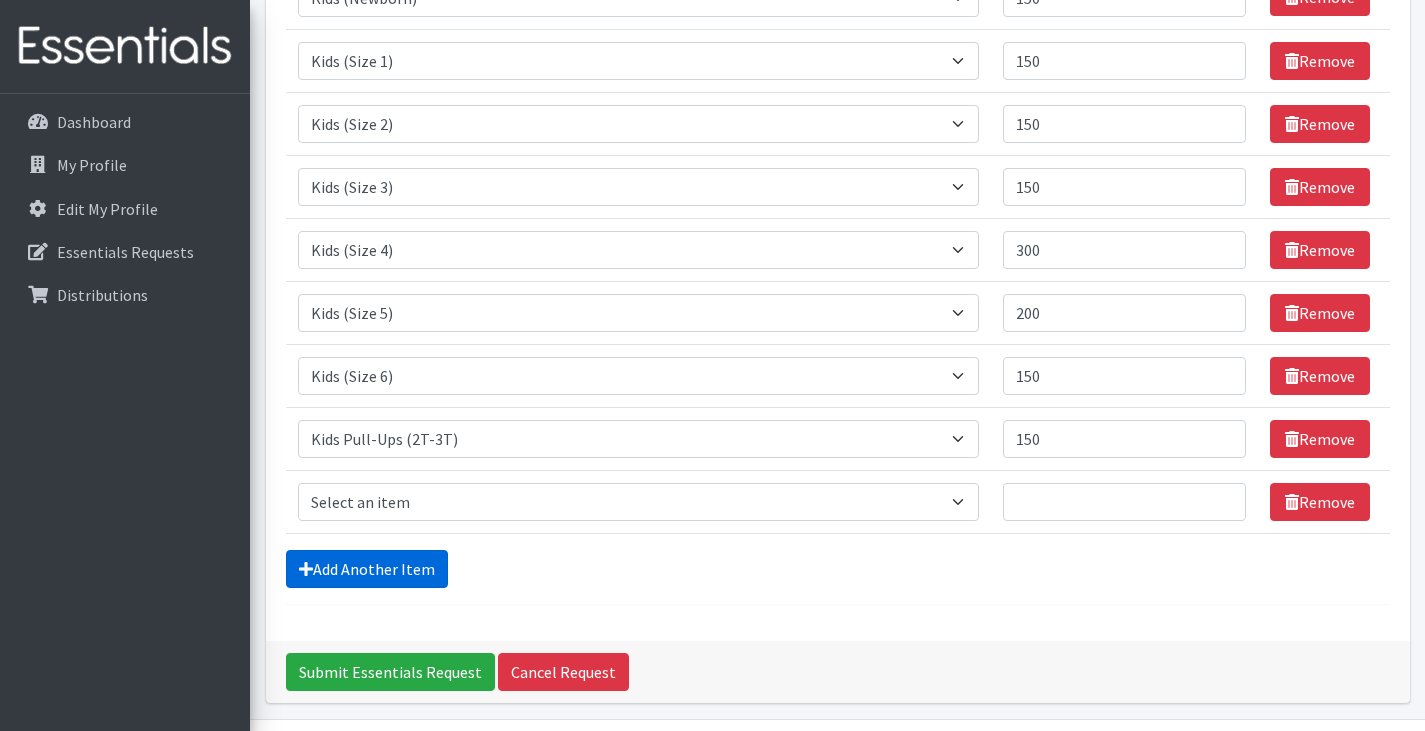 scroll, scrollTop: 407, scrollLeft: 0, axis: vertical 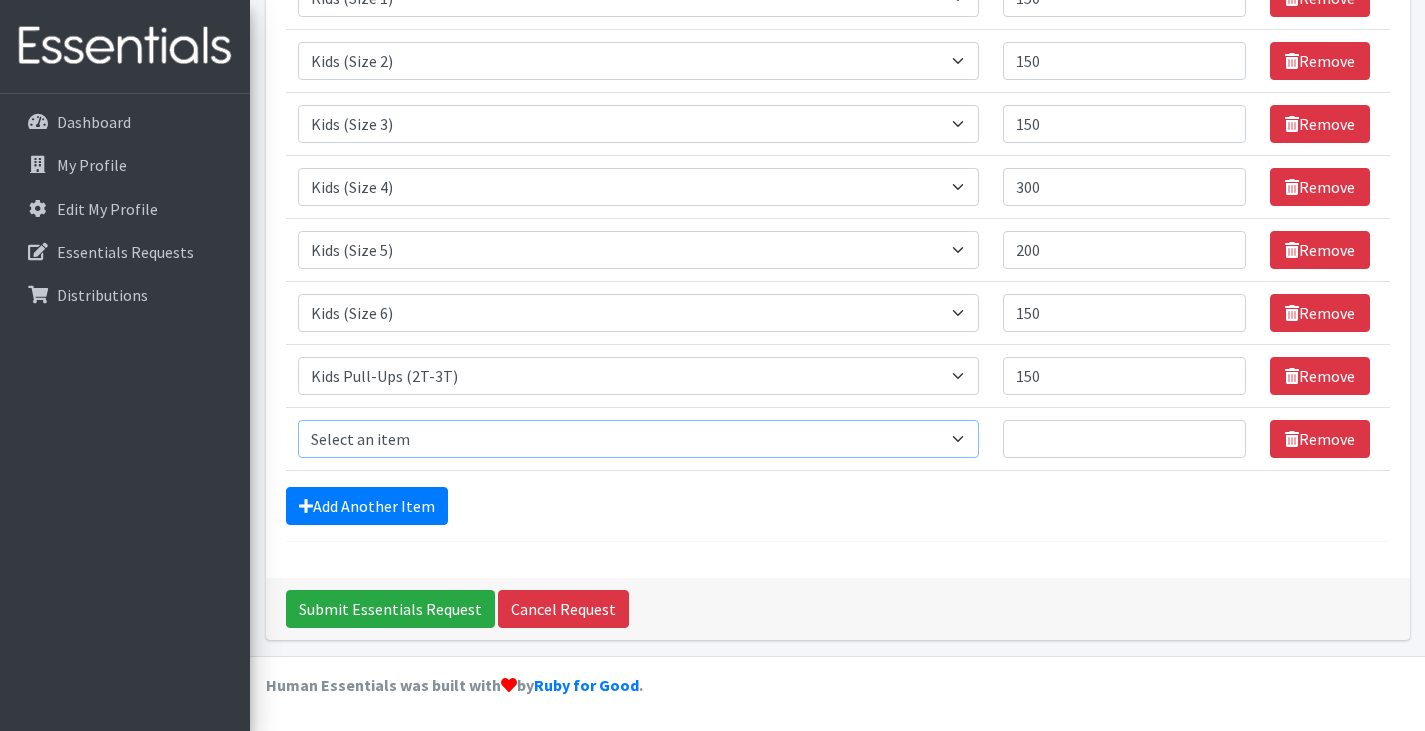 click on "Select an item
Adult Briefs (Large/X-Large)
Adult Briefs (Medium/Large)
Adult Briefs (Small/Medium)
Adult Incontinence Pads
Kids (Newborn)
Kids (Preemie)
Kids (Size 1)
Kids (Size 2)
Kids (Size 3)
Kids (Size 4)
Kids (Size 5)
Kids (Size 6)
Kids (Size 7)
Kids L/XL (60-125 lbs)
Kids Pull-Ups (2T-3T)
Kids Pull-Ups (3T-4T)
Kids Pull-Ups (4T-5T)
Kids S/M (38-65 lbs)
Kids Swimmers Large
Kids Swimmers Medium
Kids Swimmers Small
Period Pads (Heavy Ultra Thin U by Kotex without wings) (40 count packs)-- order as packs
Period Pads (Regular Ultra Thin with wings) (36 per pack)--order as packs
Wipes (Baby)" at bounding box center [638, 439] 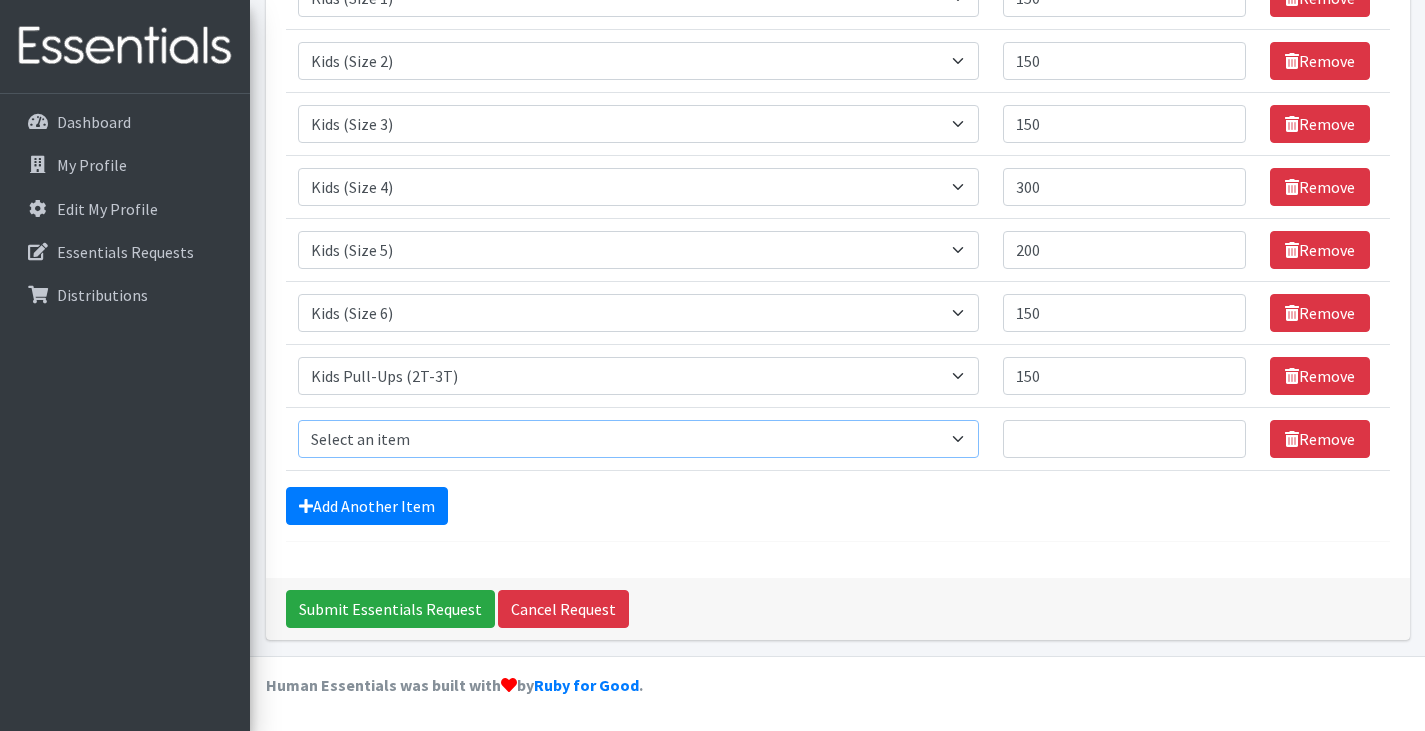 select on "4574" 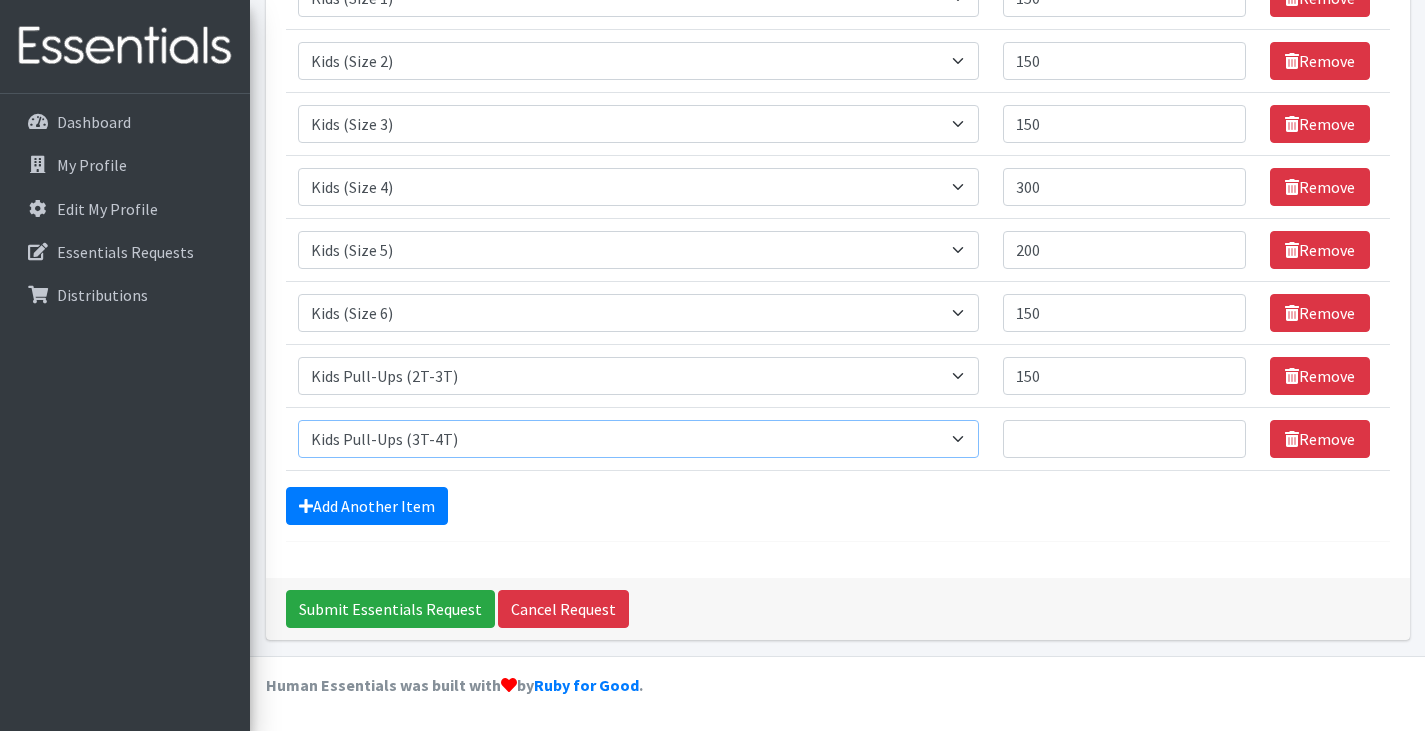 click on "Select an item
Adult Briefs (Large/X-Large)
Adult Briefs (Medium/Large)
Adult Briefs (Small/Medium)
Adult Incontinence Pads
Kids (Newborn)
Kids (Preemie)
Kids (Size 1)
Kids (Size 2)
Kids (Size 3)
Kids (Size 4)
Kids (Size 5)
Kids (Size 6)
Kids (Size 7)
Kids L/XL (60-125 lbs)
Kids Pull-Ups (2T-3T)
Kids Pull-Ups (3T-4T)
Kids Pull-Ups (4T-5T)
Kids S/M (38-65 lbs)
Kids Swimmers Large
Kids Swimmers Medium
Kids Swimmers Small
Period Pads (Heavy Ultra Thin U by Kotex without wings) (40 count packs)-- order as packs
Period Pads (Regular Ultra Thin with wings) (36 per pack)--order as packs
Wipes (Baby)" at bounding box center [638, 439] 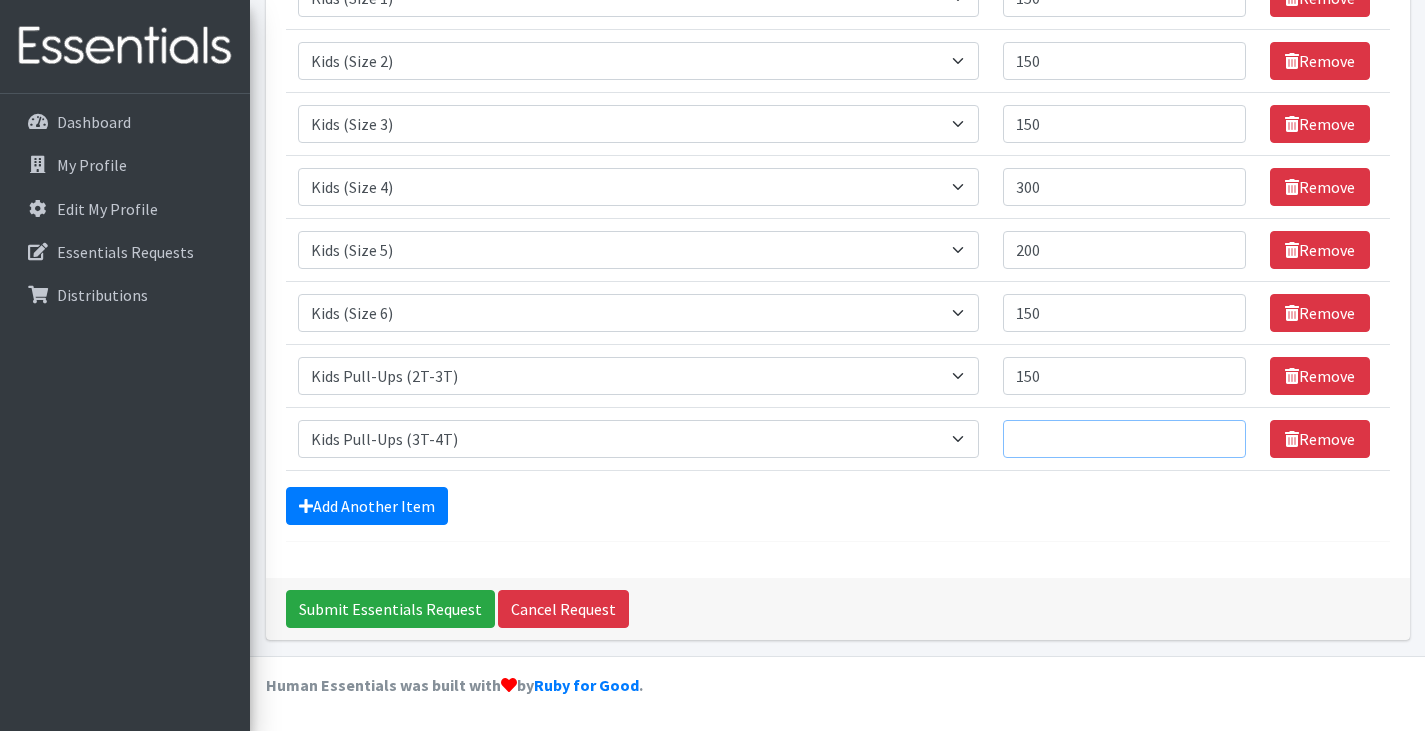 click on "Quantity" at bounding box center (1124, 439) 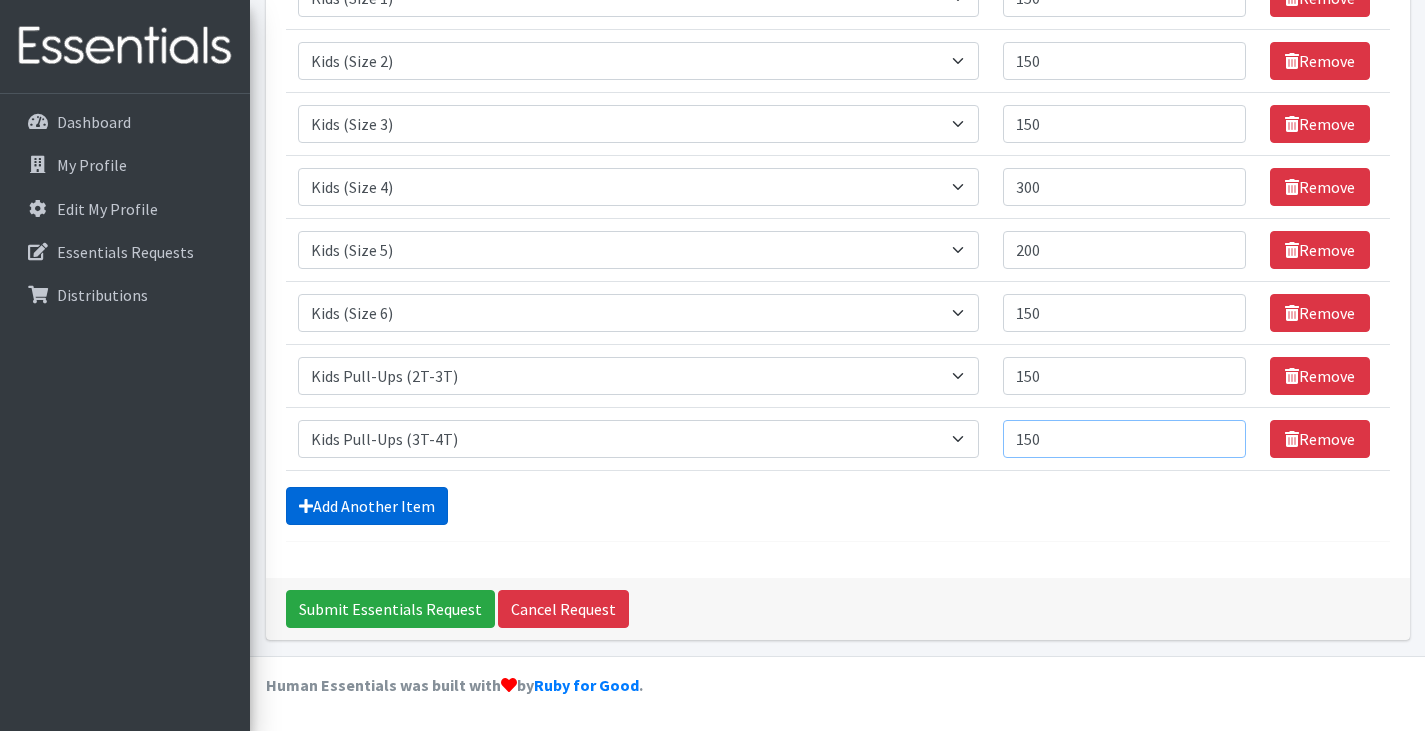 type on "150" 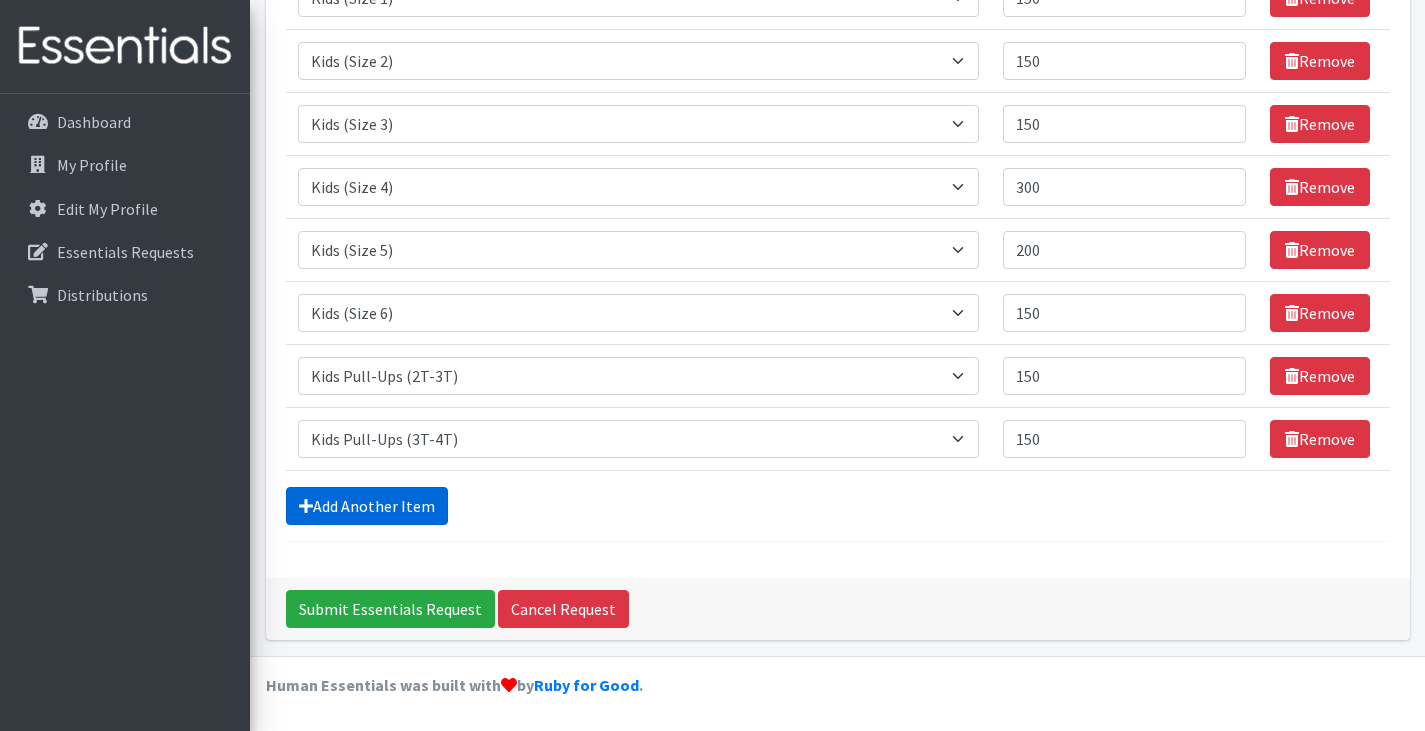 click on "Add Another Item" at bounding box center [367, 506] 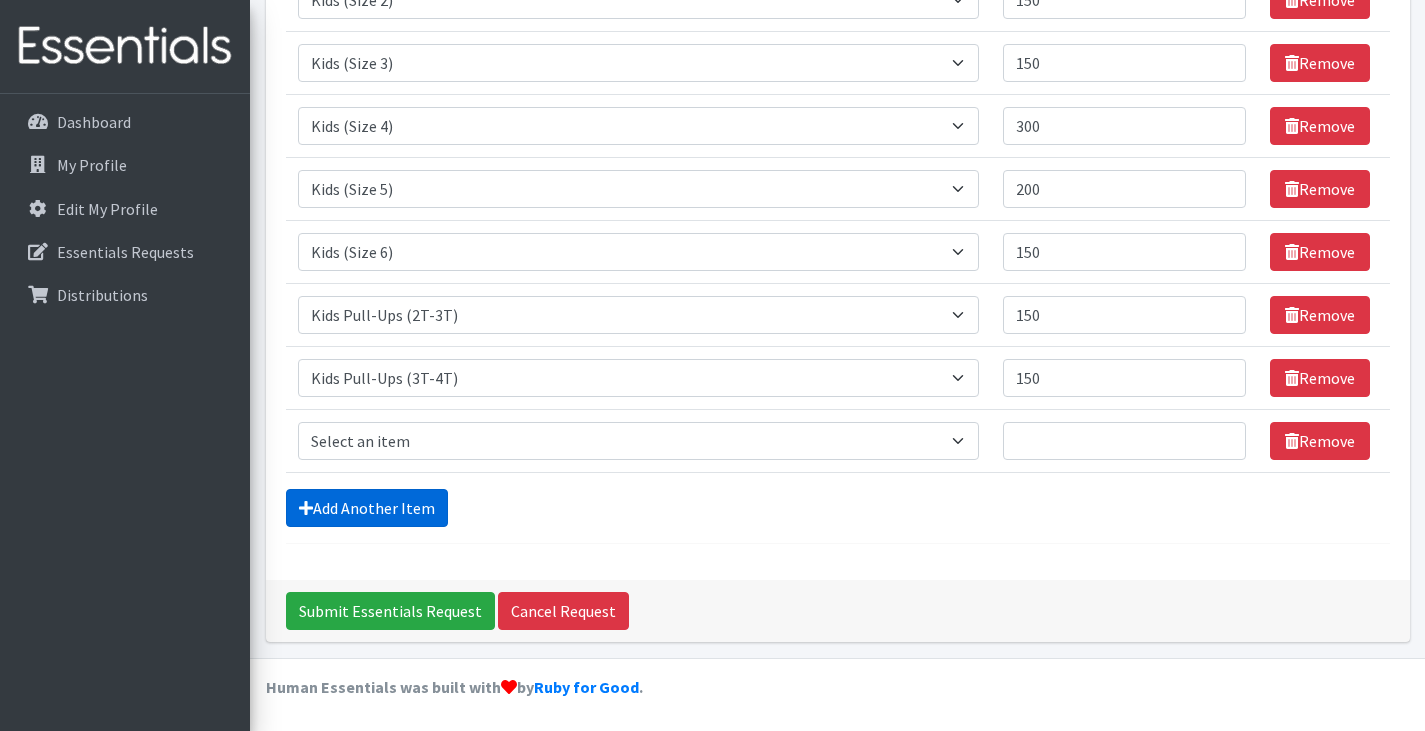 scroll, scrollTop: 470, scrollLeft: 0, axis: vertical 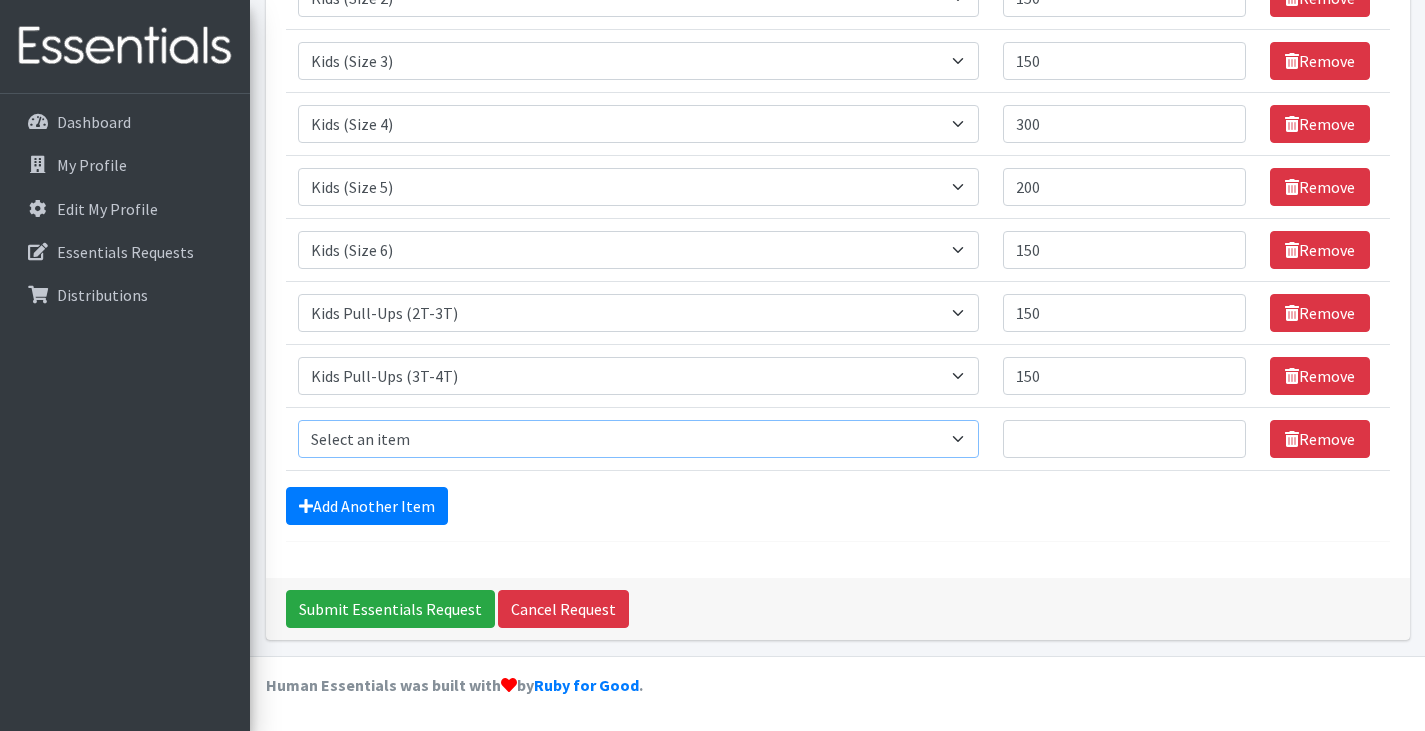 click on "Select an item
Adult Briefs (Large/X-Large)
Adult Briefs (Medium/Large)
Adult Briefs (Small/Medium)
Adult Incontinence Pads
Kids (Newborn)
Kids (Preemie)
Kids (Size 1)
Kids (Size 2)
Kids (Size 3)
Kids (Size 4)
Kids (Size 5)
Kids (Size 6)
Kids (Size 7)
Kids L/XL (60-125 lbs)
Kids Pull-Ups (2T-3T)
Kids Pull-Ups (3T-4T)
Kids Pull-Ups (4T-5T)
Kids S/M (38-65 lbs)
Kids Swimmers Large
Kids Swimmers Medium
Kids Swimmers Small
Period Pads (Heavy Ultra Thin U by Kotex without wings) (40 count packs)-- order as packs
Period Pads (Regular Ultra Thin with wings) (36 per pack)--order as packs
Wipes (Baby)" at bounding box center [638, 439] 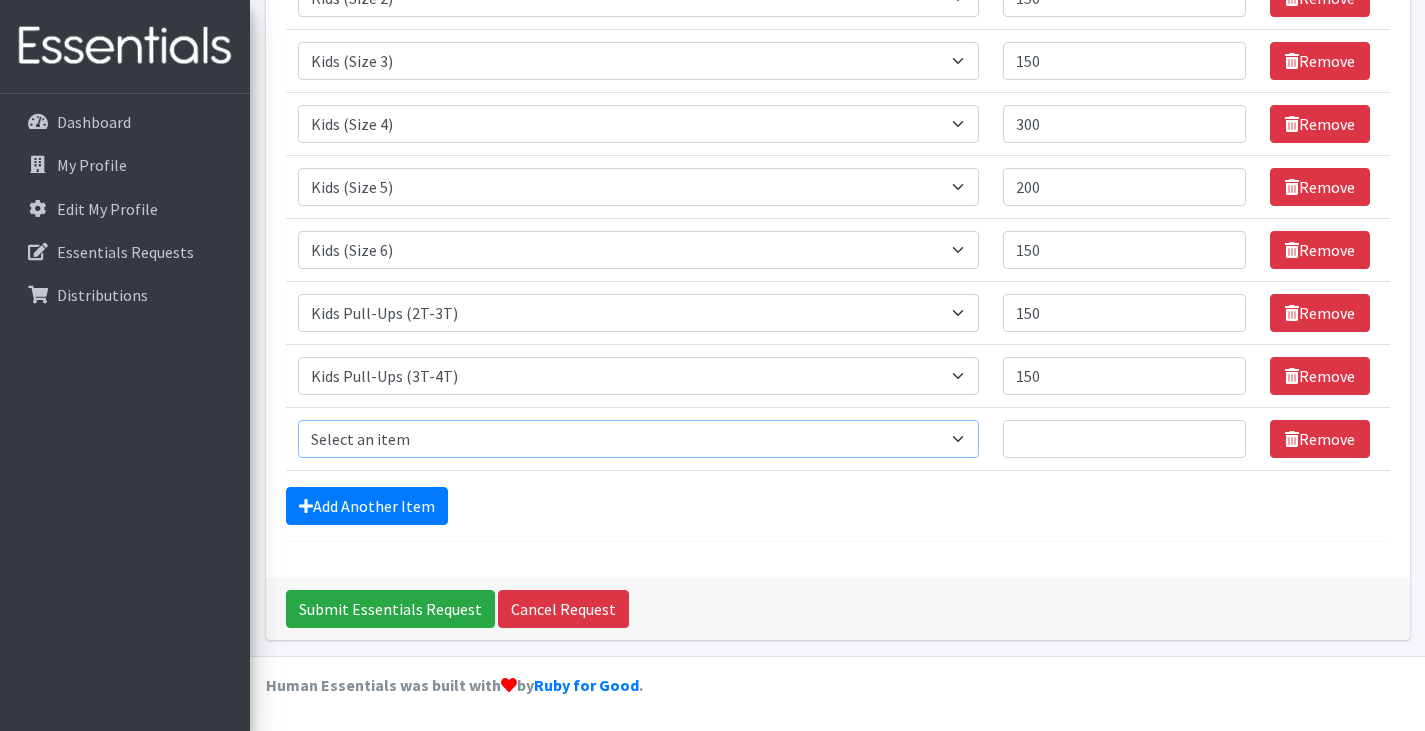 select on "4575" 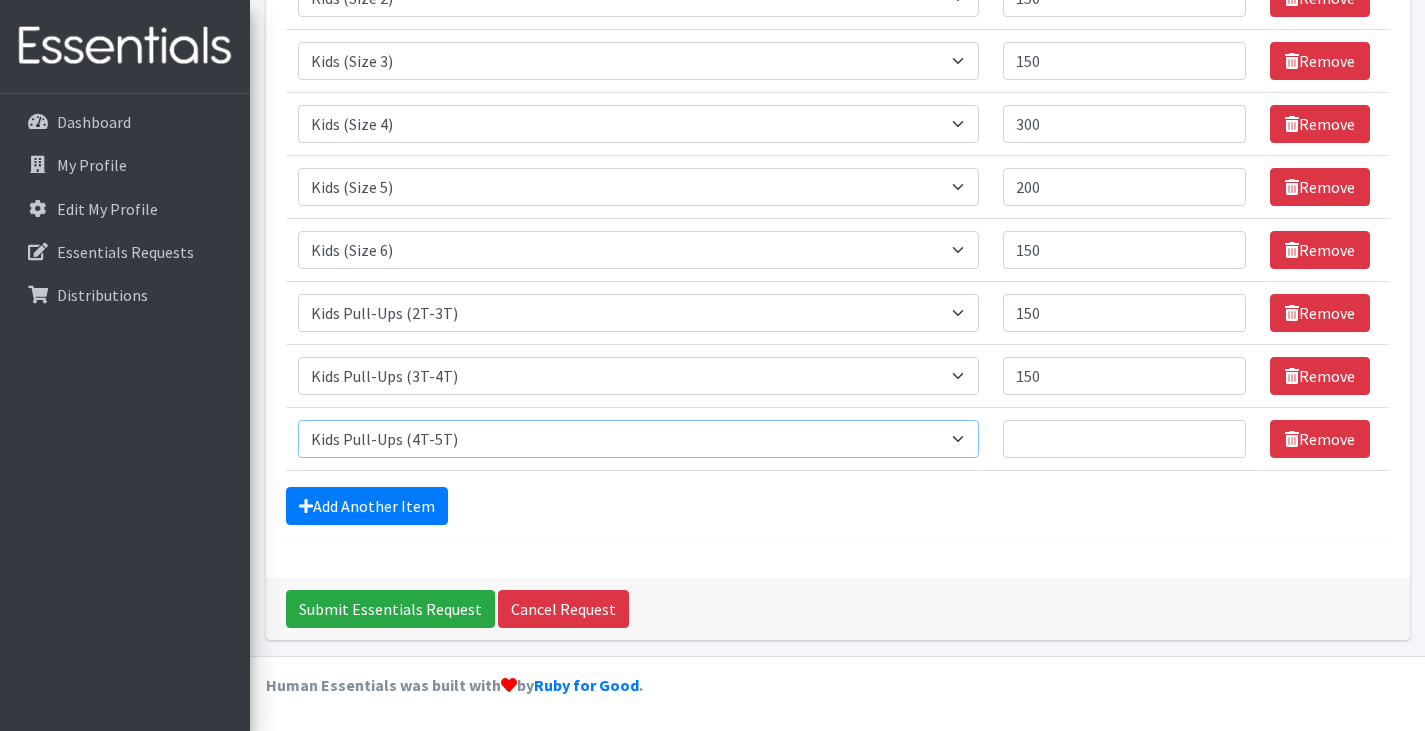 click on "Select an item
Adult Briefs (Large/X-Large)
Adult Briefs (Medium/Large)
Adult Briefs (Small/Medium)
Adult Incontinence Pads
Kids (Newborn)
Kids (Preemie)
Kids (Size 1)
Kids (Size 2)
Kids (Size 3)
Kids (Size 4)
Kids (Size 5)
Kids (Size 6)
Kids (Size 7)
Kids L/XL (60-125 lbs)
Kids Pull-Ups (2T-3T)
Kids Pull-Ups (3T-4T)
Kids Pull-Ups (4T-5T)
Kids S/M (38-65 lbs)
Kids Swimmers Large
Kids Swimmers Medium
Kids Swimmers Small
Period Pads (Heavy Ultra Thin U by Kotex without wings) (40 count packs)-- order as packs
Period Pads (Regular Ultra Thin with wings) (36 per pack)--order as packs
Wipes (Baby)" at bounding box center (638, 439) 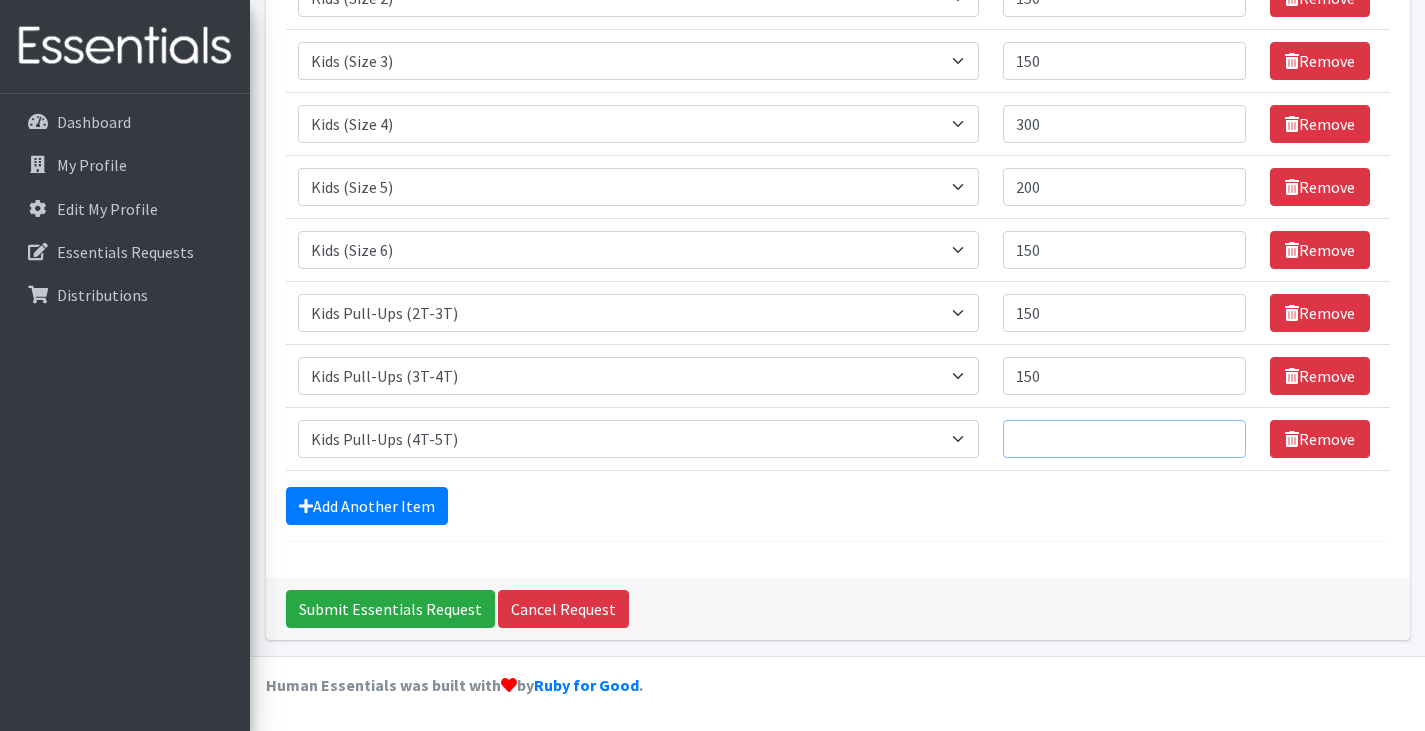 click on "Quantity" at bounding box center (1124, 439) 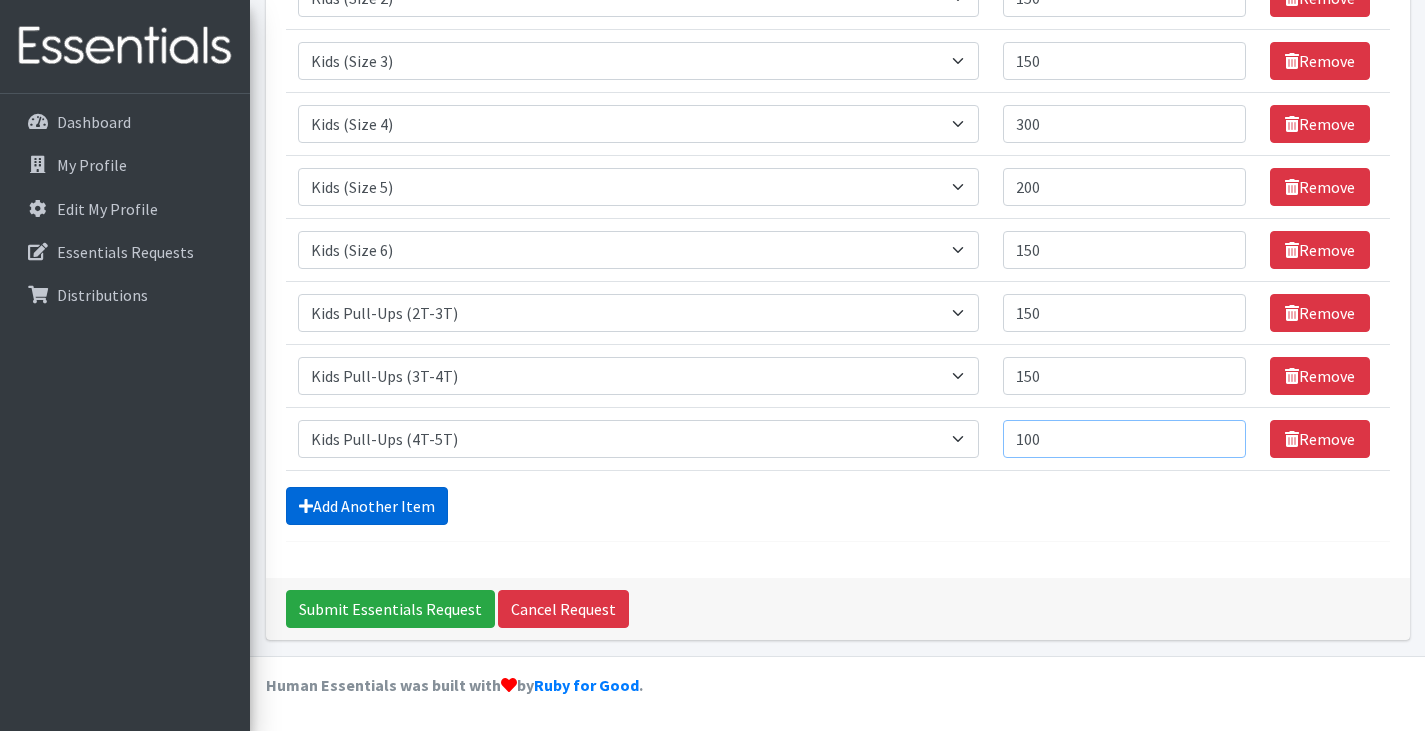 type on "100" 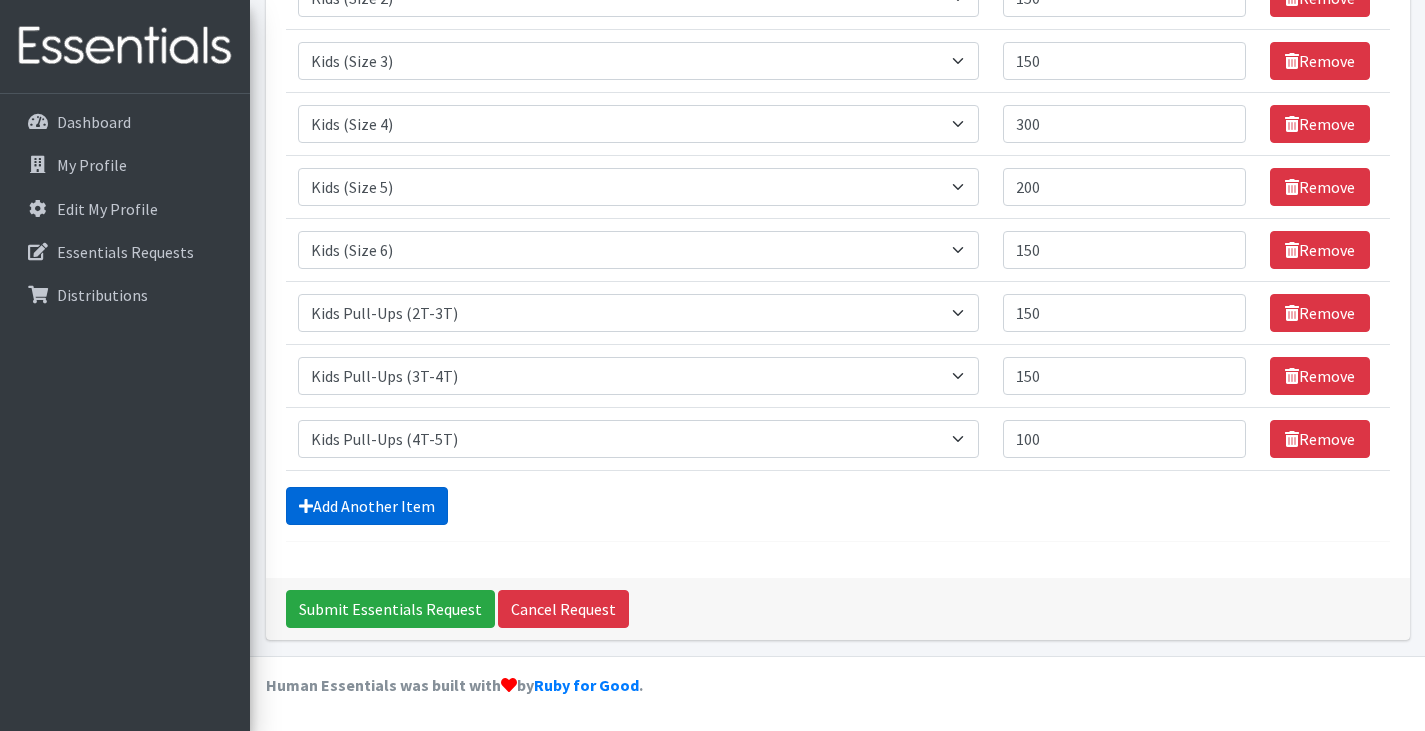 click on "Add Another Item" at bounding box center (367, 506) 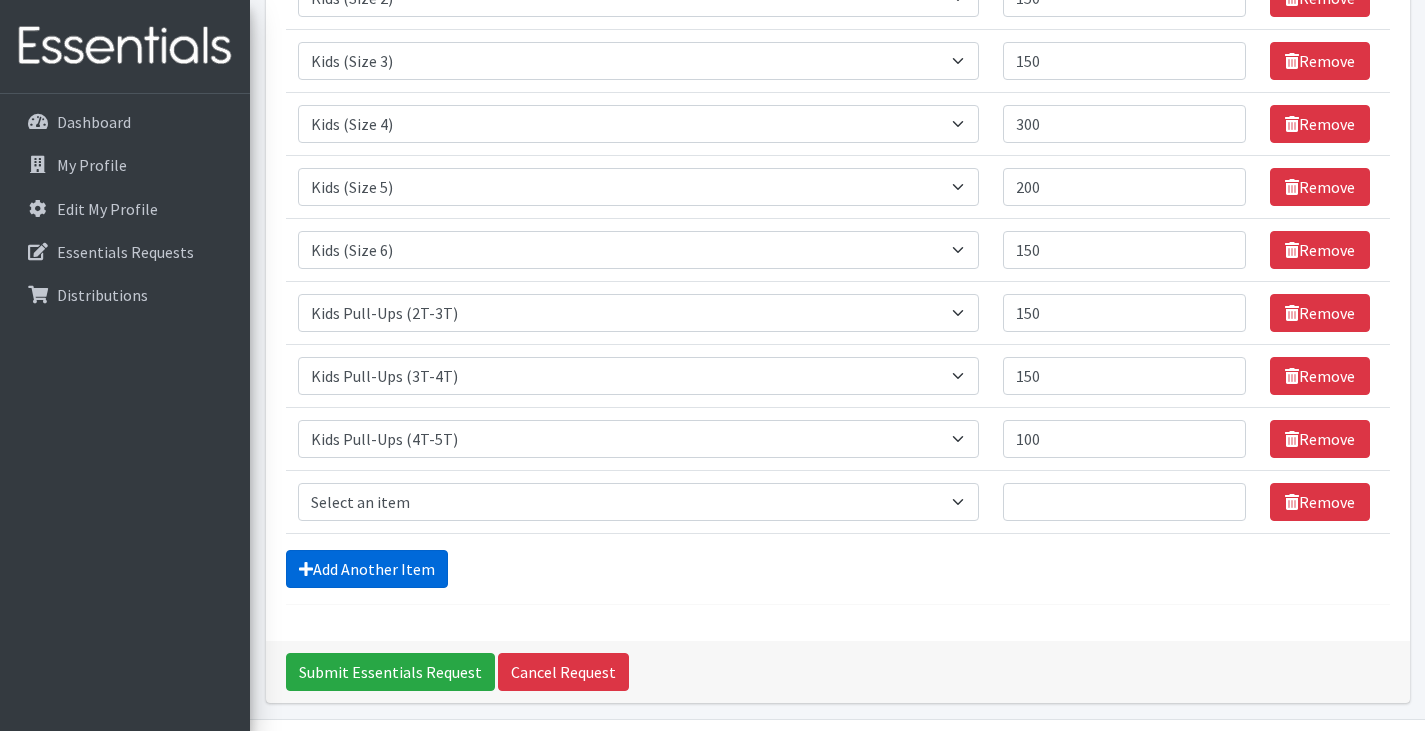 scroll, scrollTop: 533, scrollLeft: 0, axis: vertical 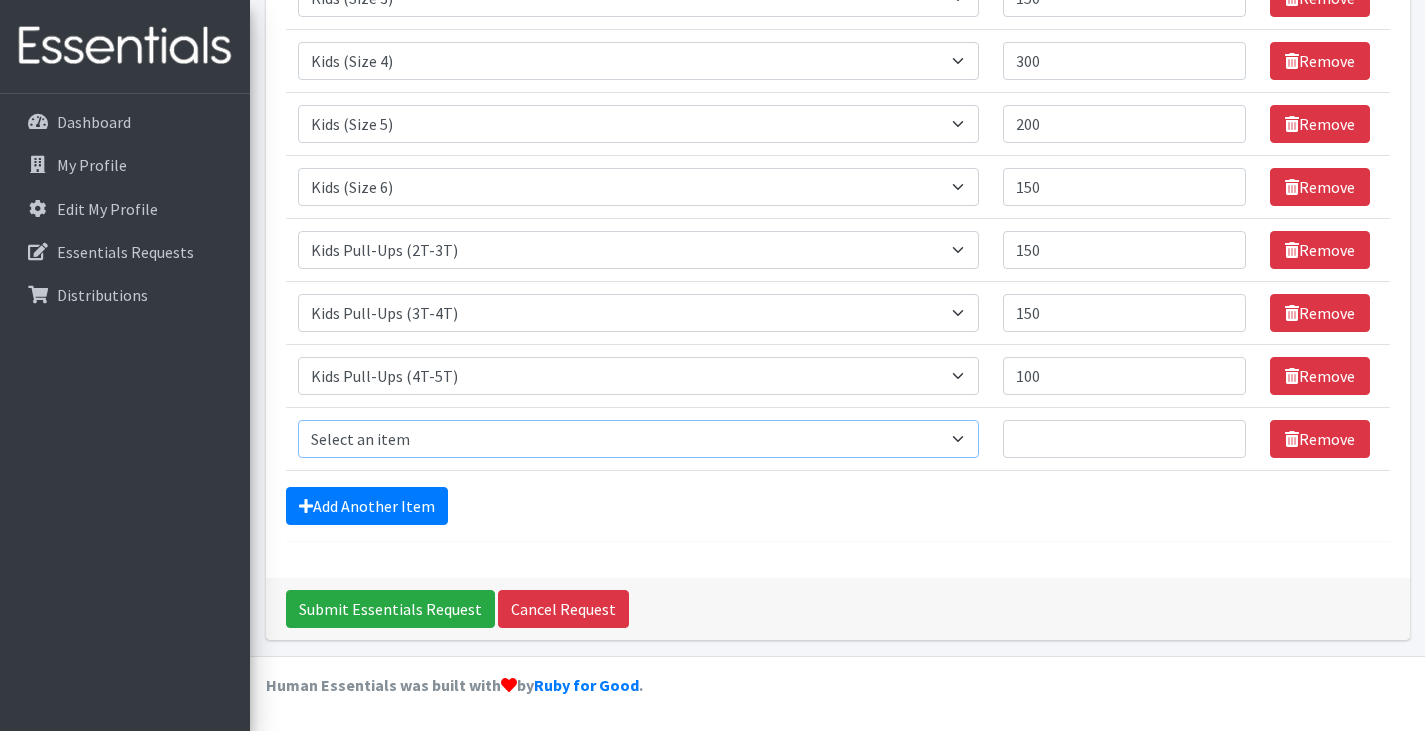 click on "Select an item
Adult Briefs (Large/X-Large)
Adult Briefs (Medium/Large)
Adult Briefs (Small/Medium)
Adult Incontinence Pads
Kids (Newborn)
Kids (Preemie)
Kids (Size 1)
Kids (Size 2)
Kids (Size 3)
Kids (Size 4)
Kids (Size 5)
Kids (Size 6)
Kids (Size 7)
Kids L/XL (60-125 lbs)
Kids Pull-Ups (2T-3T)
Kids Pull-Ups (3T-4T)
Kids Pull-Ups (4T-5T)
Kids S/M (38-65 lbs)
Kids Swimmers Large
Kids Swimmers Medium
Kids Swimmers Small
Period Pads (Heavy Ultra Thin U by Kotex without wings) (40 count packs)-- order as packs
Period Pads (Regular Ultra Thin with wings) (36 per pack)--order as packs
Wipes (Baby)" at bounding box center [638, 439] 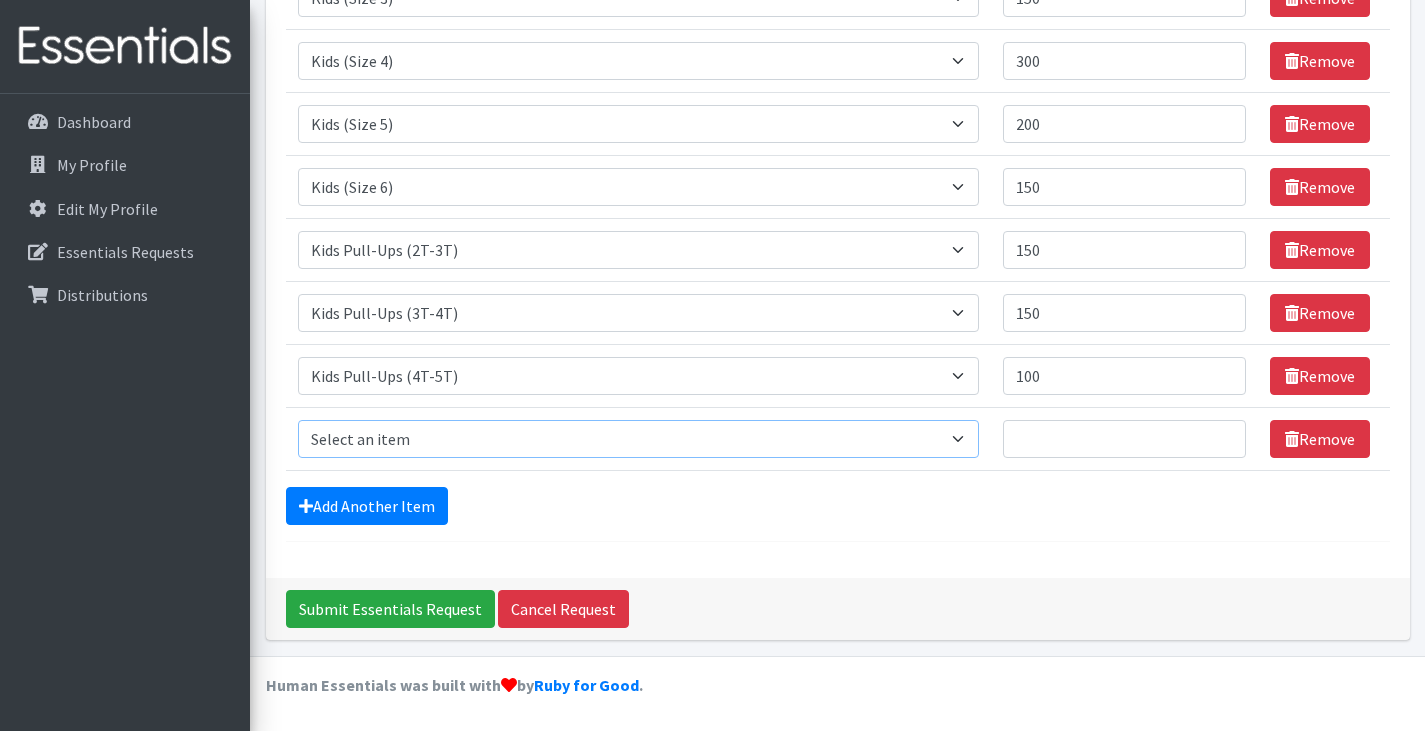 select on "4558" 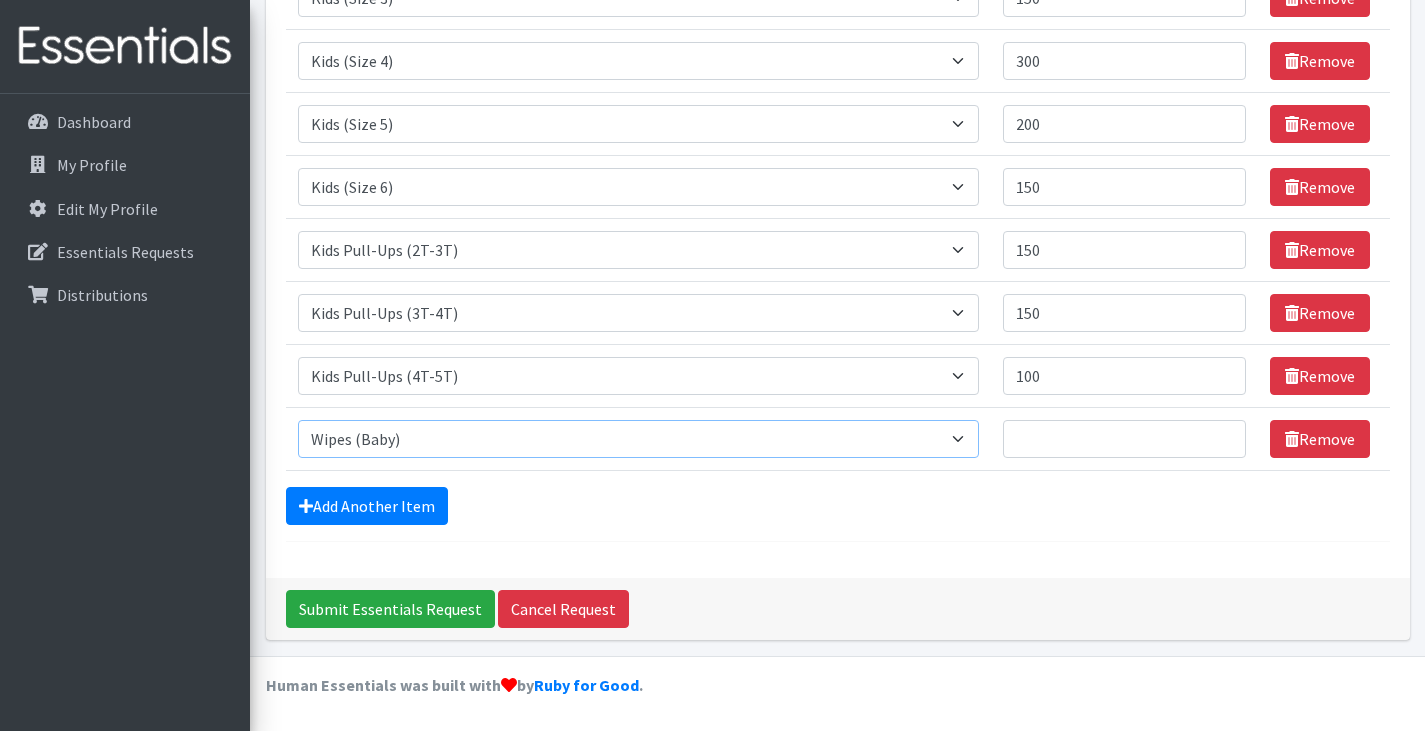 click on "Select an item
Adult Briefs (Large/X-Large)
Adult Briefs (Medium/Large)
Adult Briefs (Small/Medium)
Adult Incontinence Pads
Kids (Newborn)
Kids (Preemie)
Kids (Size 1)
Kids (Size 2)
Kids (Size 3)
Kids (Size 4)
Kids (Size 5)
Kids (Size 6)
Kids (Size 7)
Kids L/XL (60-125 lbs)
Kids Pull-Ups (2T-3T)
Kids Pull-Ups (3T-4T)
Kids Pull-Ups (4T-5T)
Kids S/M (38-65 lbs)
Kids Swimmers Large
Kids Swimmers Medium
Kids Swimmers Small
Period Pads (Heavy Ultra Thin U by Kotex without wings) (40 count packs)-- order as packs
Period Pads (Regular Ultra Thin with wings) (36 per pack)--order as packs
Wipes (Baby)" at bounding box center (638, 439) 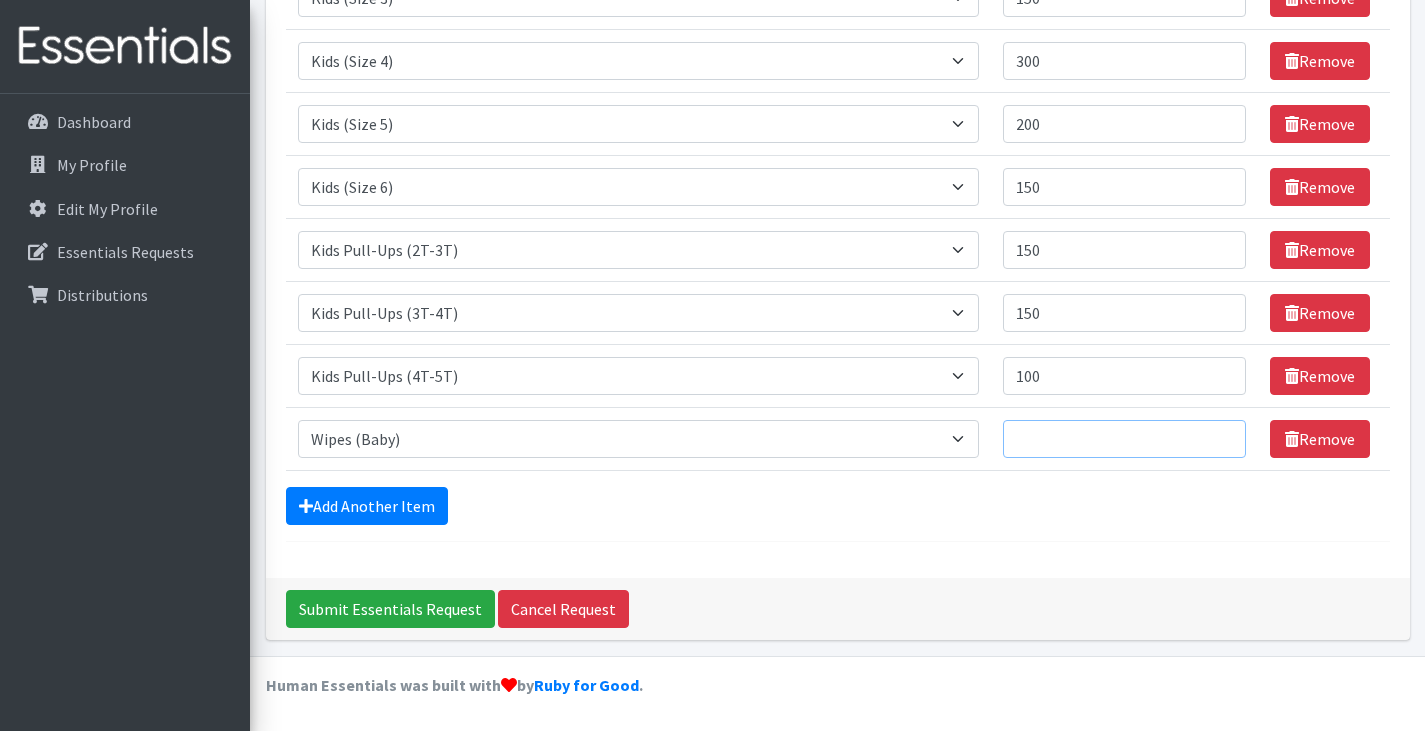 click on "Quantity" at bounding box center [1124, 439] 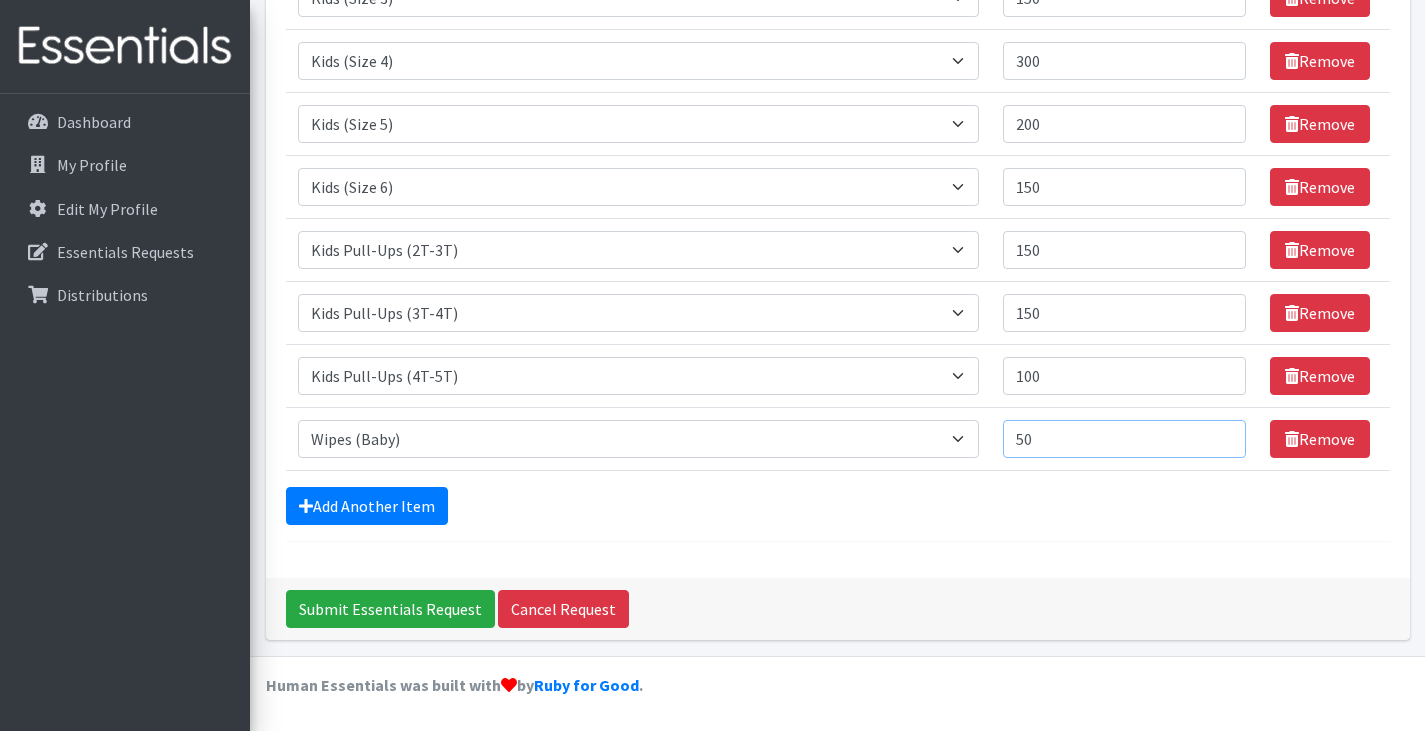 type on "50" 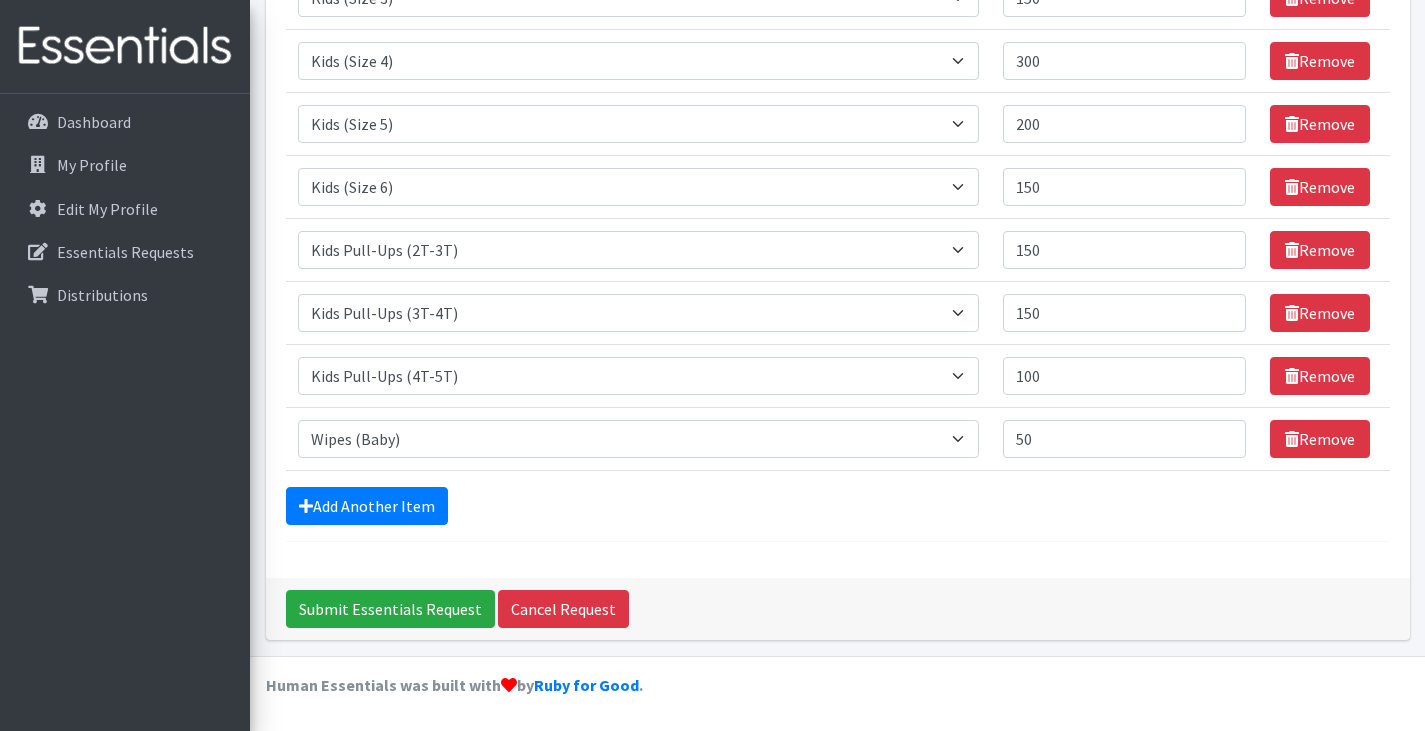 click on "Add Another Item" at bounding box center (838, 506) 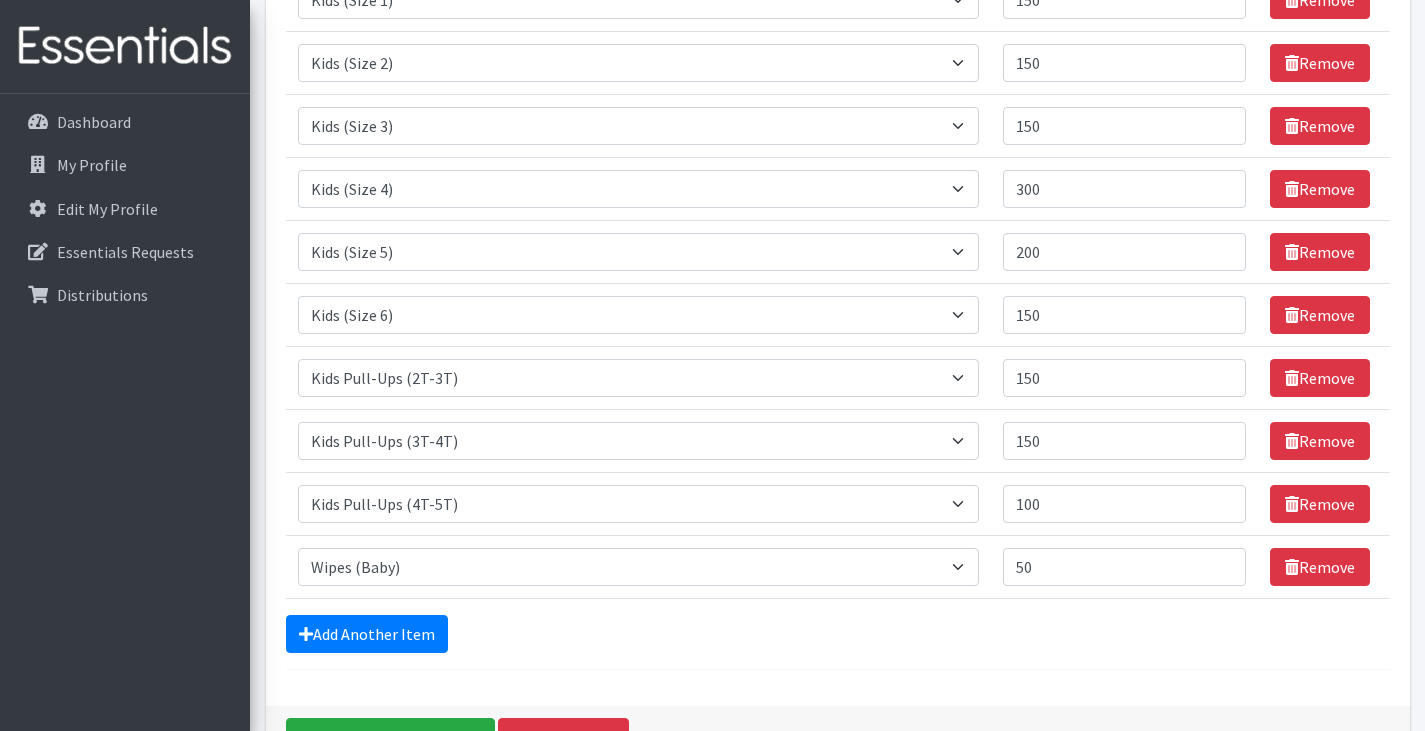 scroll, scrollTop: 433, scrollLeft: 0, axis: vertical 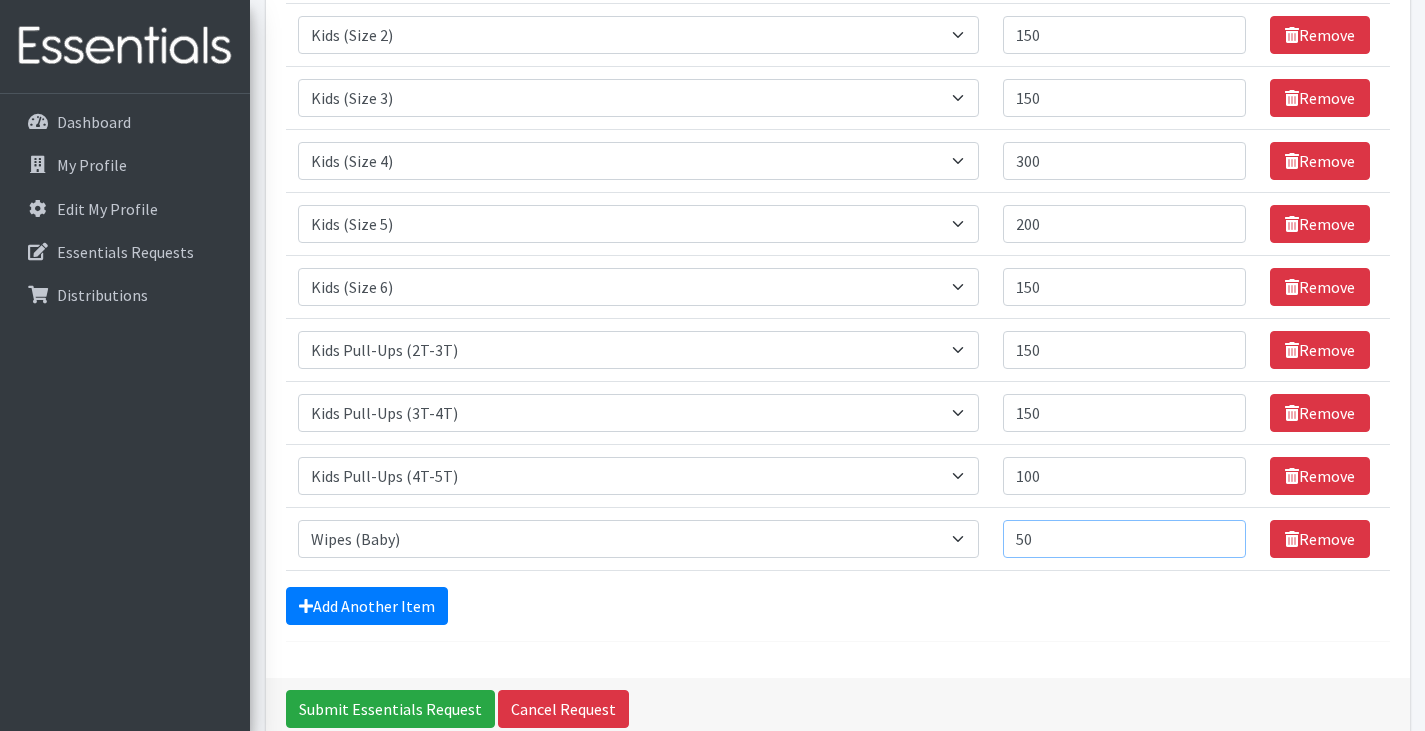 click on "50" at bounding box center [1124, 539] 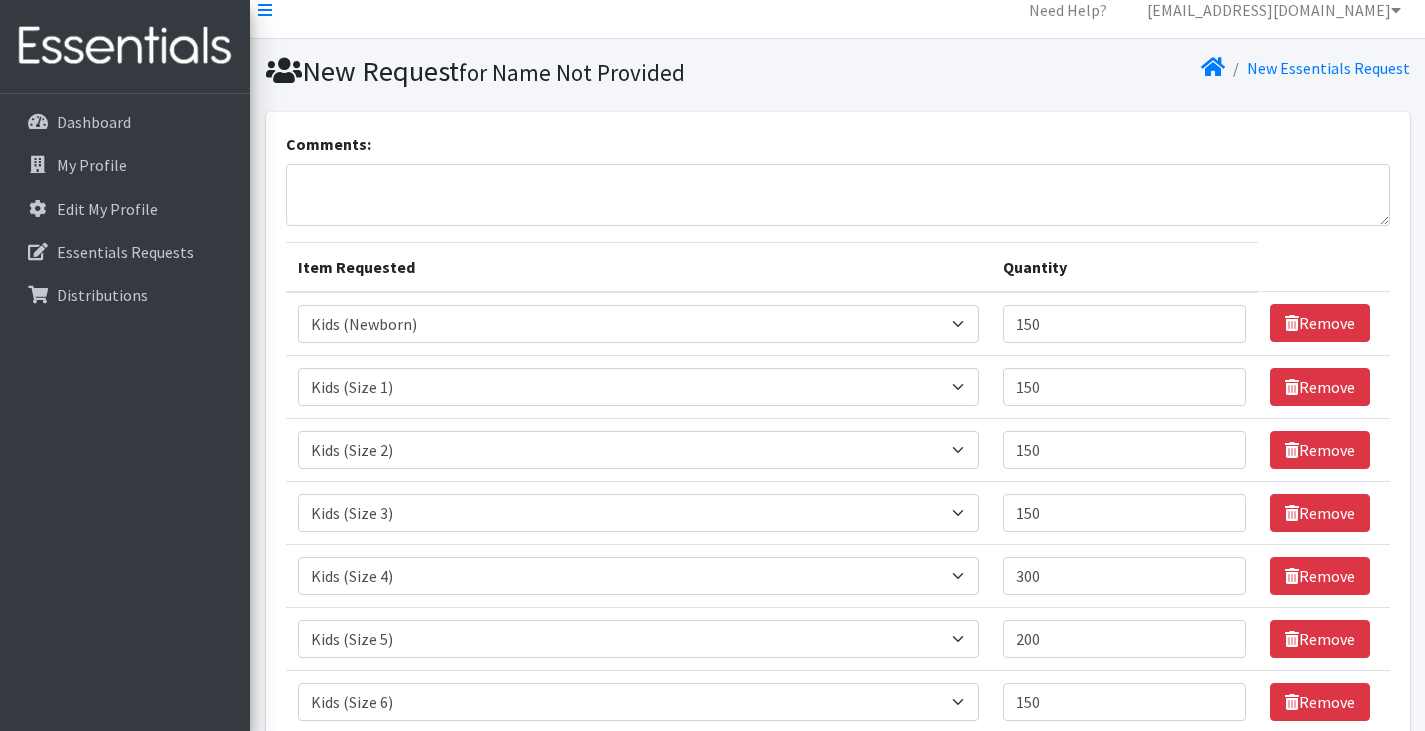 scroll, scrollTop: 0, scrollLeft: 0, axis: both 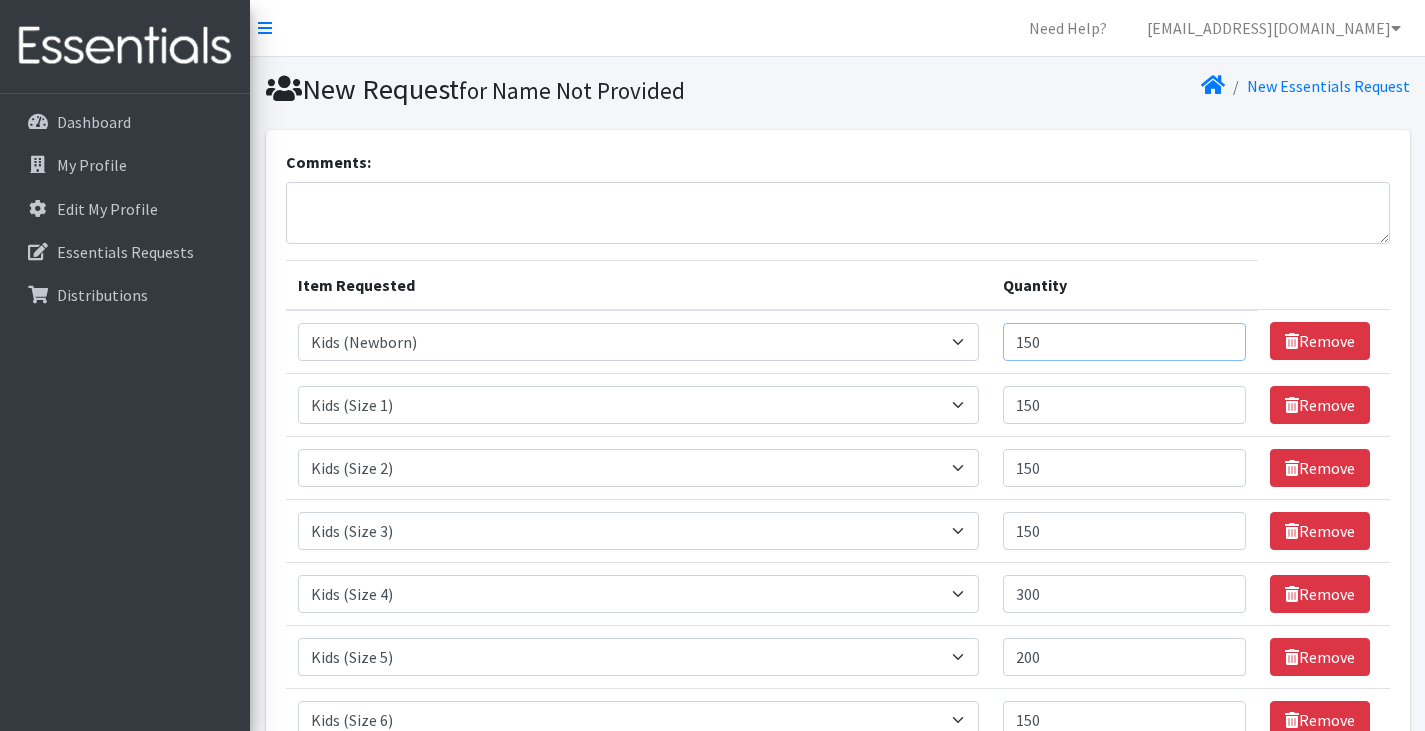 drag, startPoint x: 1088, startPoint y: 344, endPoint x: 941, endPoint y: 342, distance: 147.01361 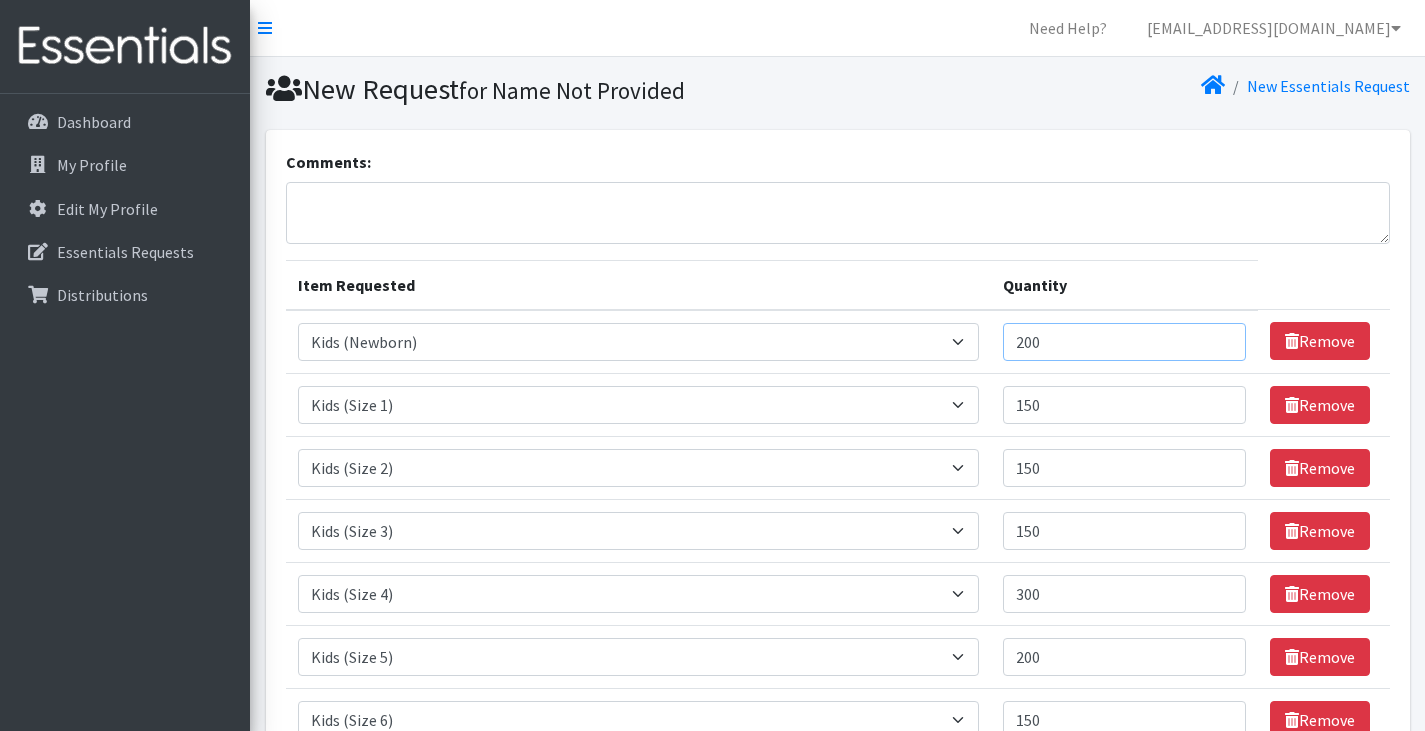 type on "200" 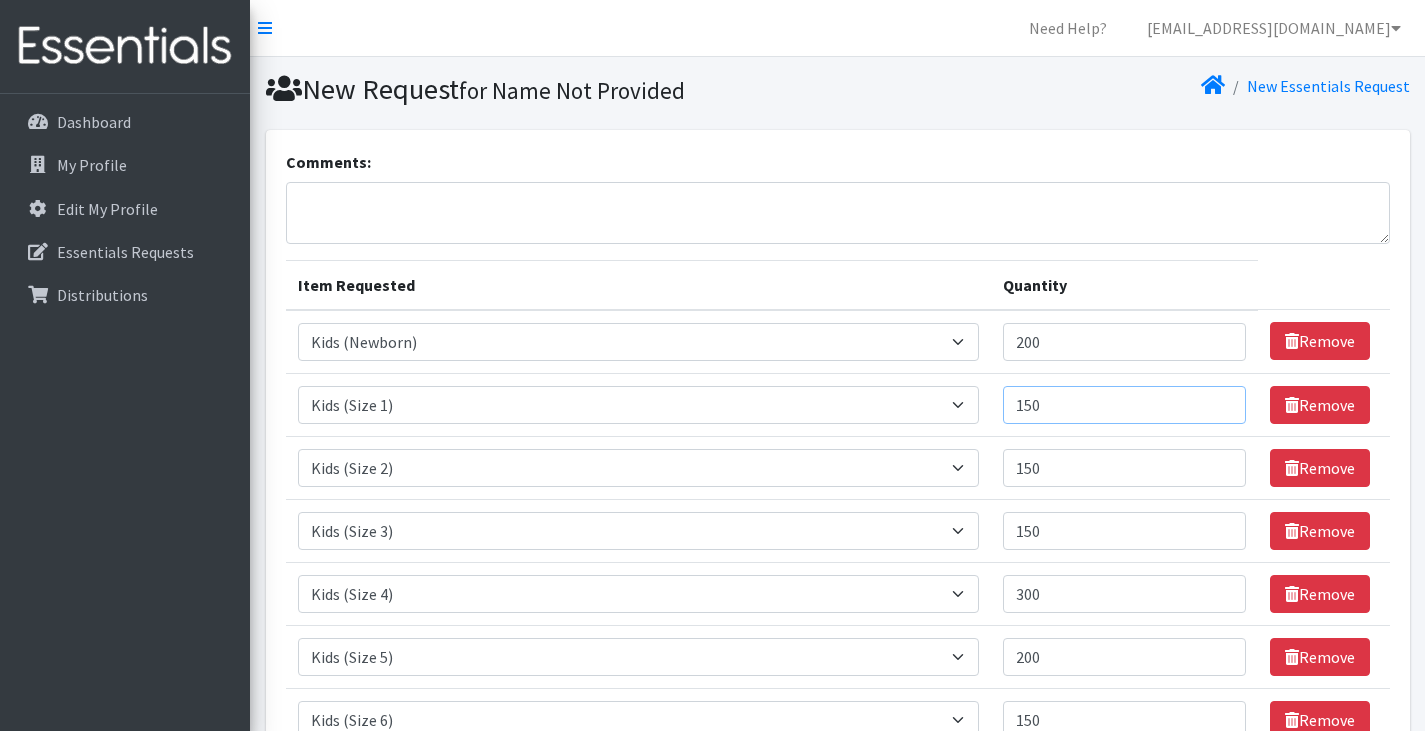 drag, startPoint x: 1052, startPoint y: 405, endPoint x: 986, endPoint y: 423, distance: 68.41052 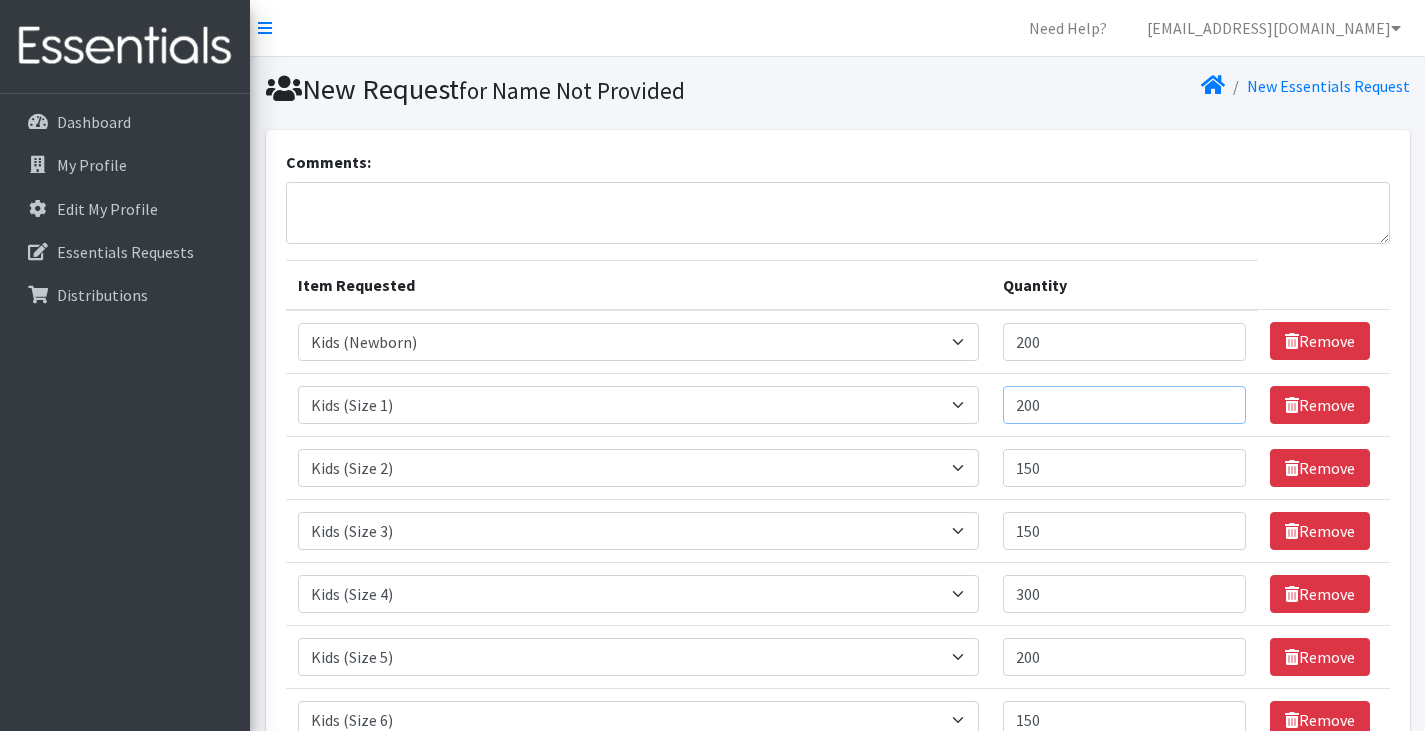 type on "200" 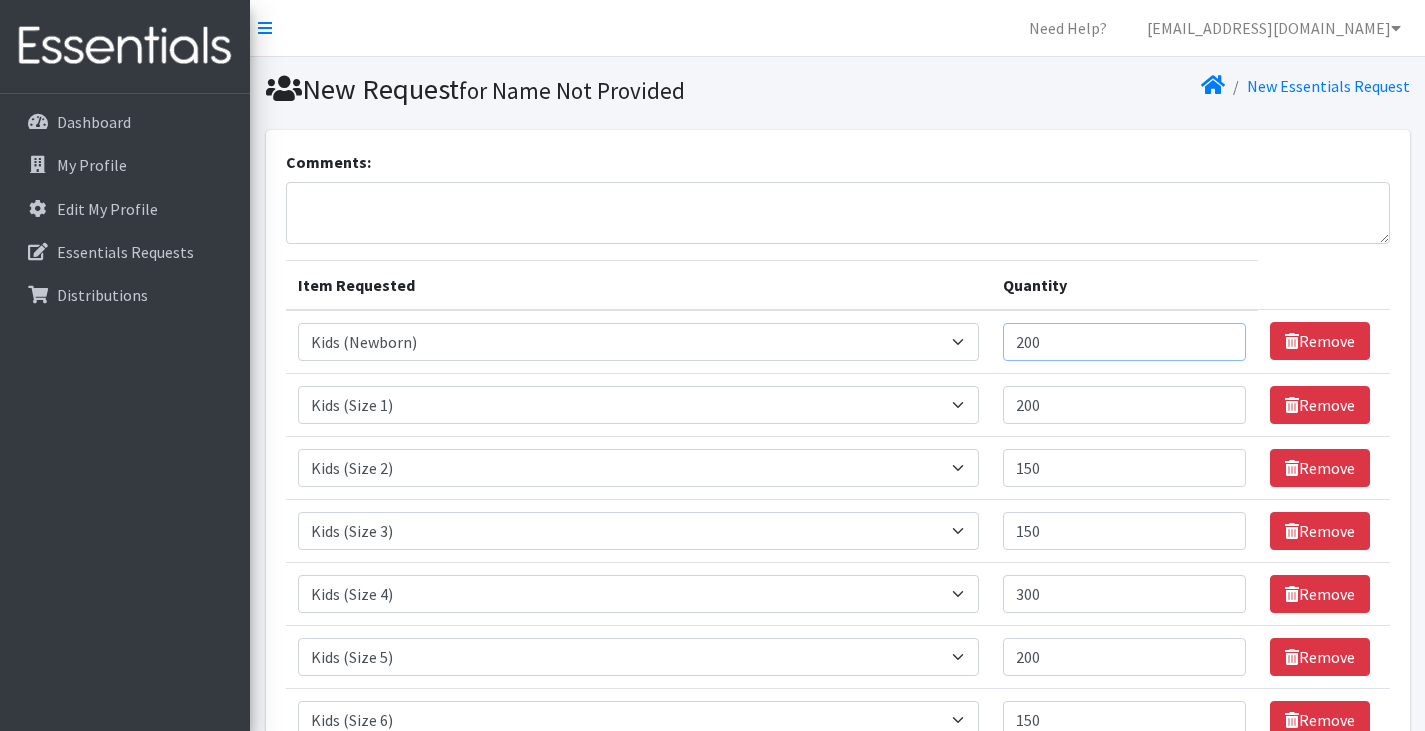 drag, startPoint x: 1058, startPoint y: 354, endPoint x: 991, endPoint y: 350, distance: 67.11929 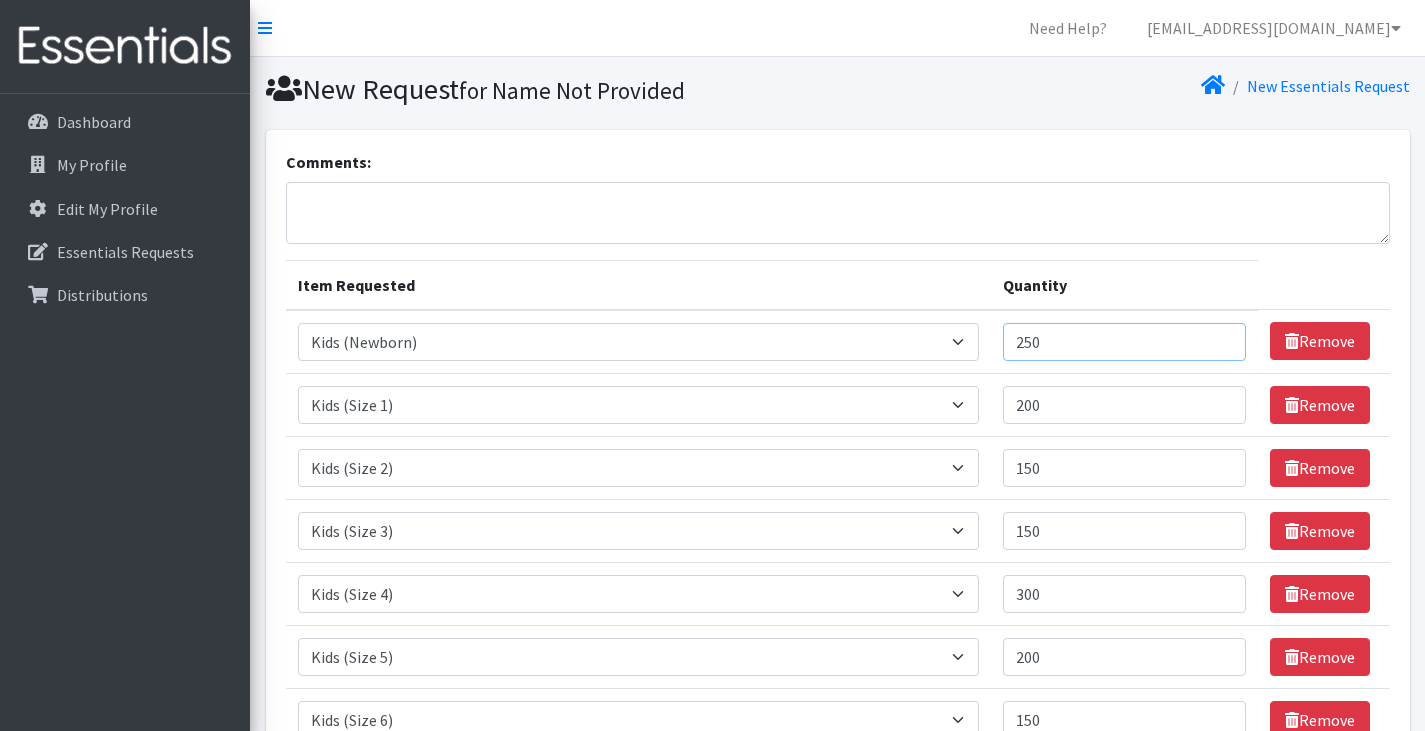 type on "250" 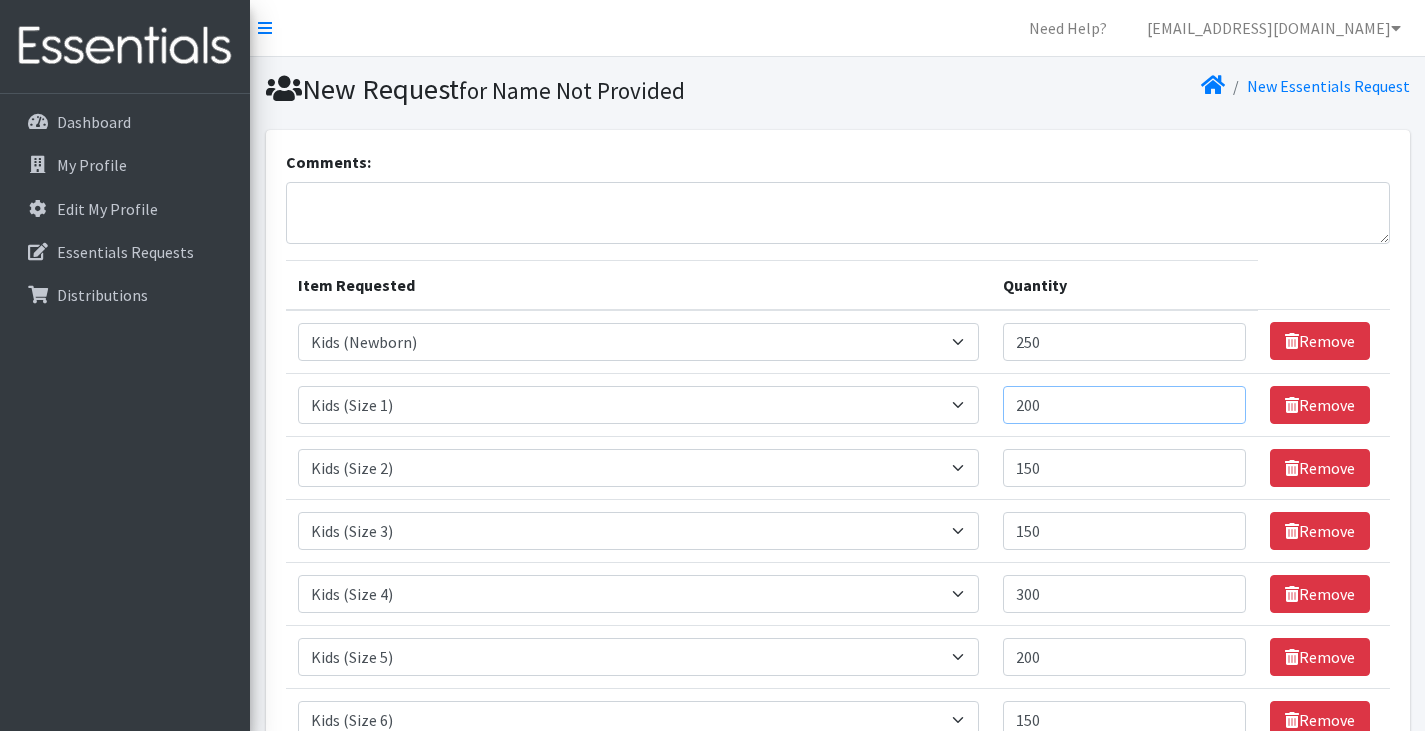 drag, startPoint x: 1067, startPoint y: 412, endPoint x: 985, endPoint y: 409, distance: 82.05486 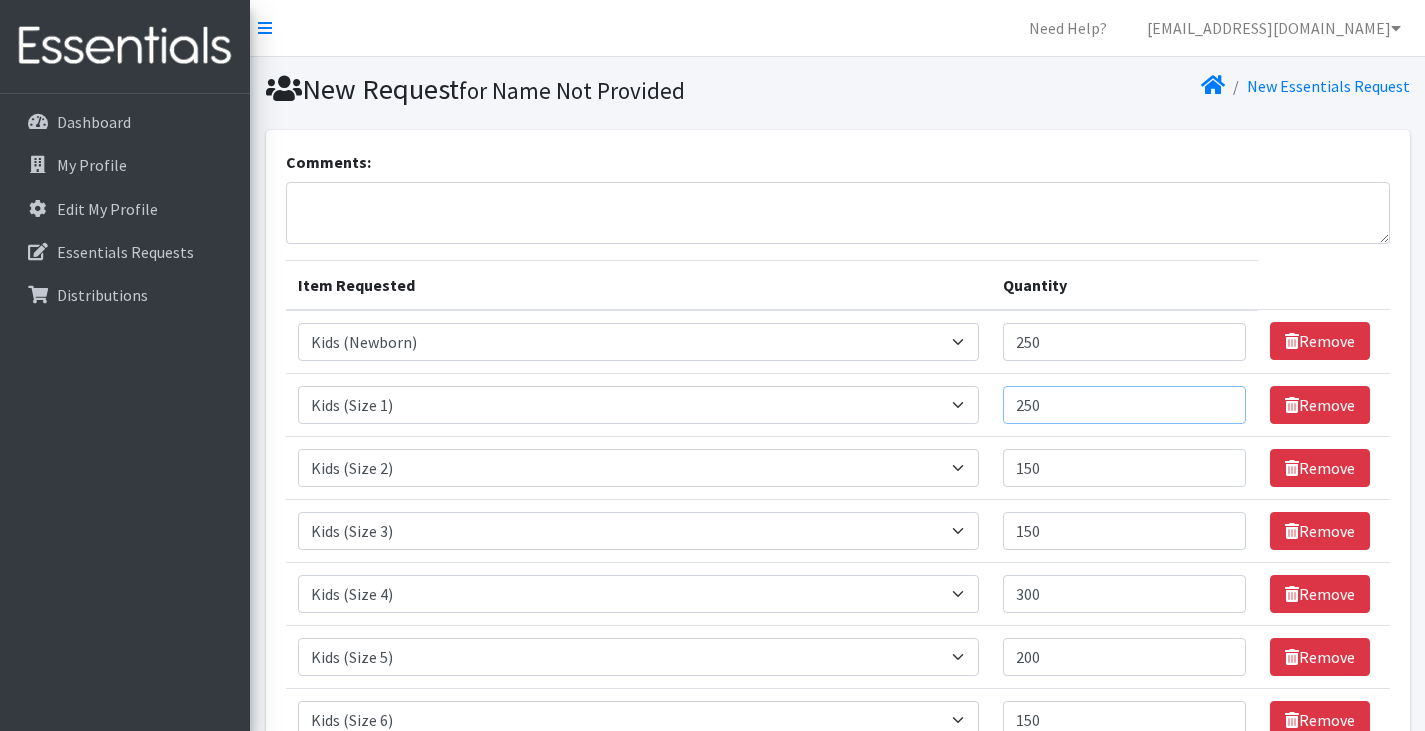 type on "250" 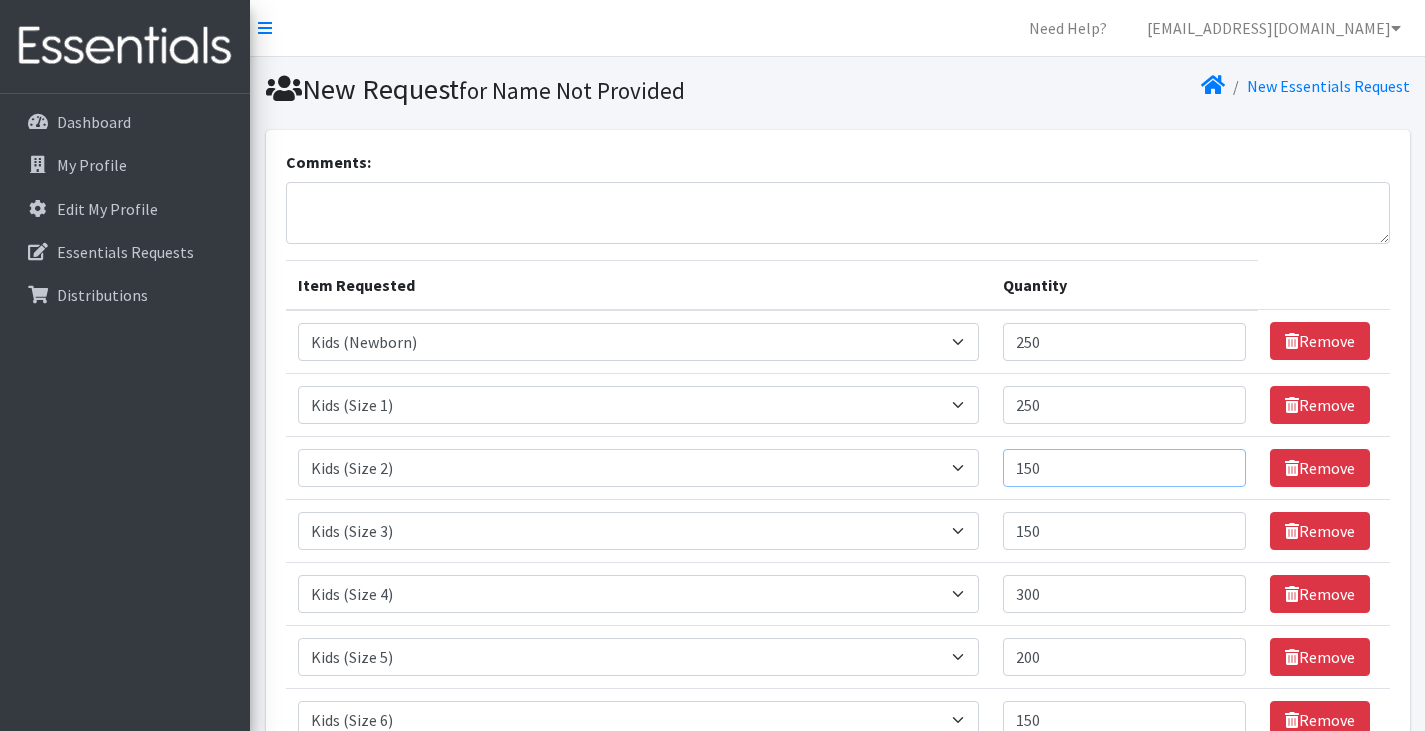 drag, startPoint x: 1077, startPoint y: 471, endPoint x: 983, endPoint y: 489, distance: 95.707886 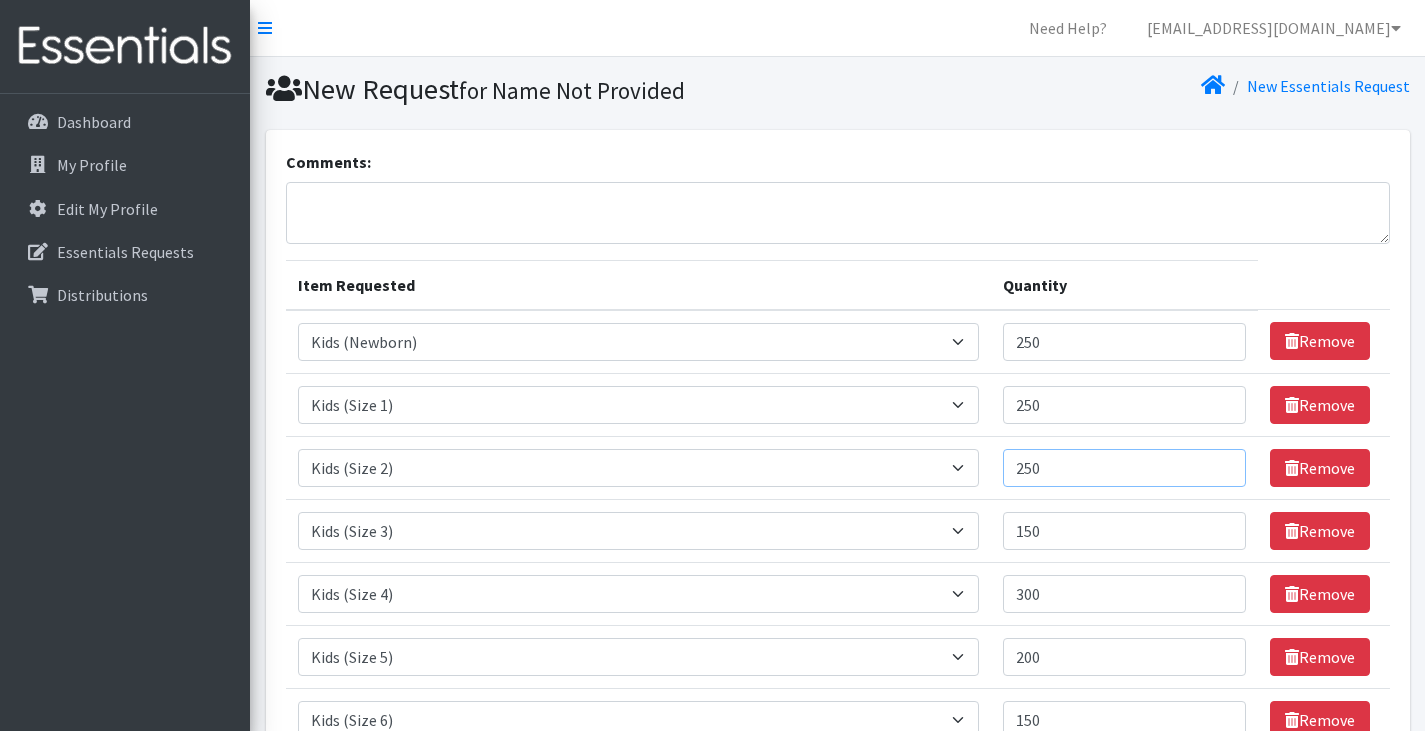 type on "250" 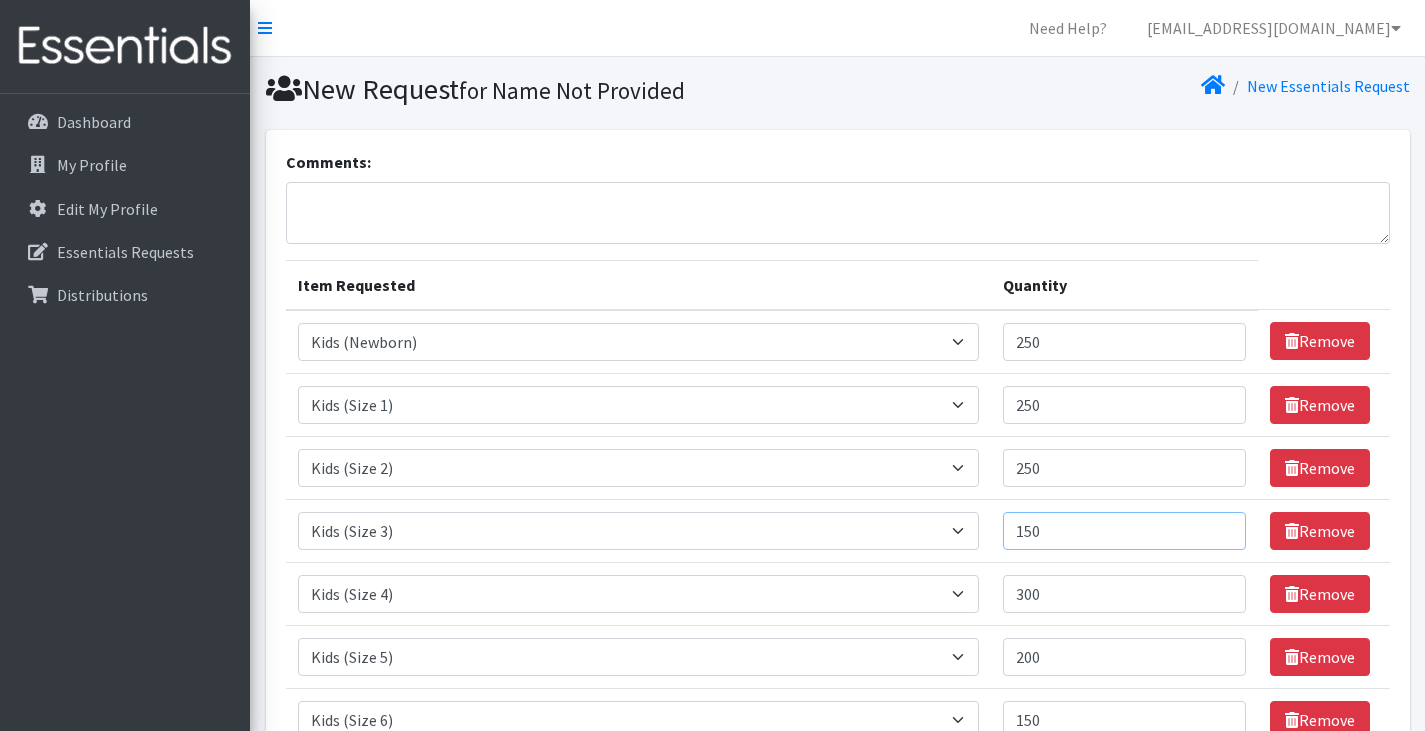 drag, startPoint x: 1098, startPoint y: 529, endPoint x: 883, endPoint y: 530, distance: 215.00232 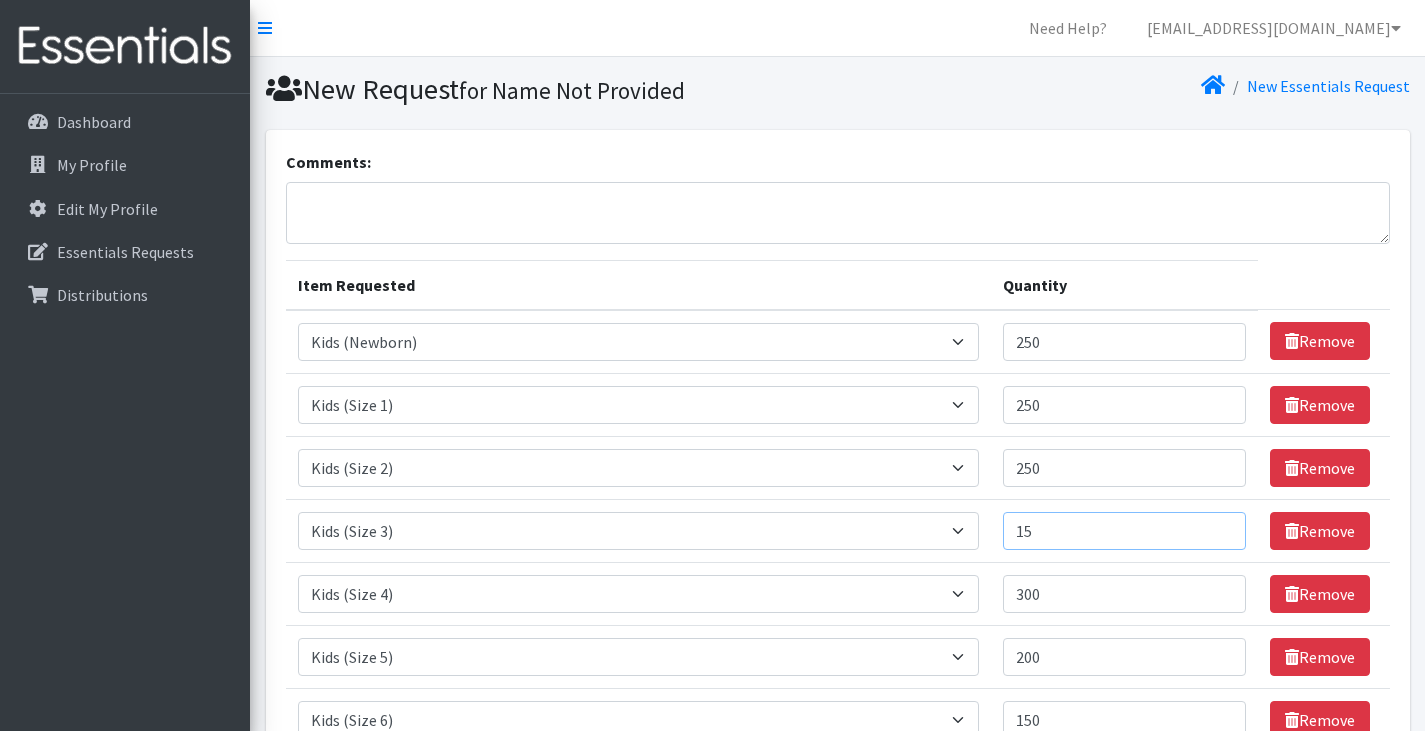 type on "150" 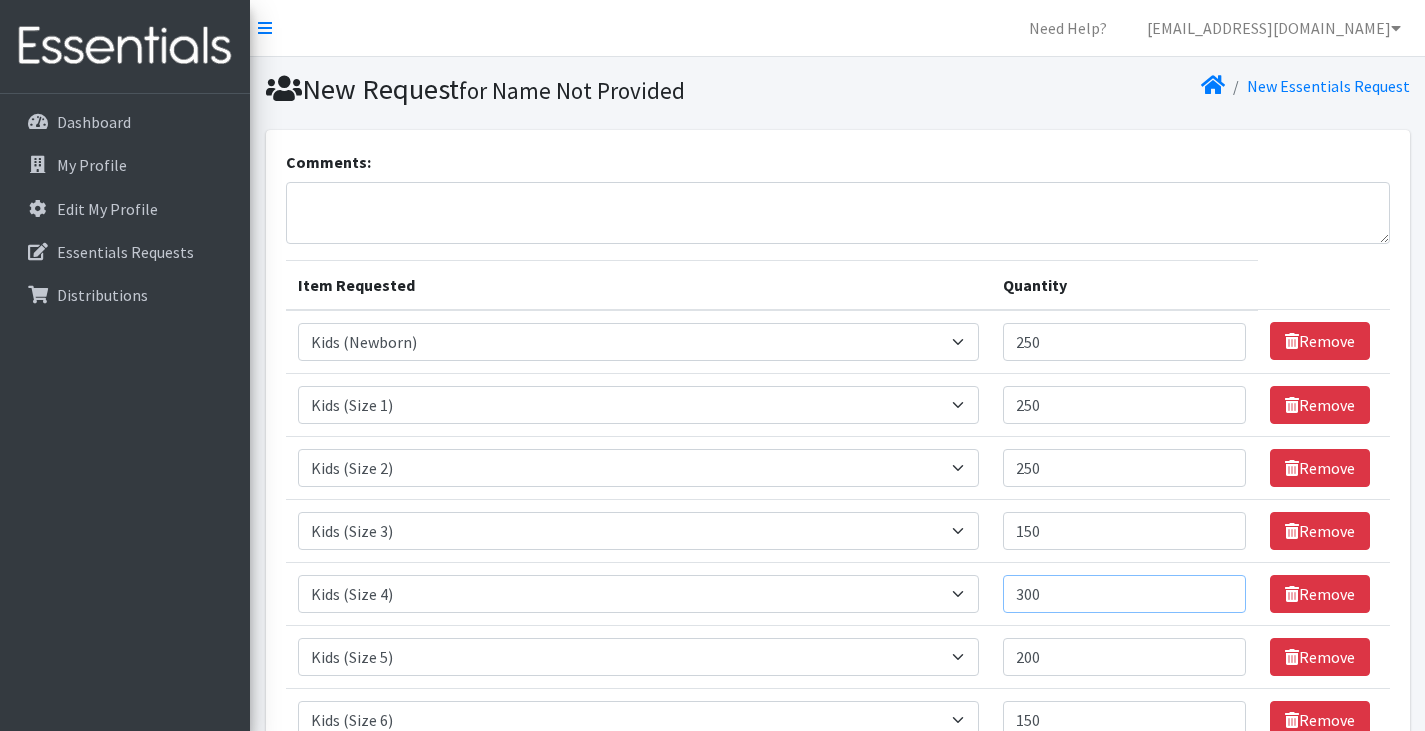 drag, startPoint x: 1053, startPoint y: 593, endPoint x: 980, endPoint y: 591, distance: 73.02739 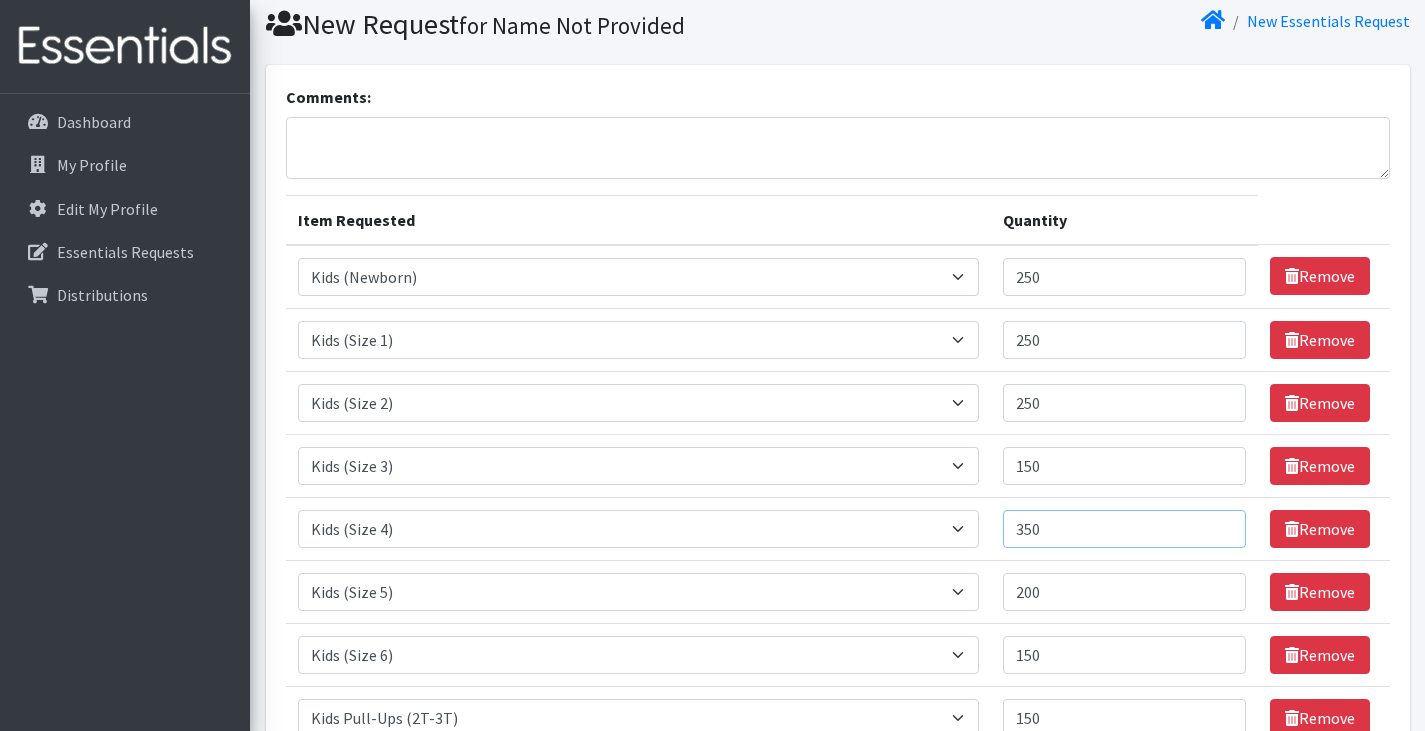 scroll, scrollTop: 100, scrollLeft: 0, axis: vertical 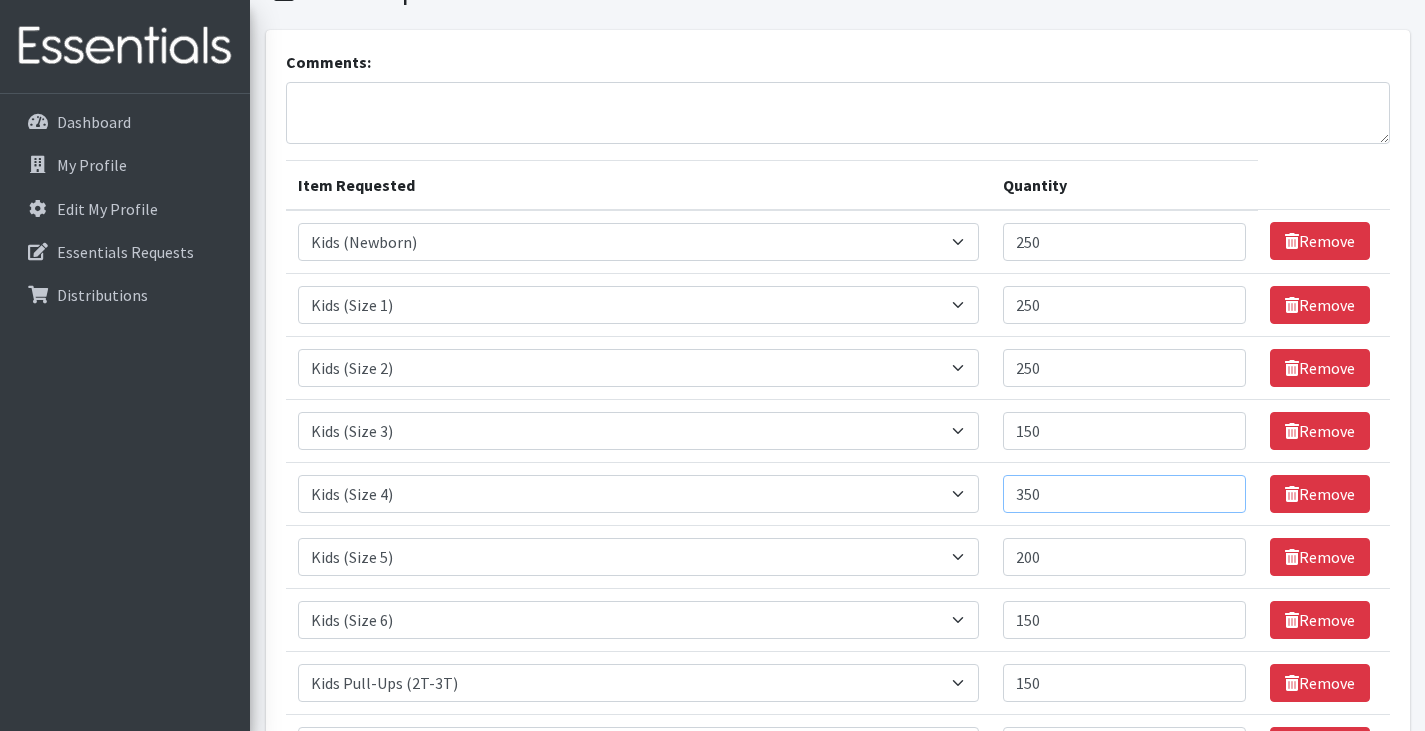 type on "350" 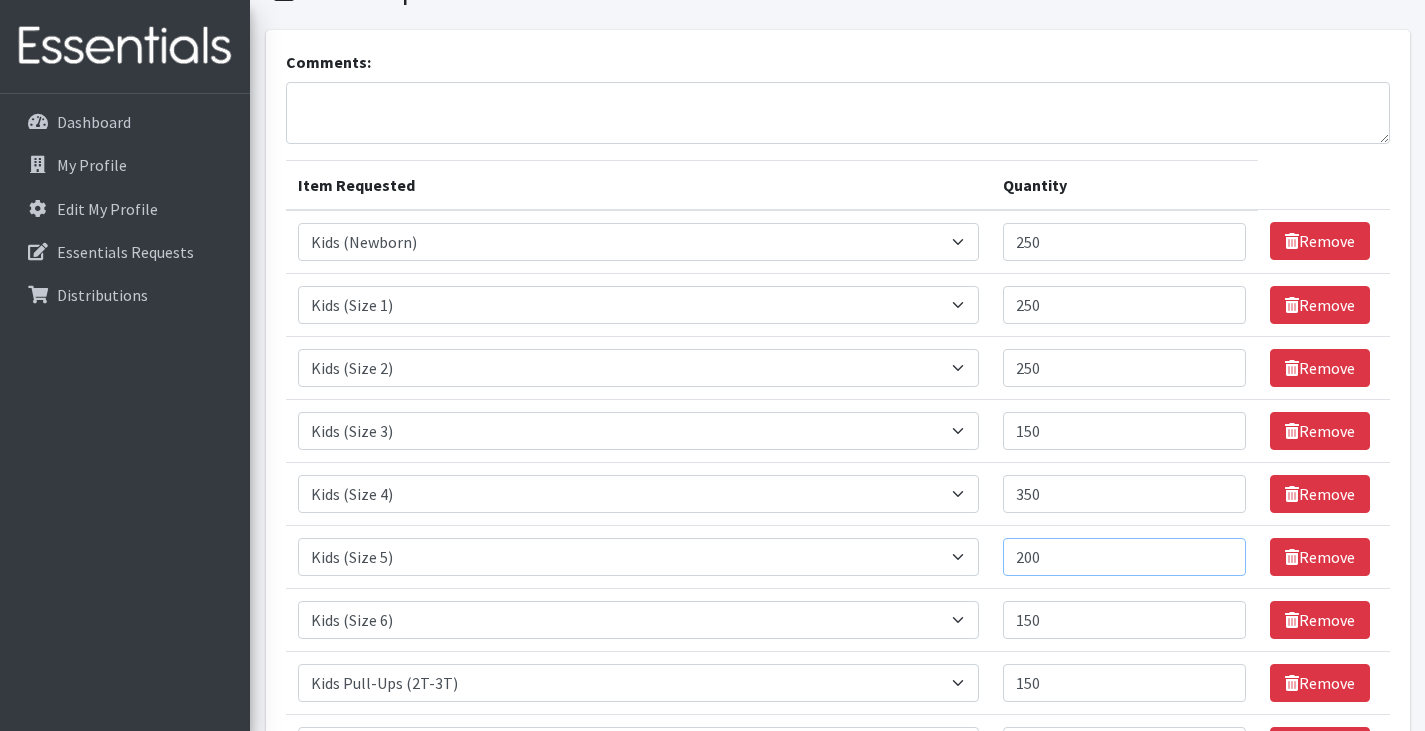 drag, startPoint x: 1093, startPoint y: 566, endPoint x: 974, endPoint y: 573, distance: 119.2057 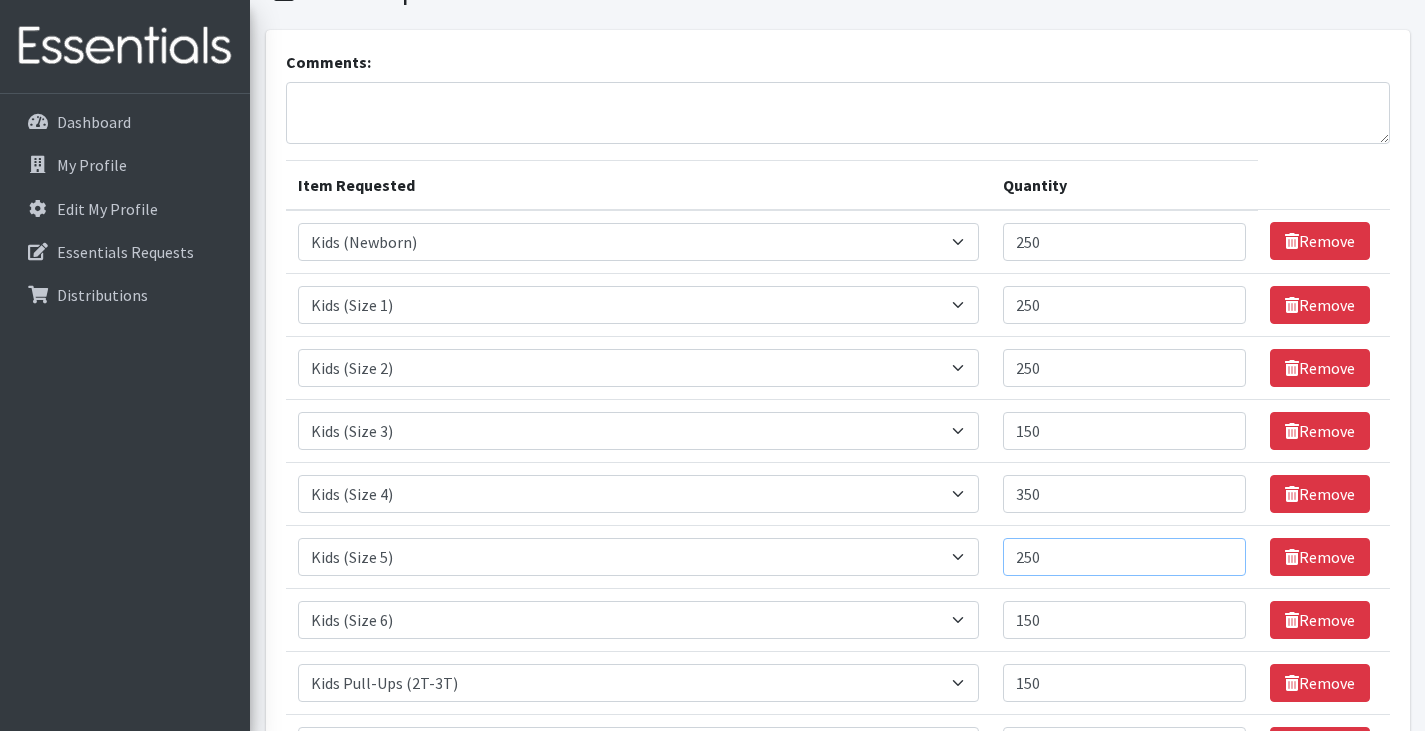 type on "250" 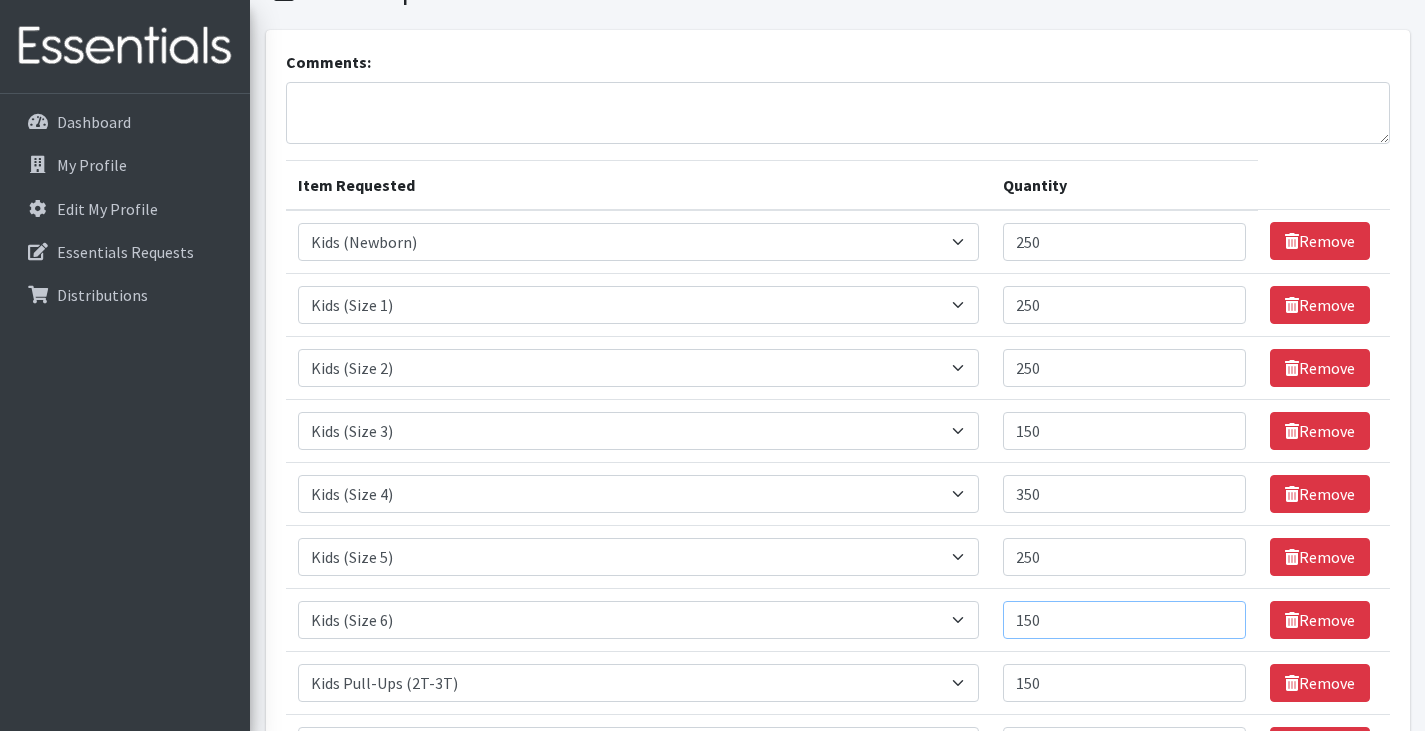 click on "150" at bounding box center [1124, 620] 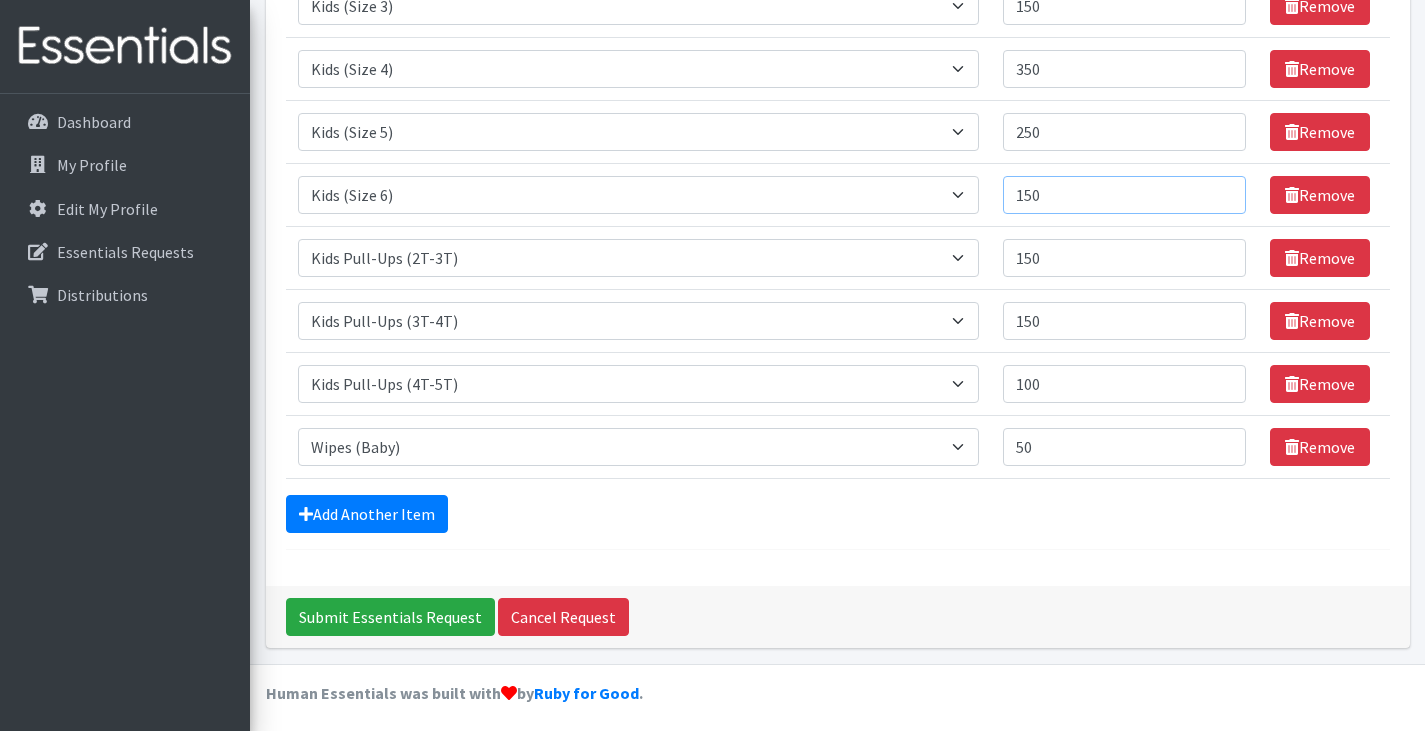 scroll, scrollTop: 533, scrollLeft: 0, axis: vertical 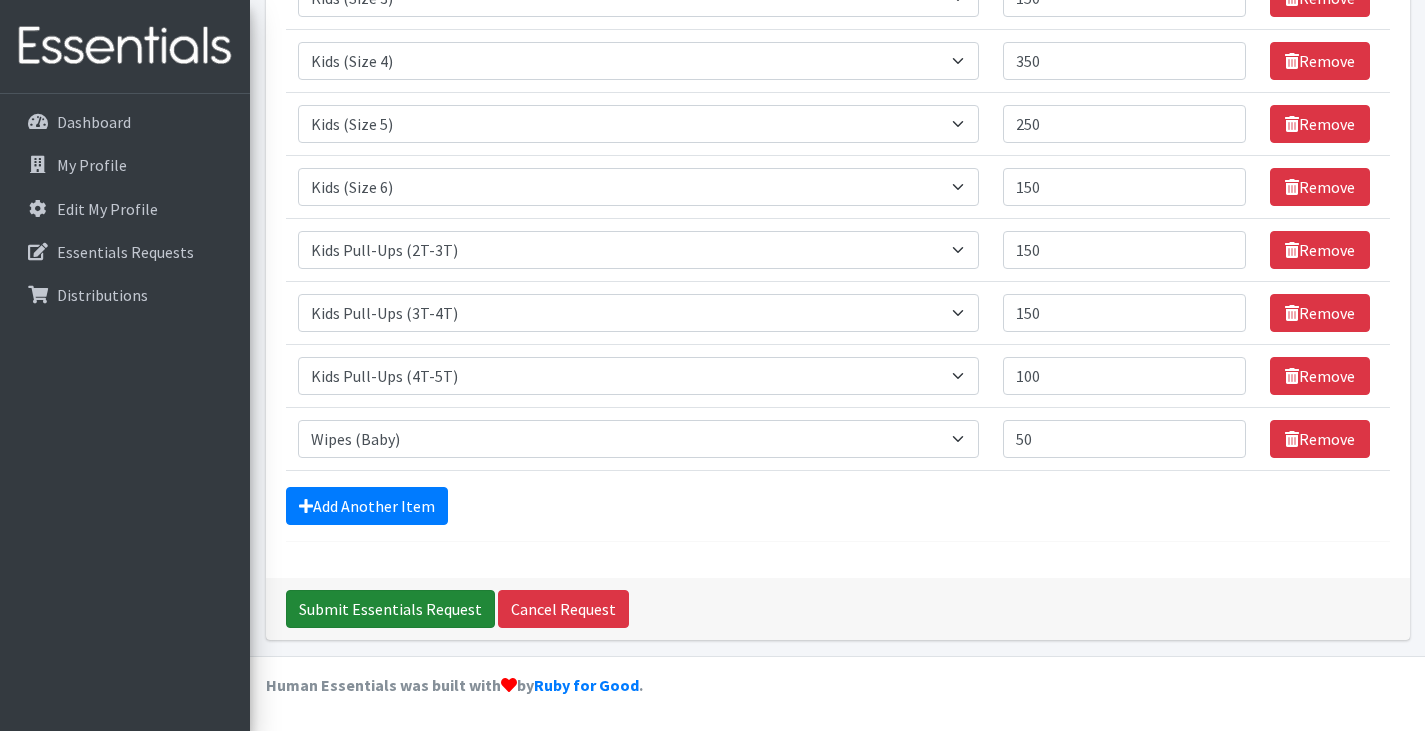 click on "Submit Essentials Request" at bounding box center (390, 609) 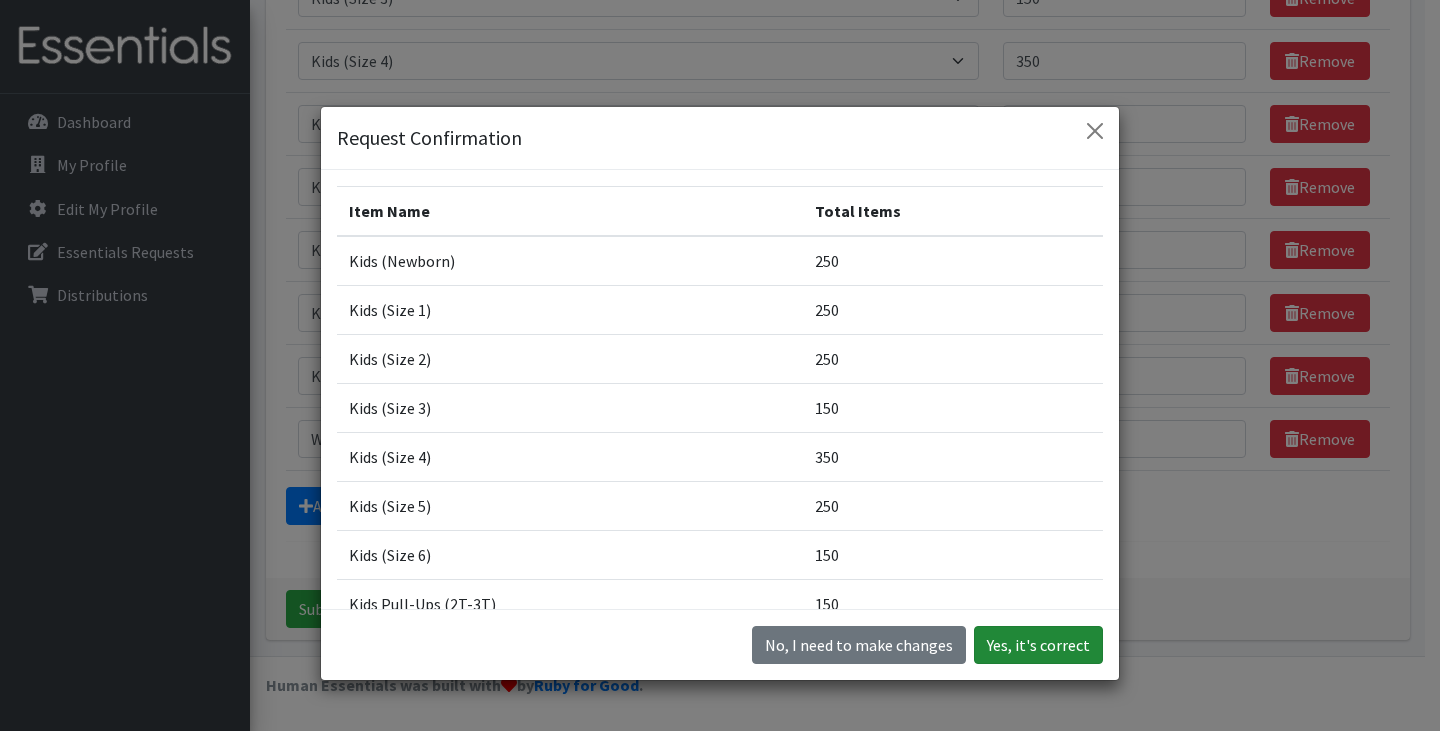 click on "Yes, it's correct" at bounding box center [1038, 645] 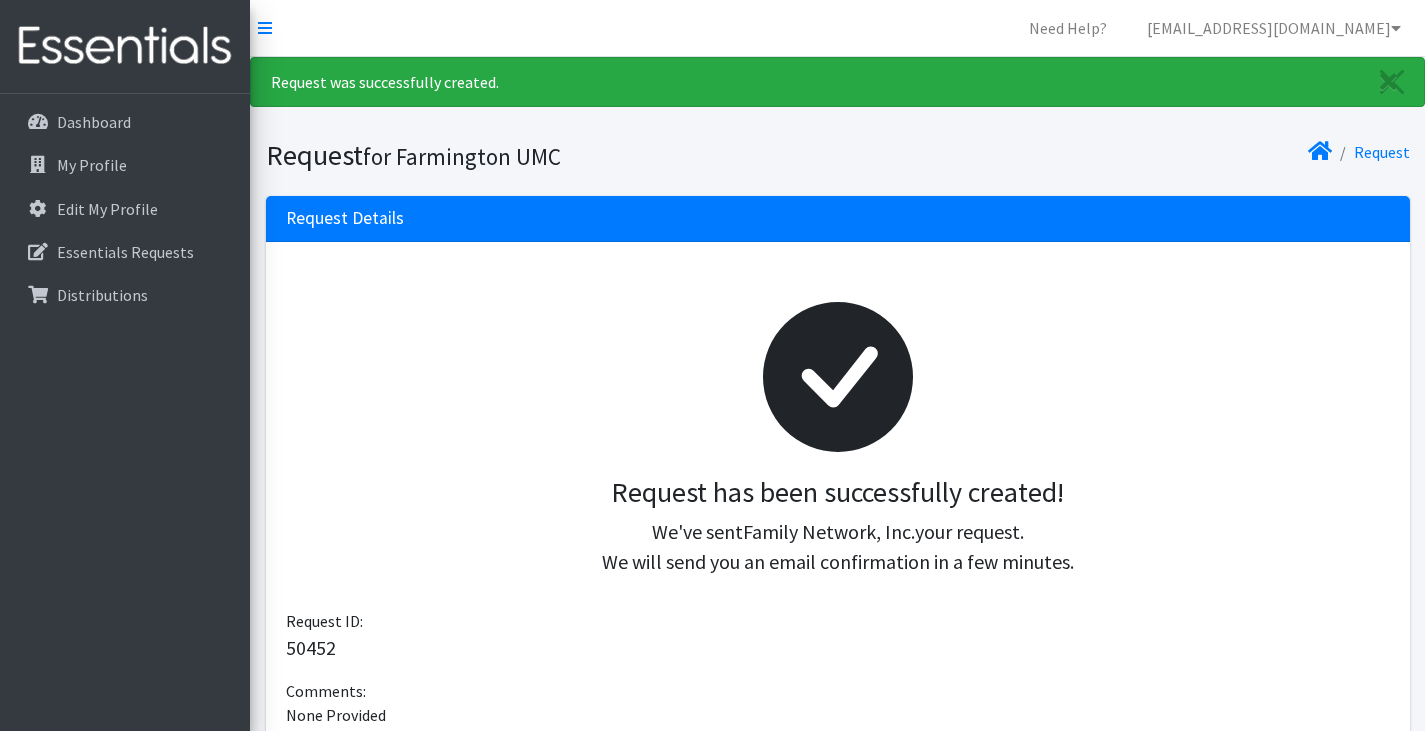 scroll, scrollTop: 0, scrollLeft: 0, axis: both 